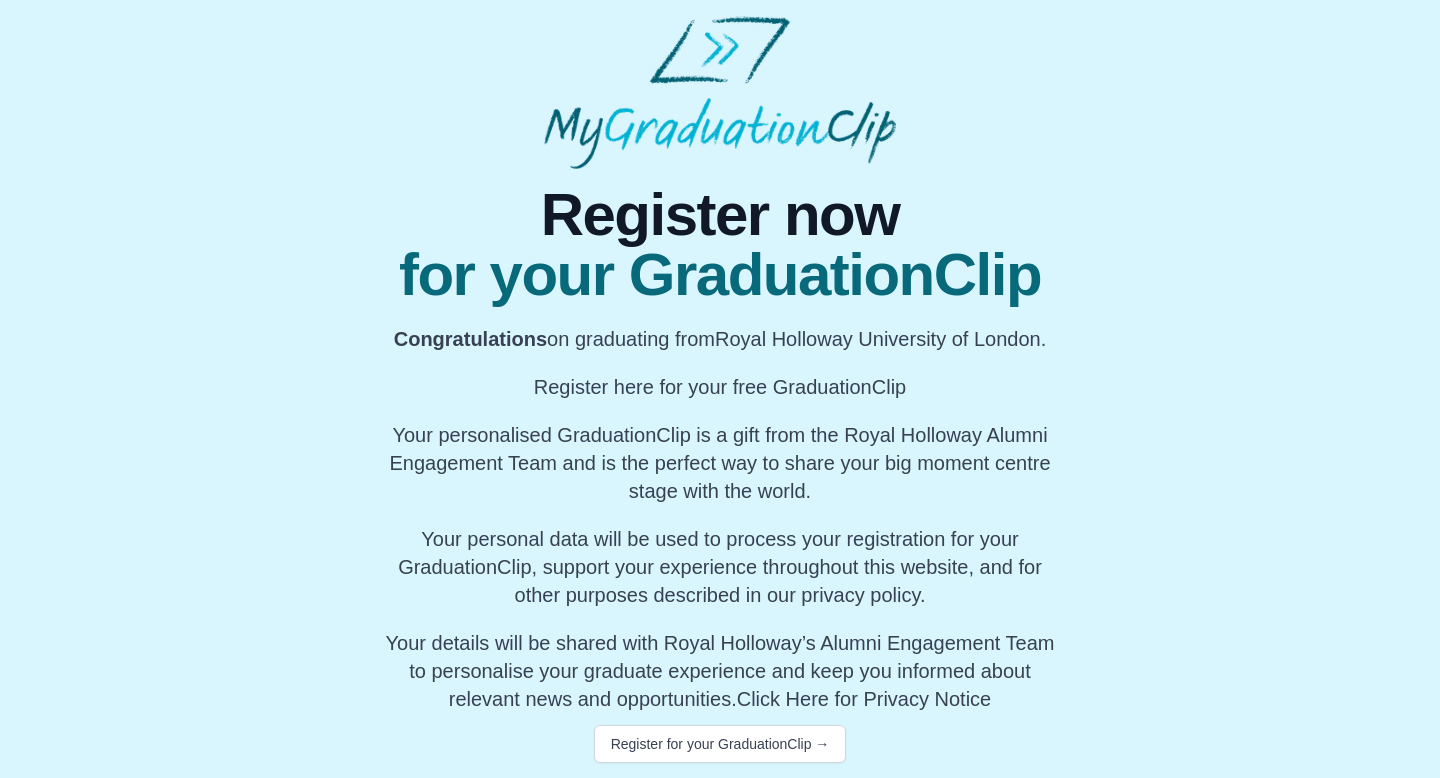 scroll, scrollTop: 1, scrollLeft: 0, axis: vertical 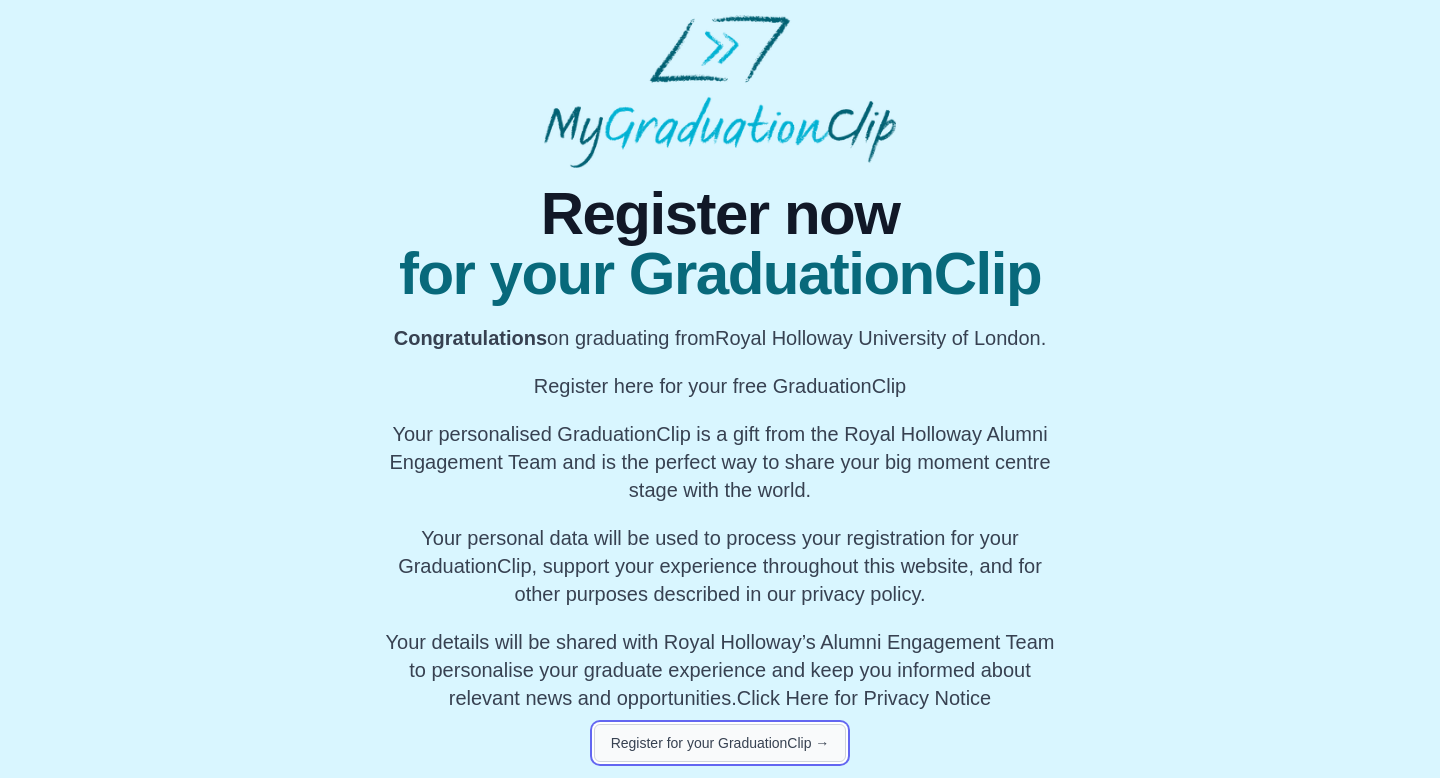 click on "Register for your GraduationClip →" at bounding box center (720, 743) 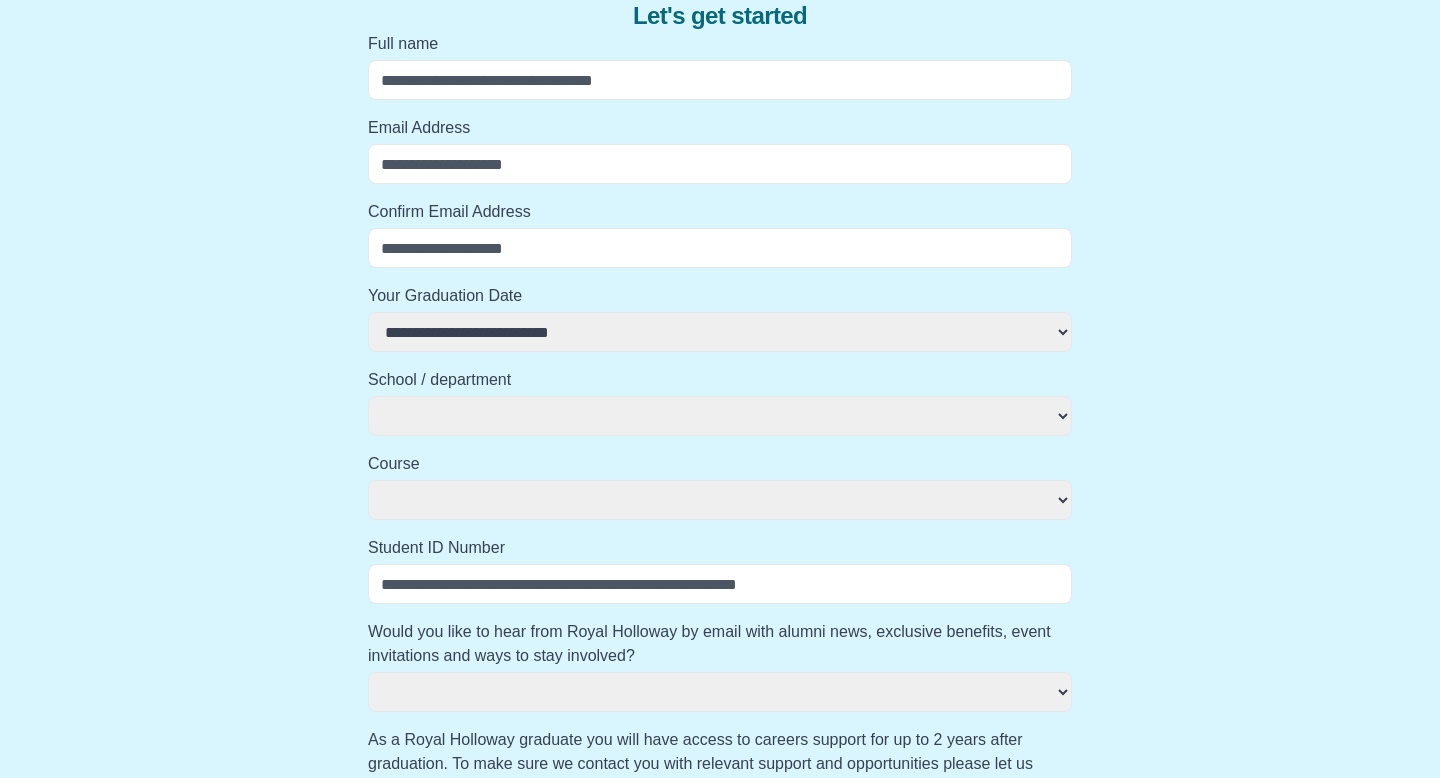 scroll, scrollTop: 205, scrollLeft: 0, axis: vertical 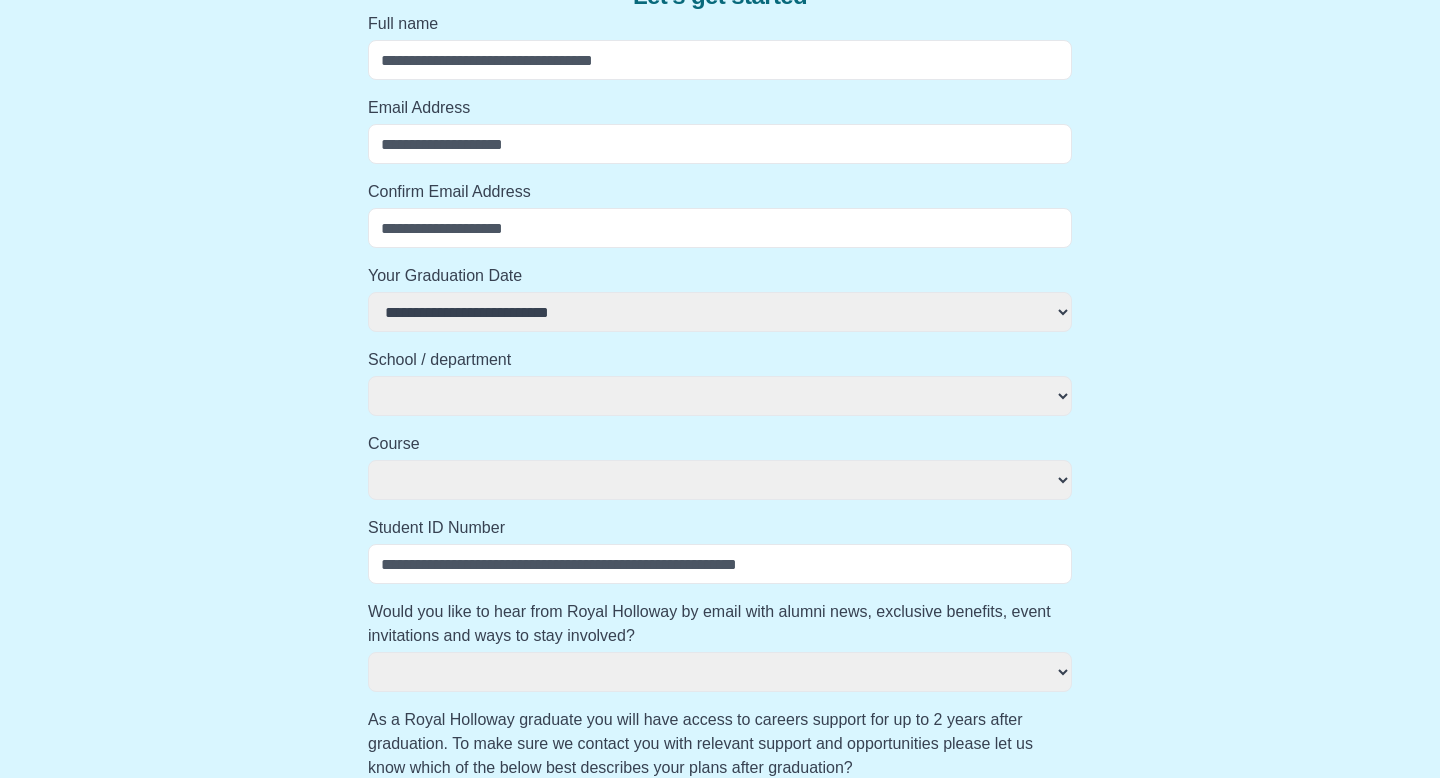 click on "**********" at bounding box center (720, 312) 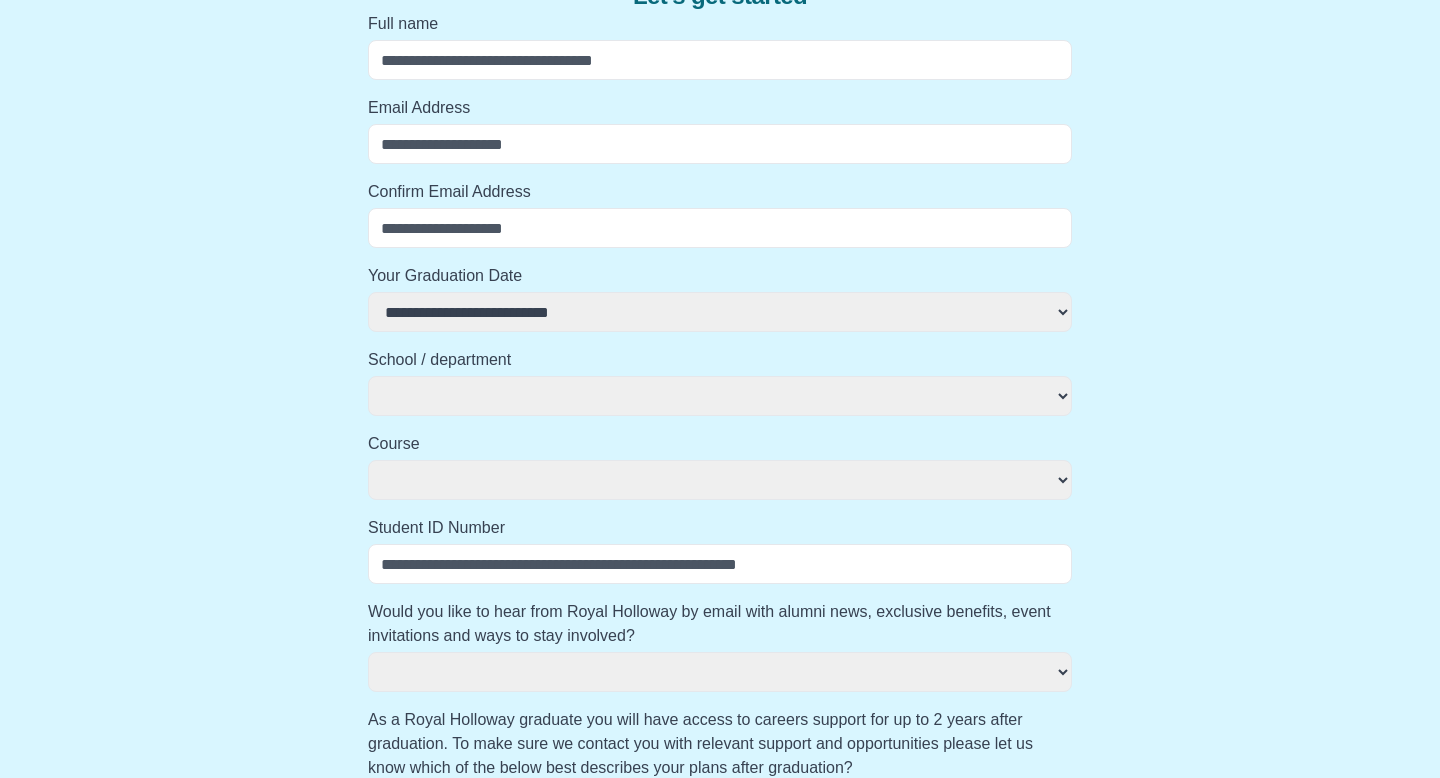 select on "**********" 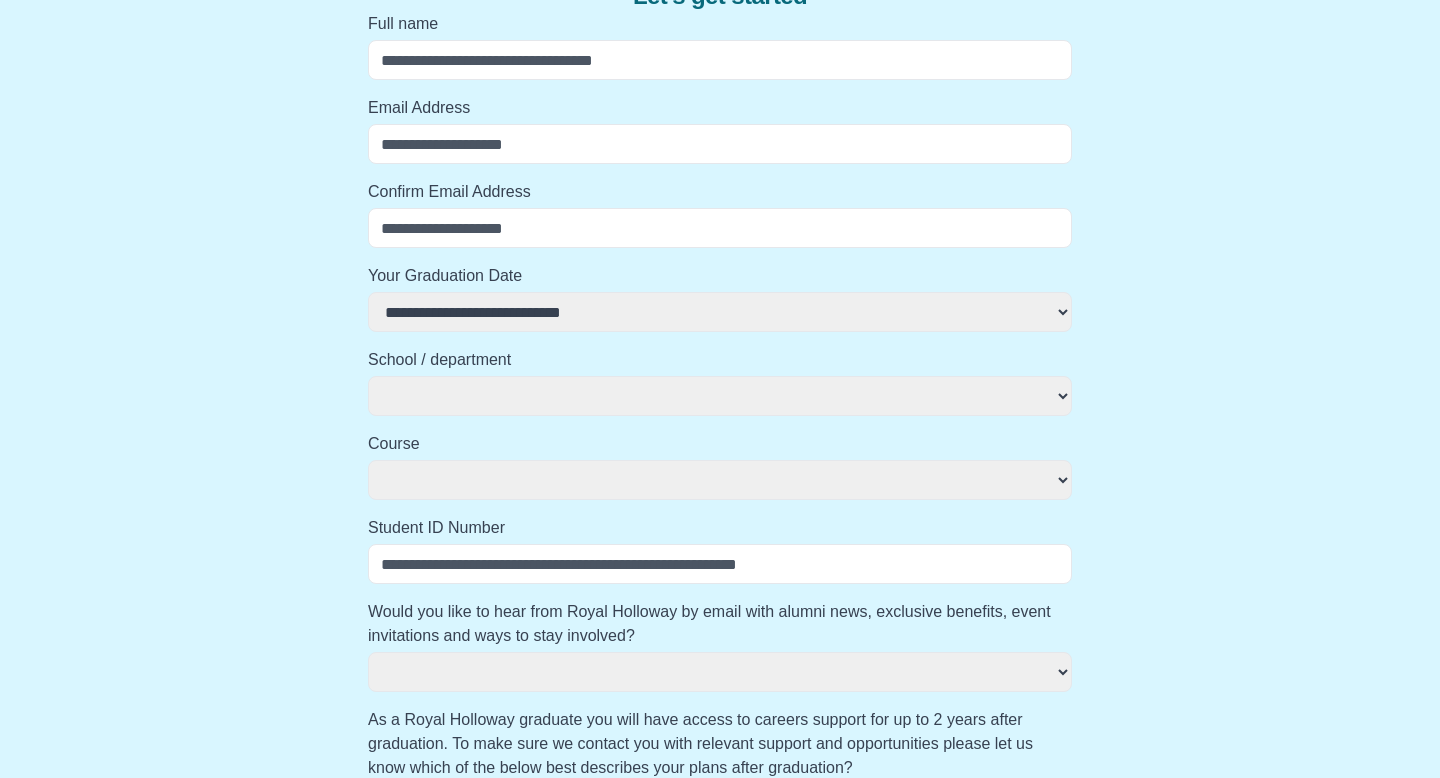 select 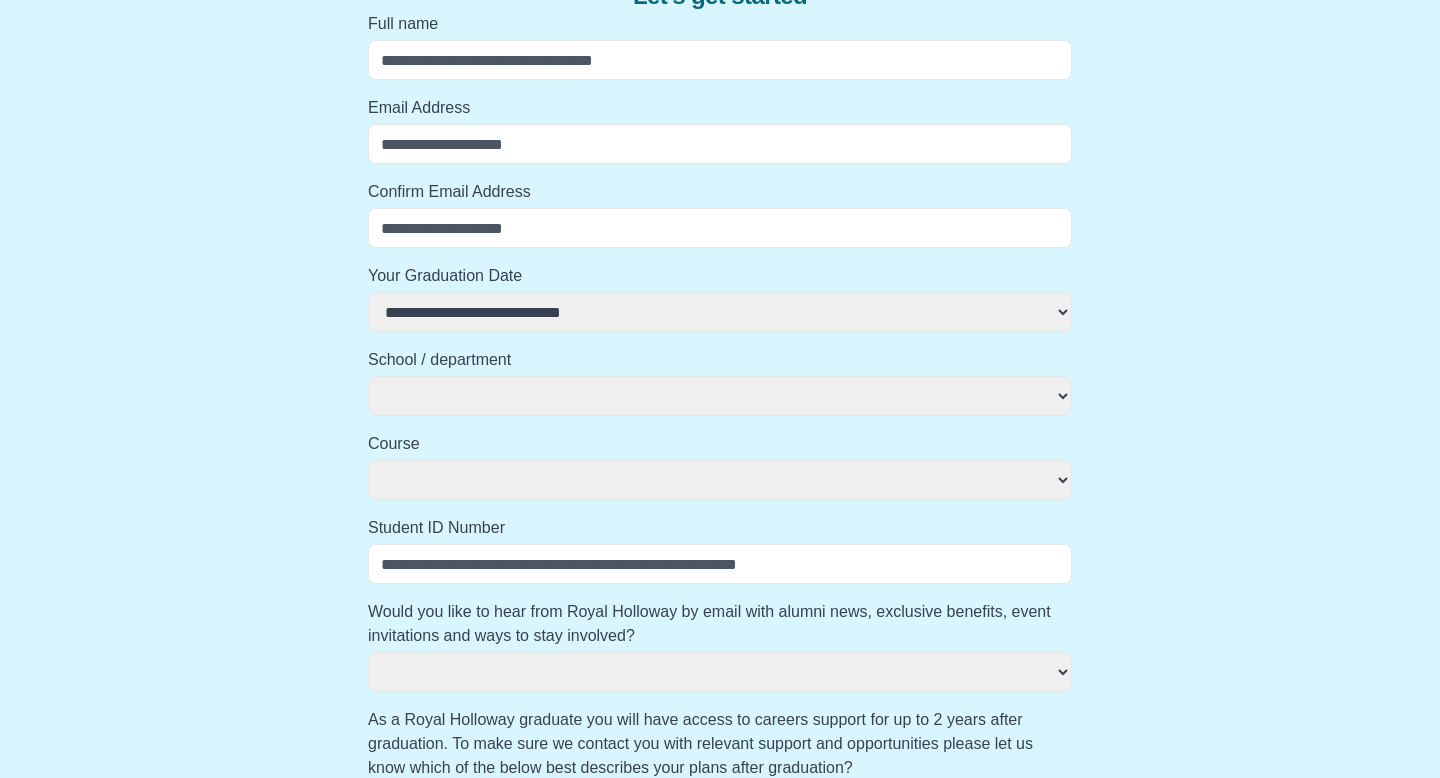 select 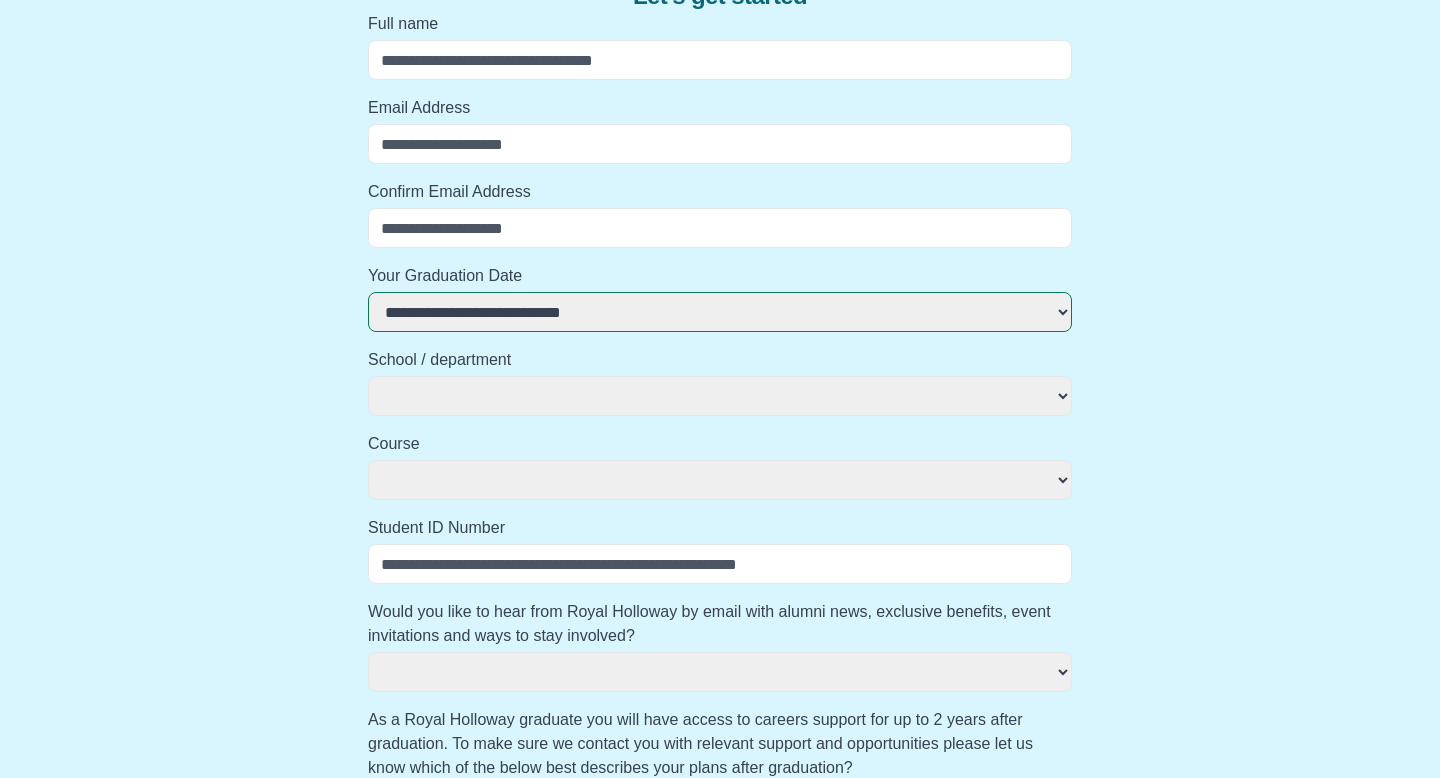 click on "**********" at bounding box center (720, 396) 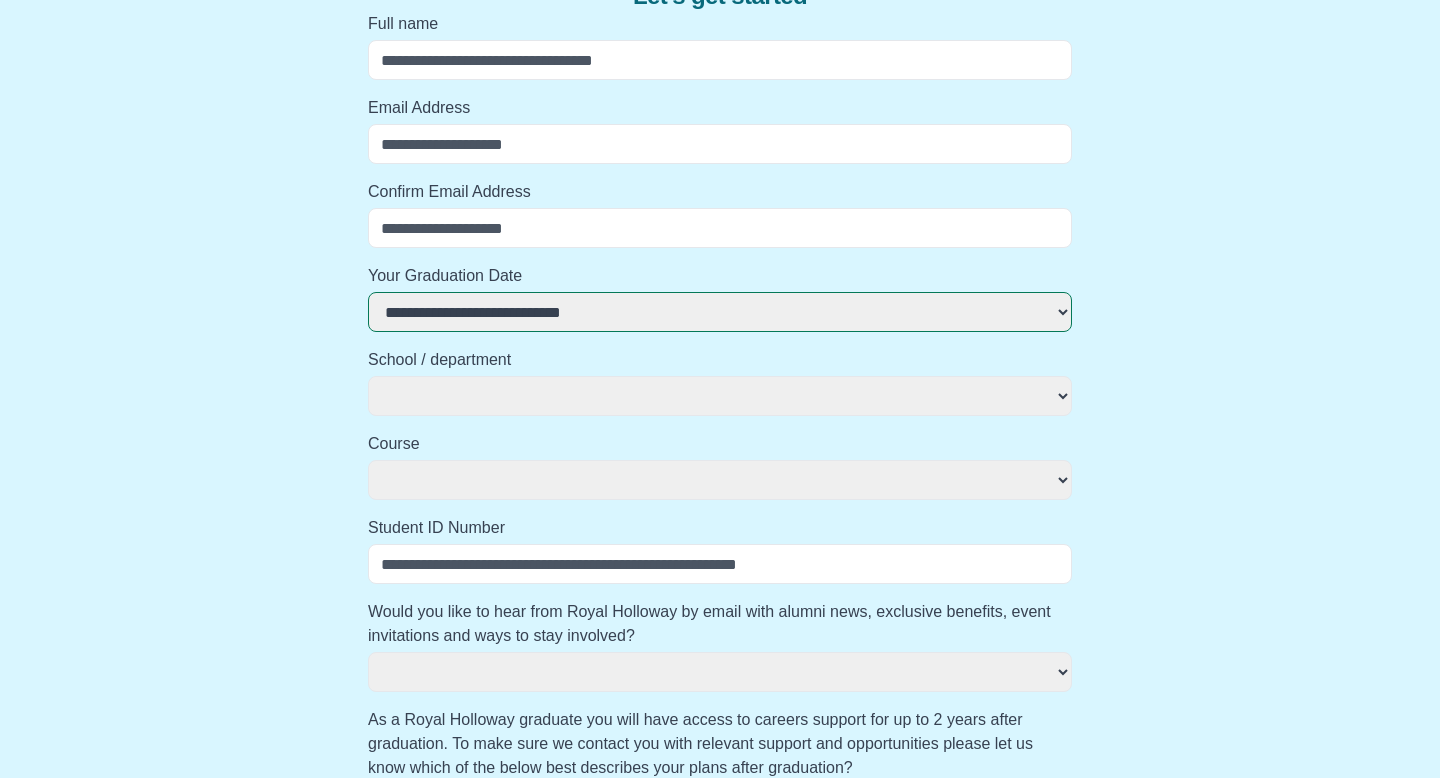 click on "**********" at bounding box center (720, 312) 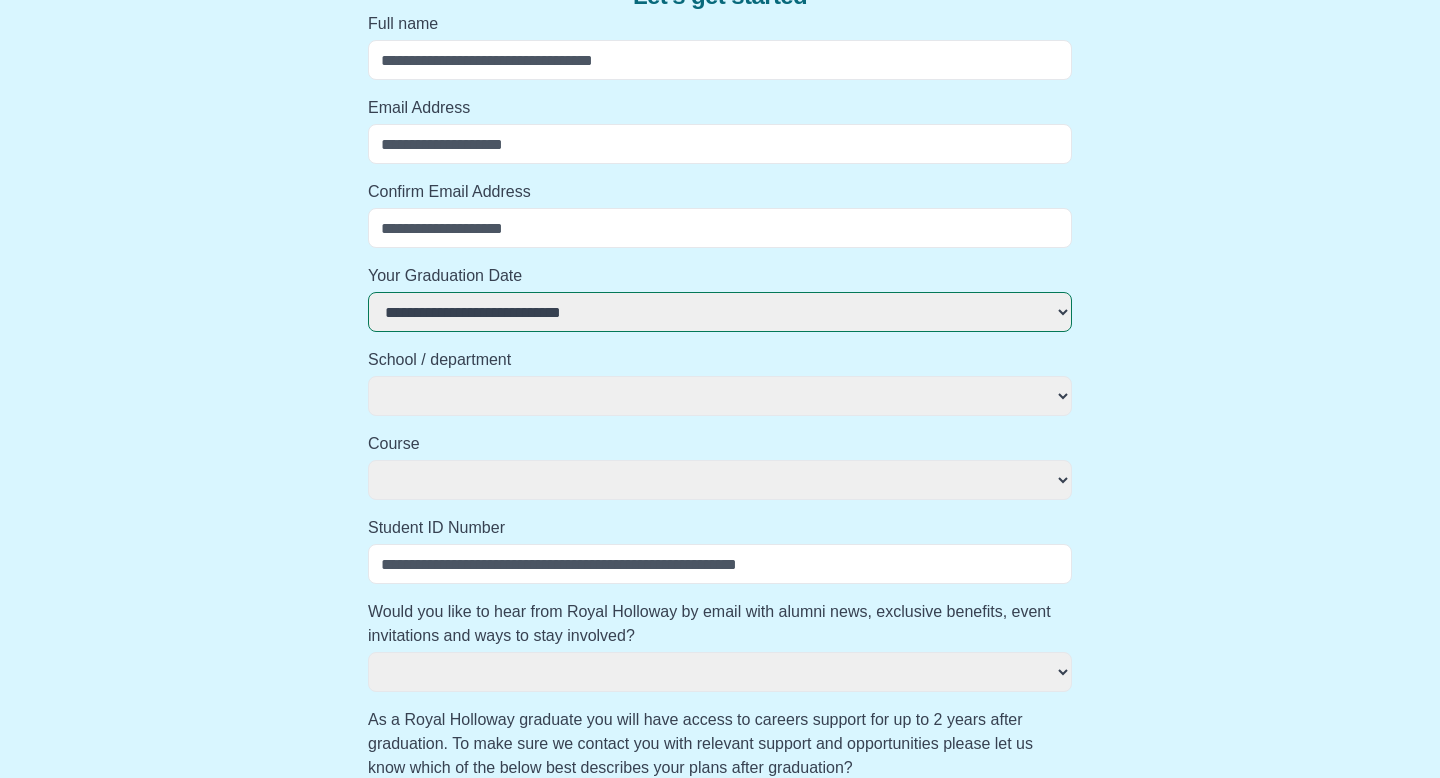 select on "**********" 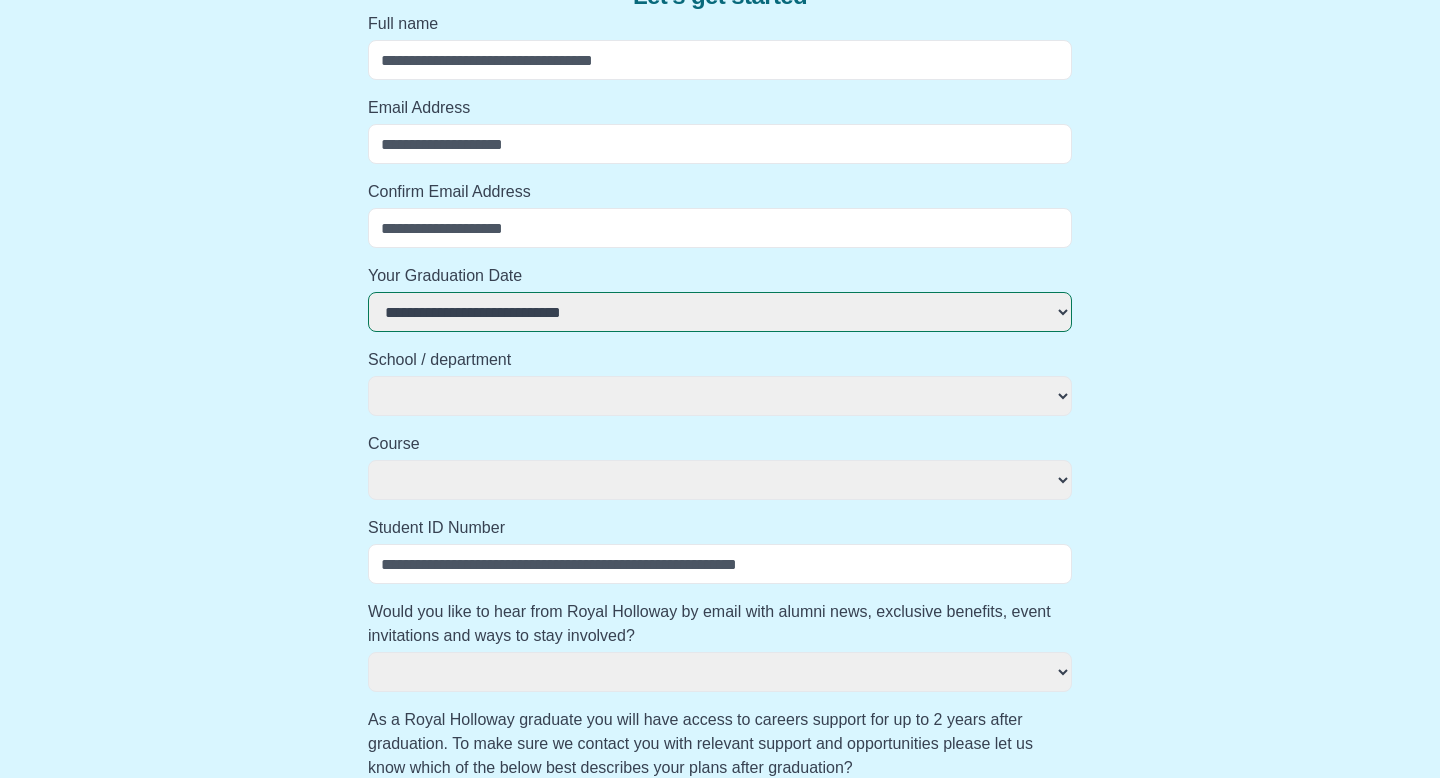 select 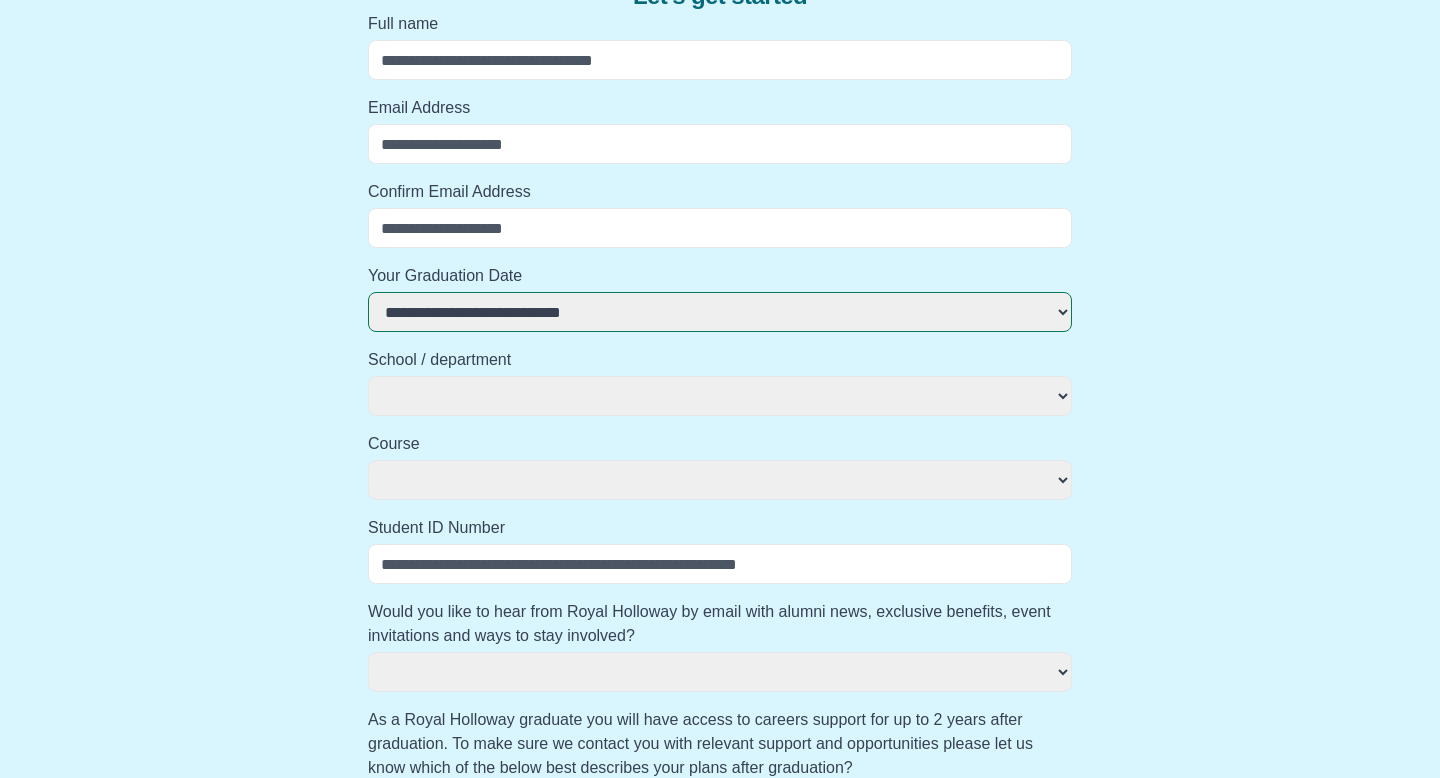 click on "**********" at bounding box center [720, 396] 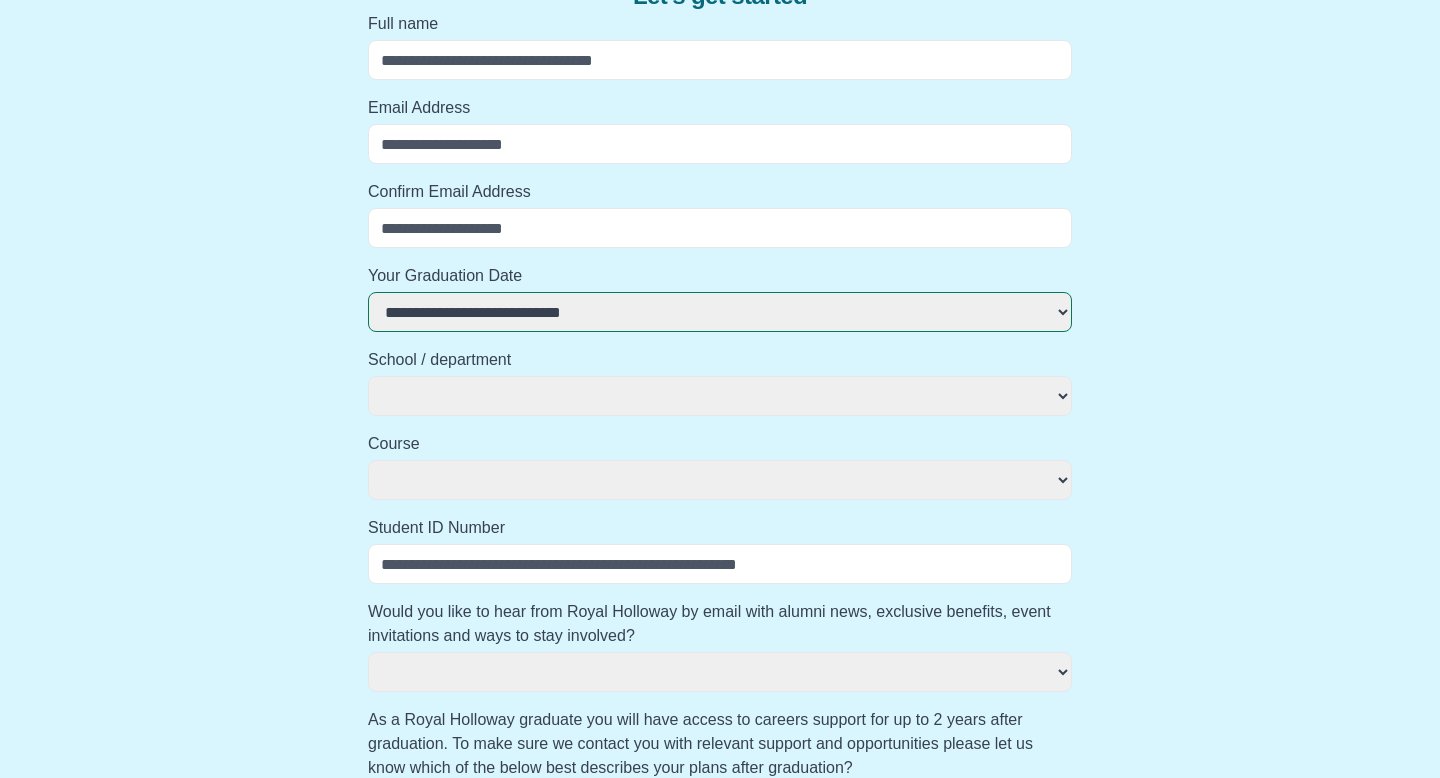 select on "**********" 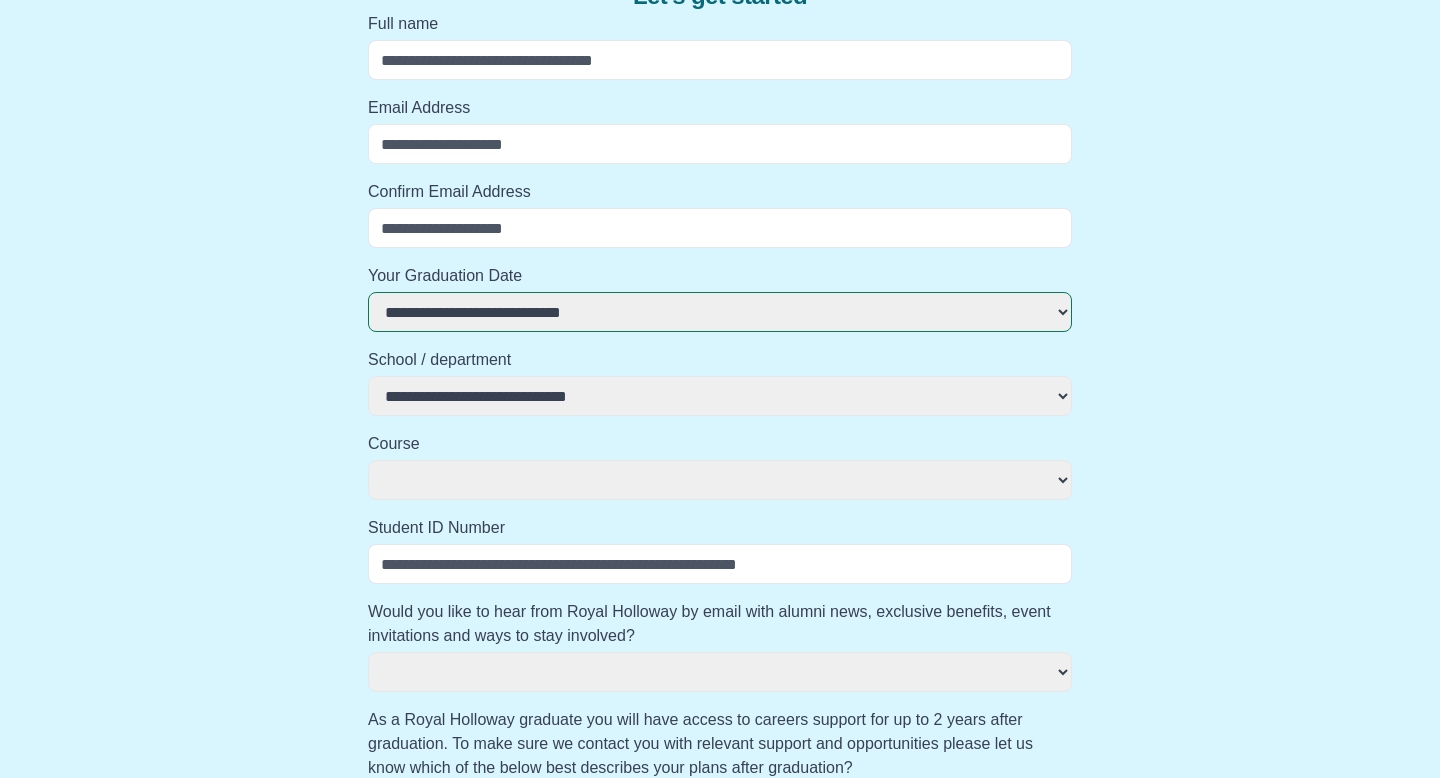select 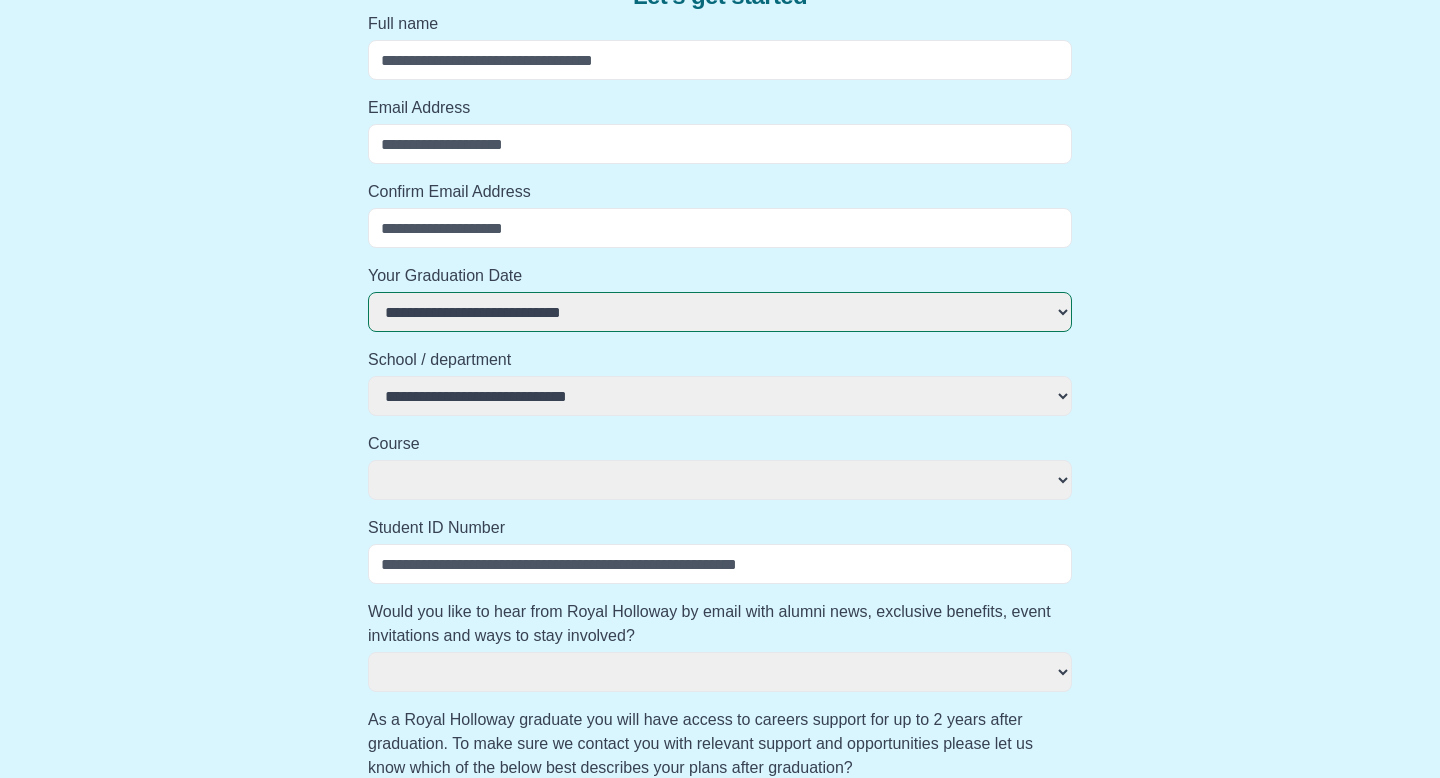 select 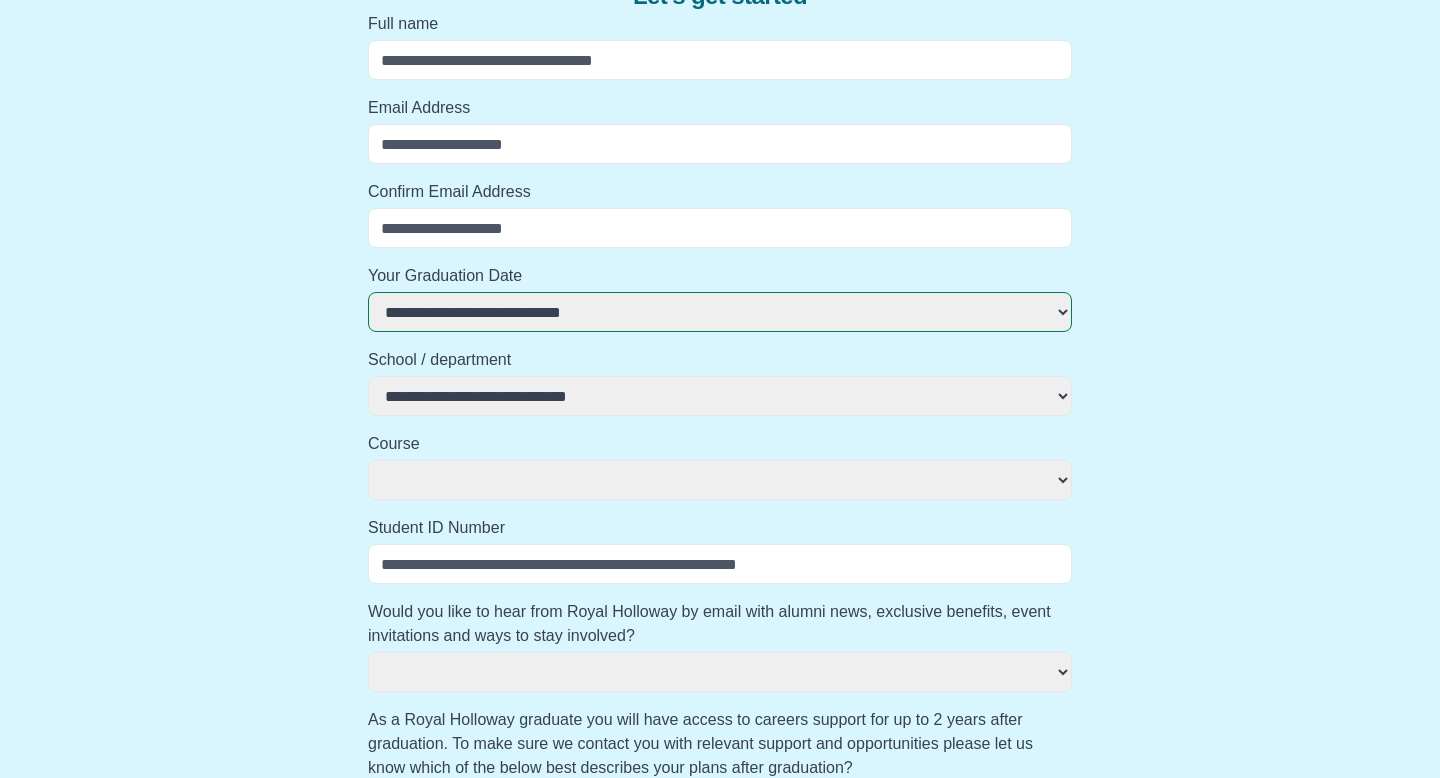 select 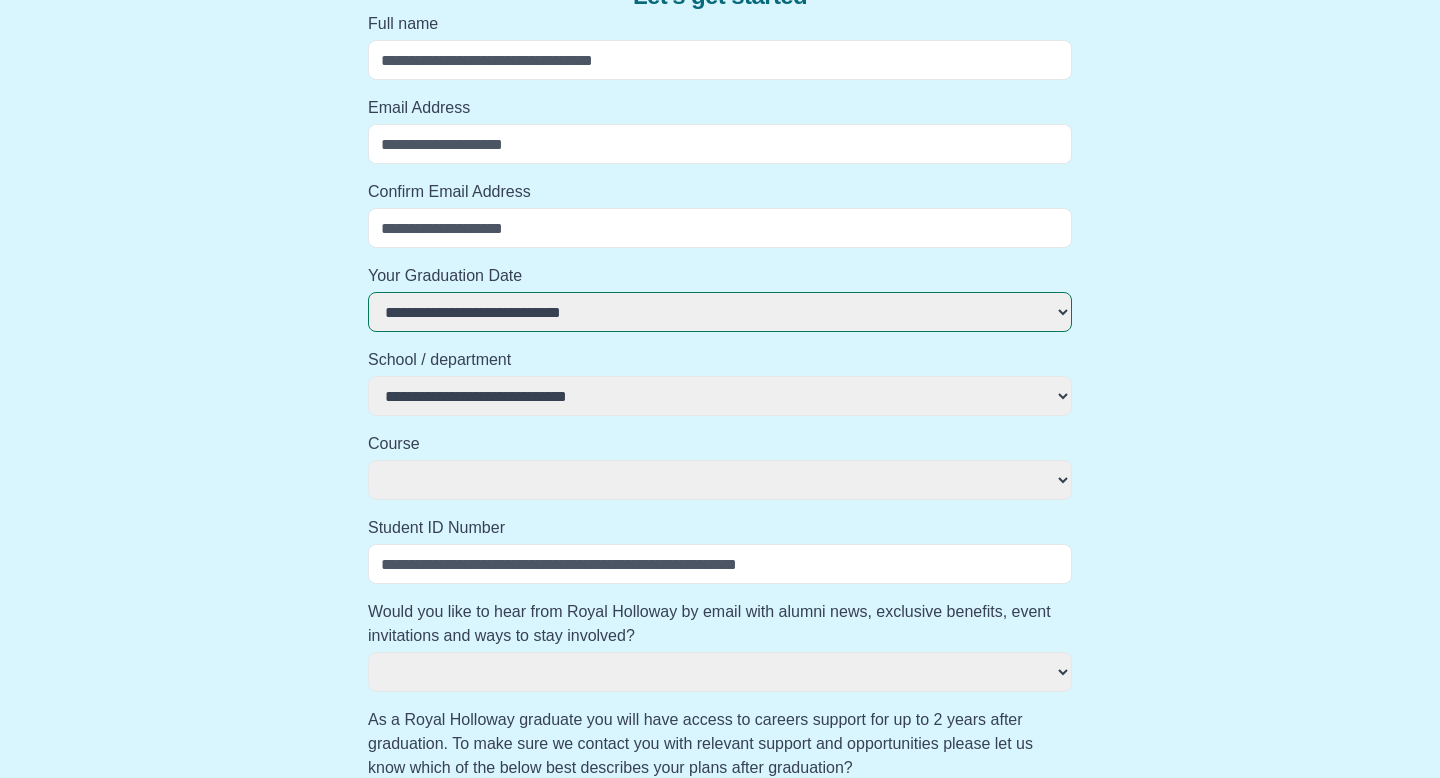 click on "Course" at bounding box center [720, 444] 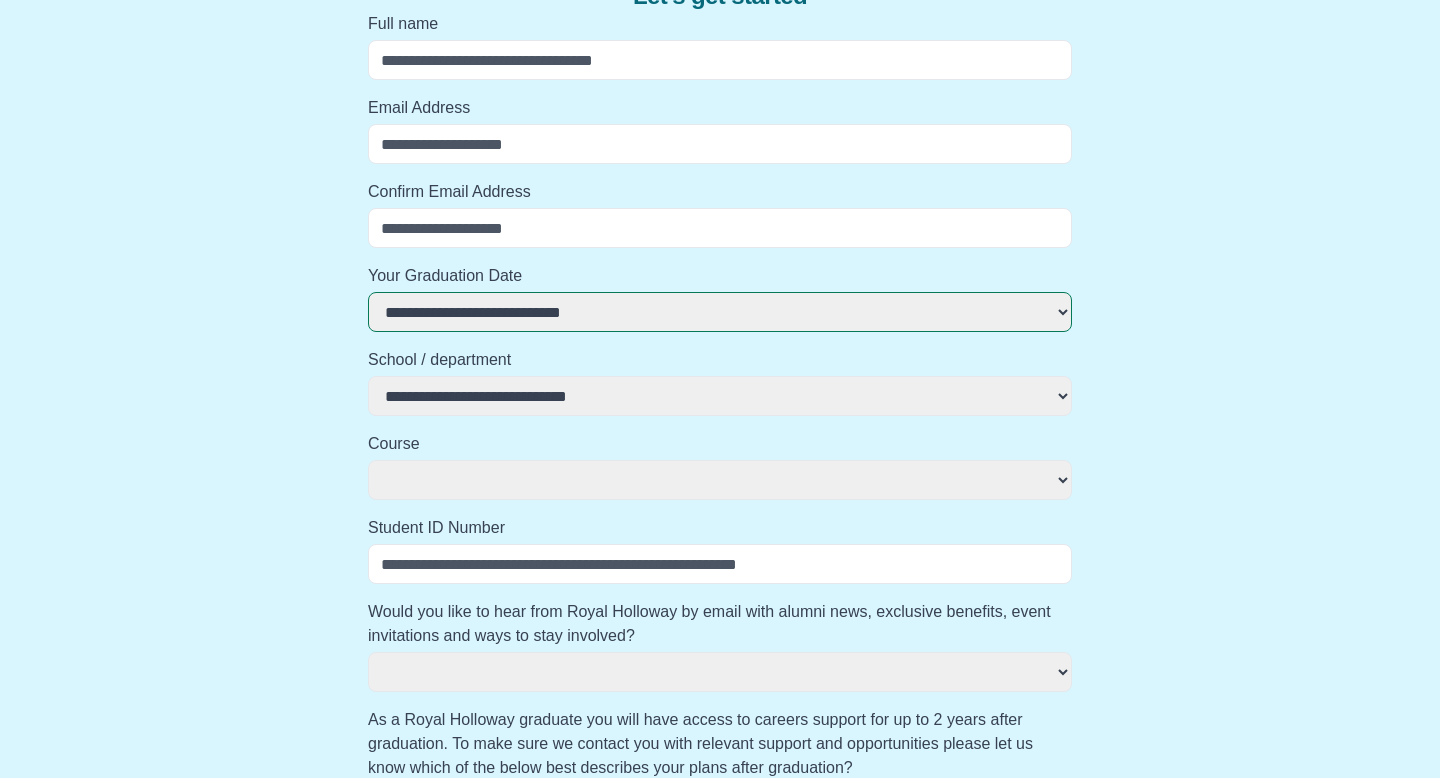 click on "**********" at bounding box center [720, 480] 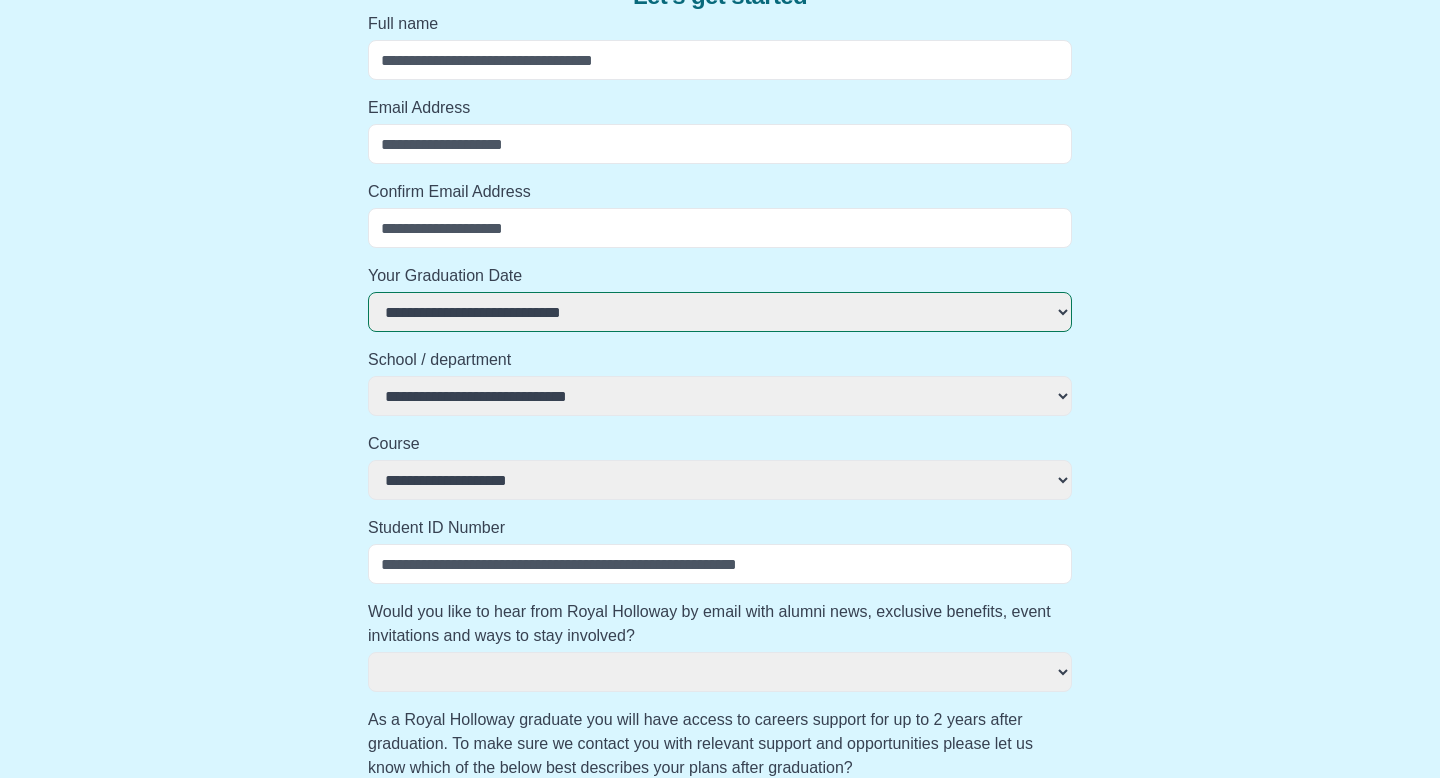 select 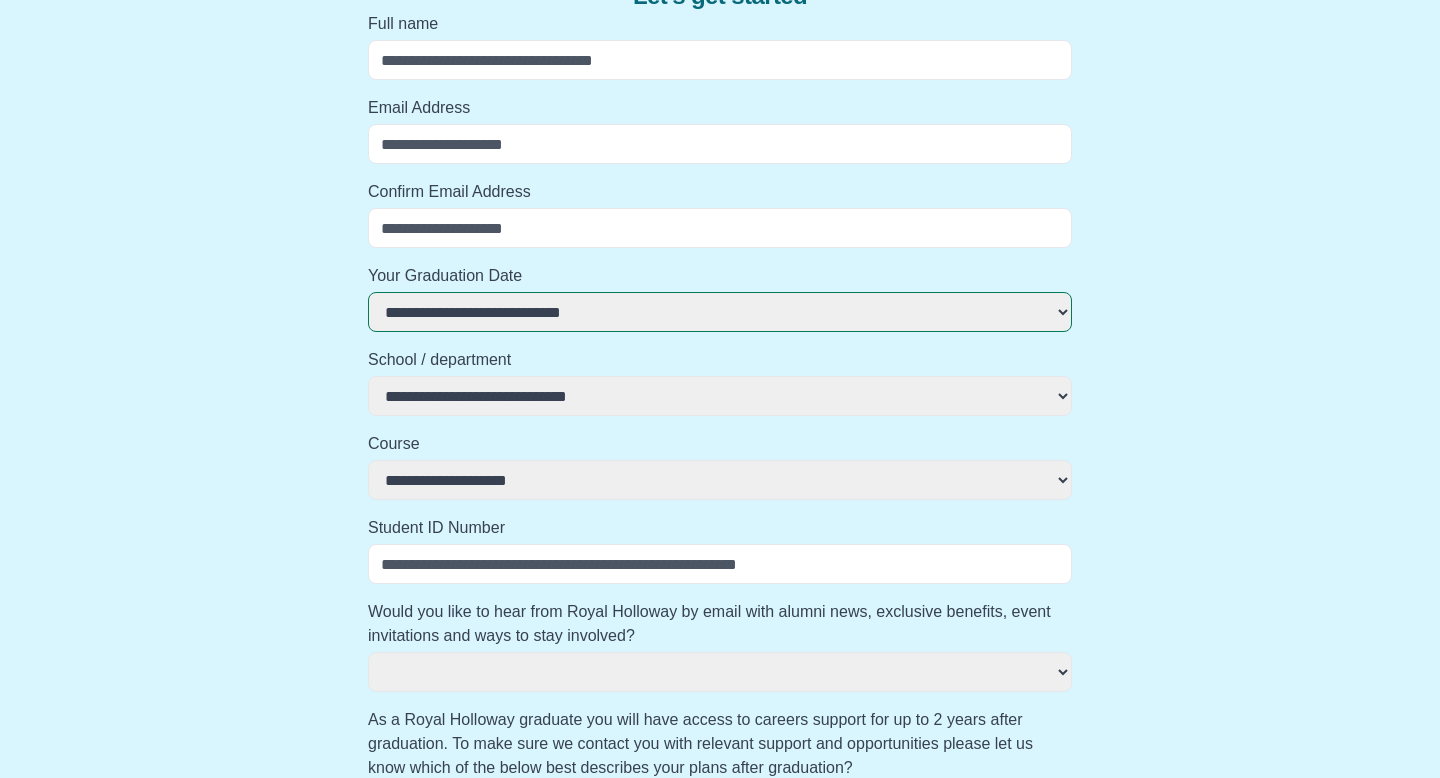 type on "*" 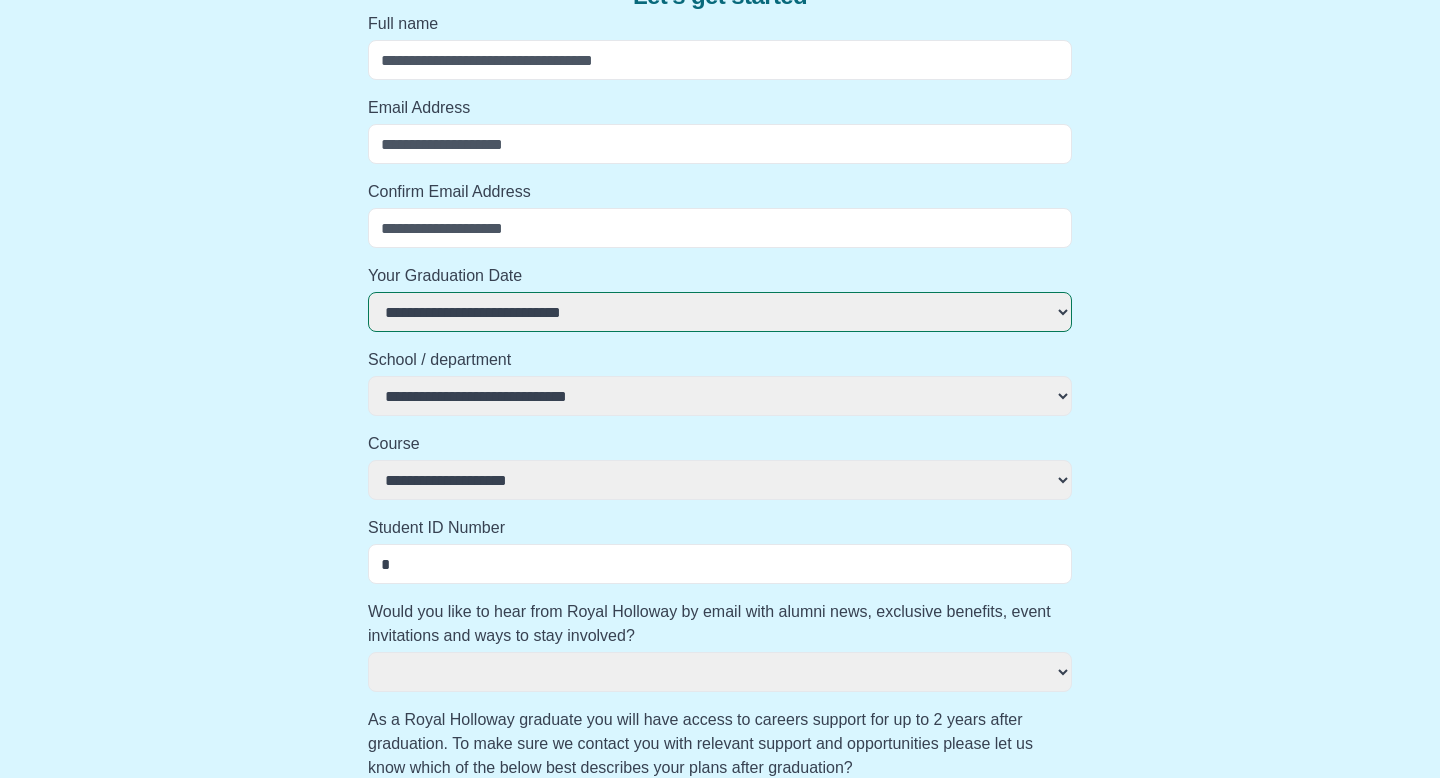 select 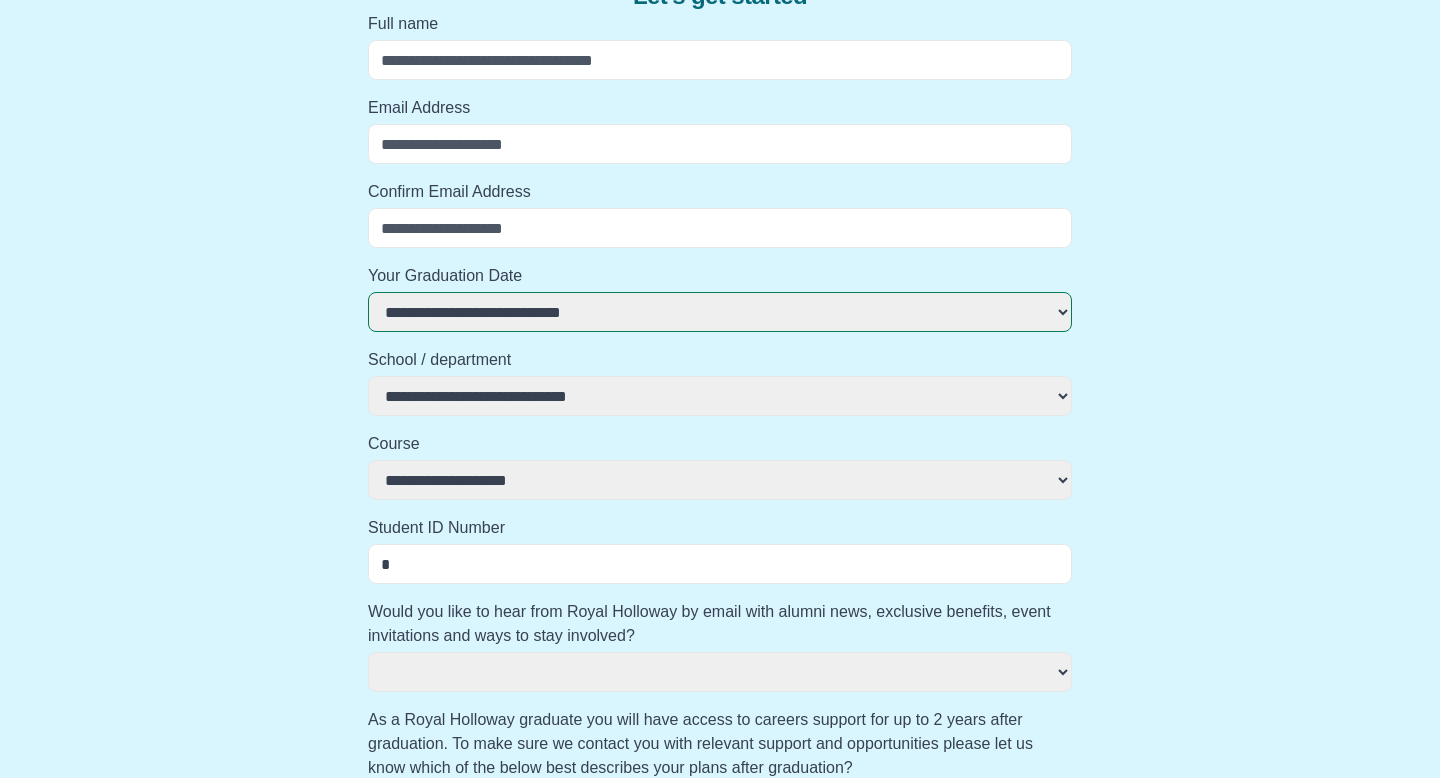 type on "**" 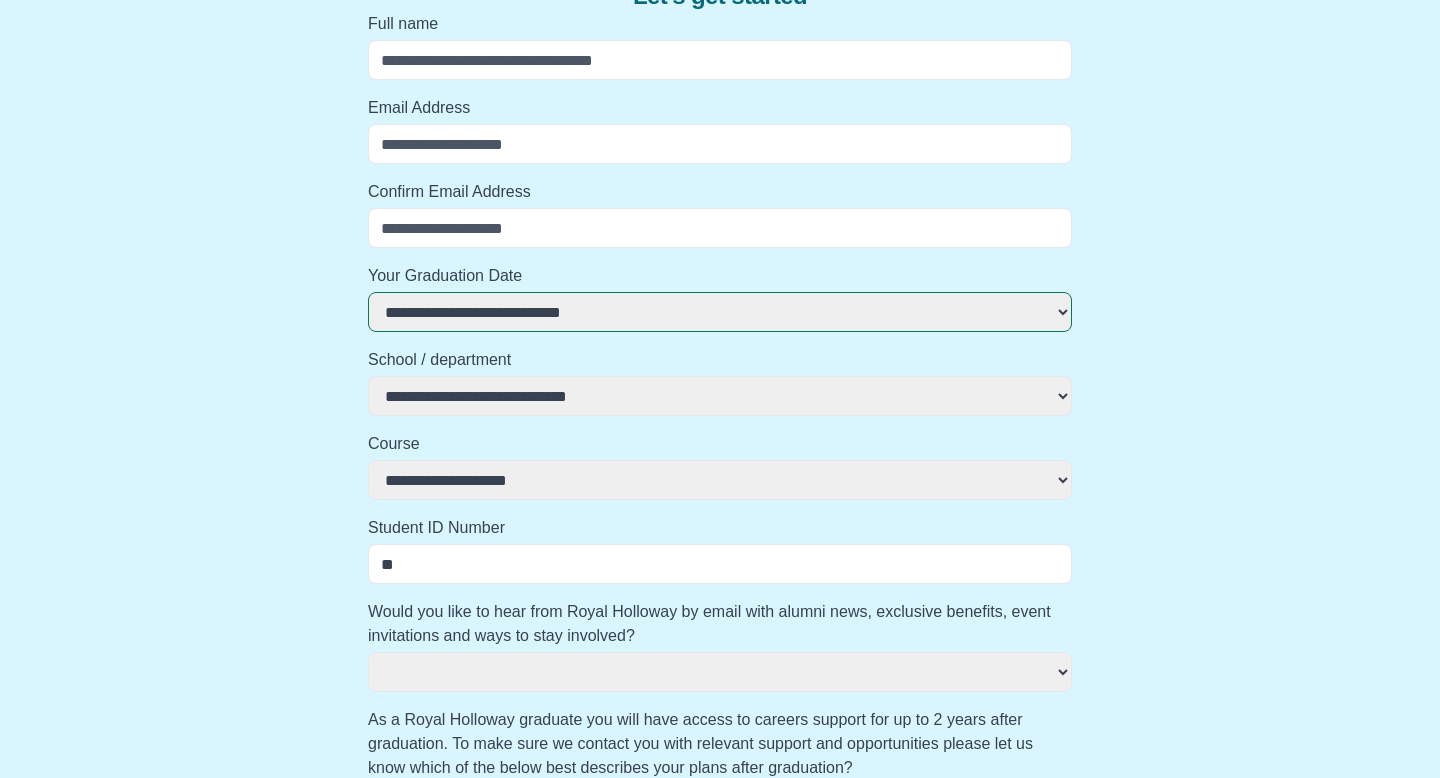 select 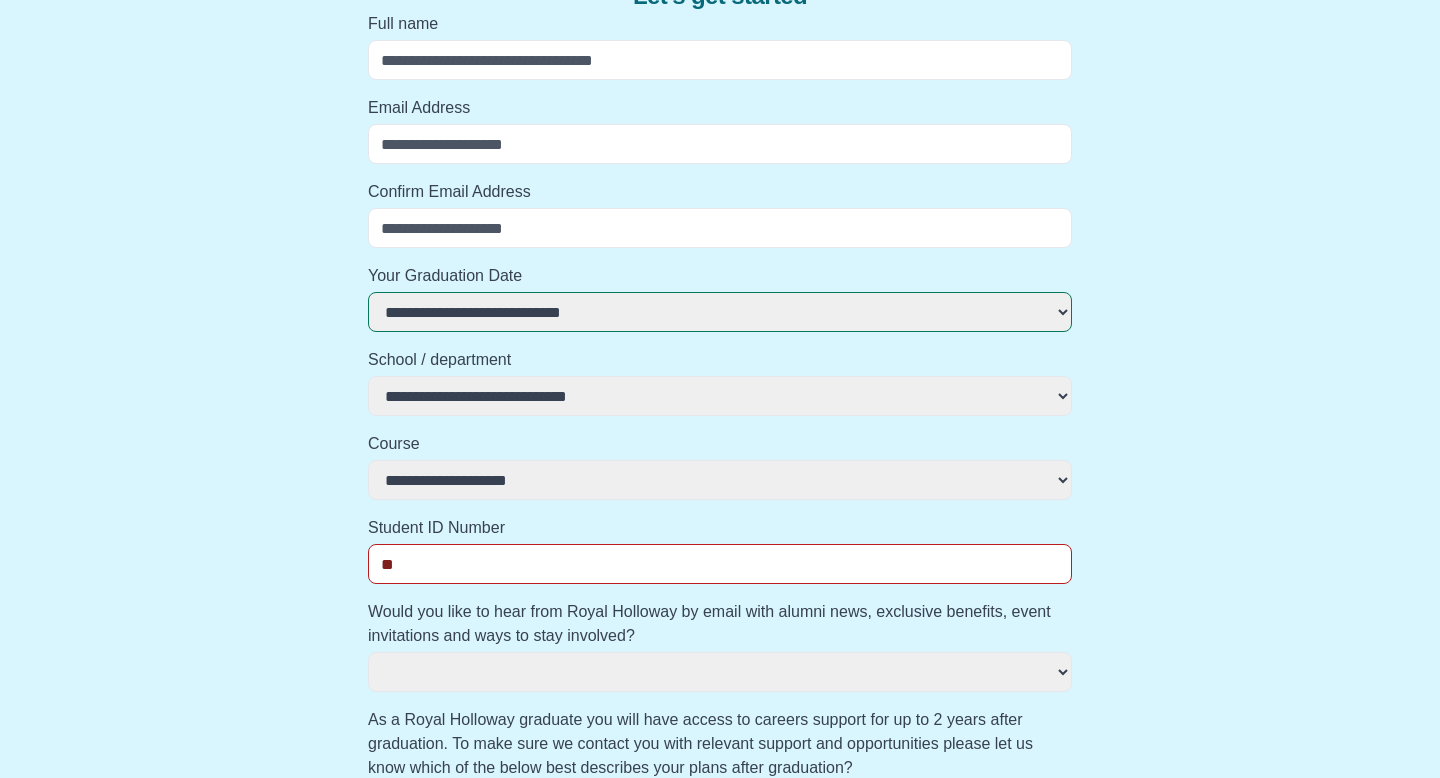 type on "***" 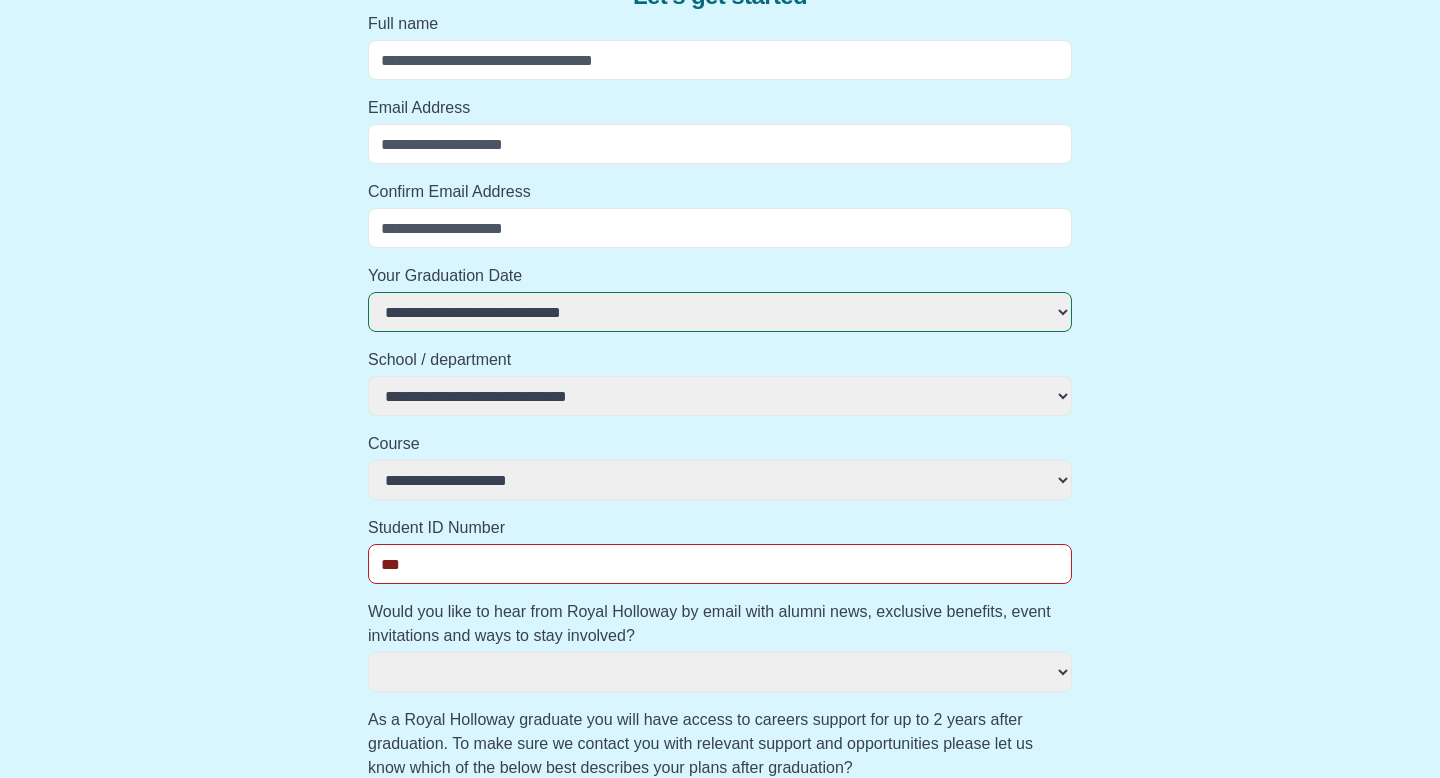 select 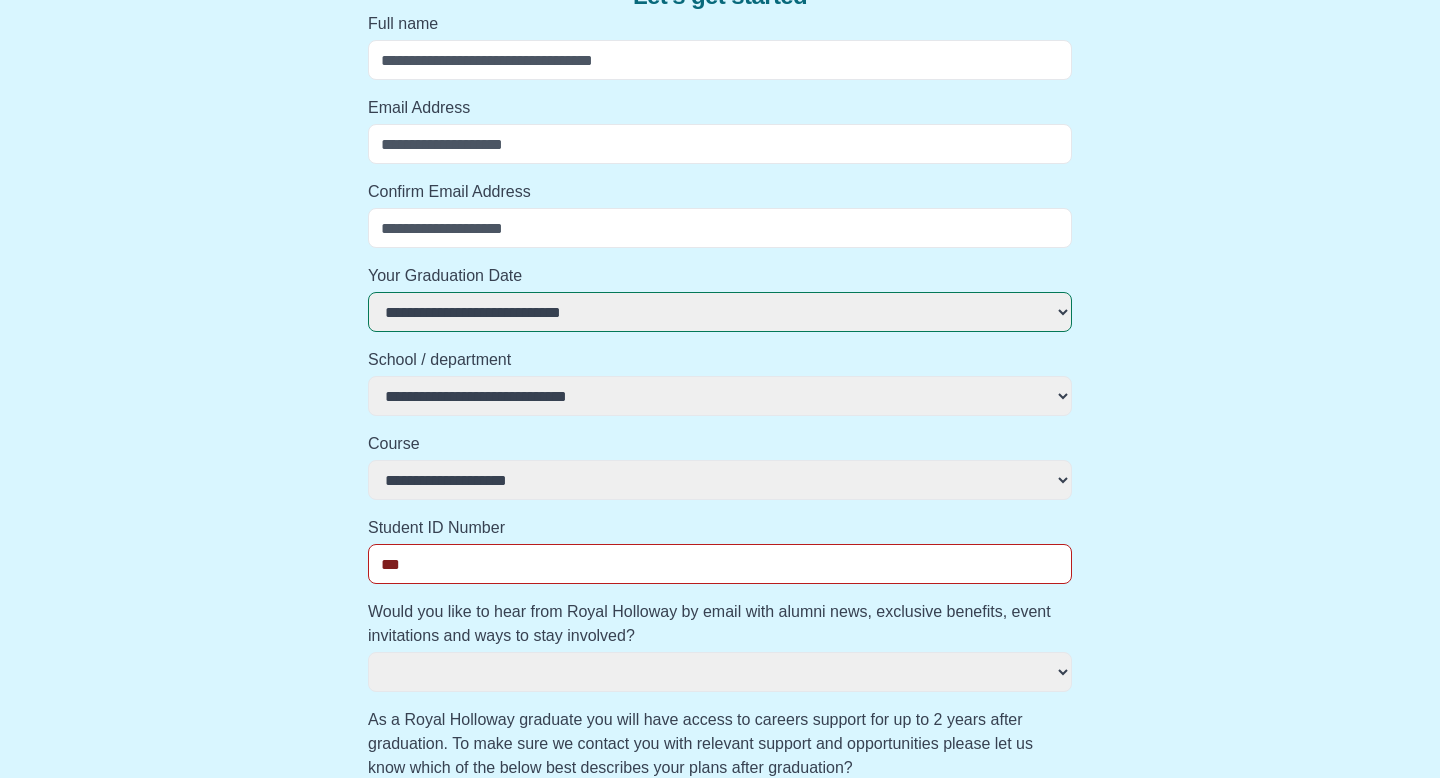 type on "****" 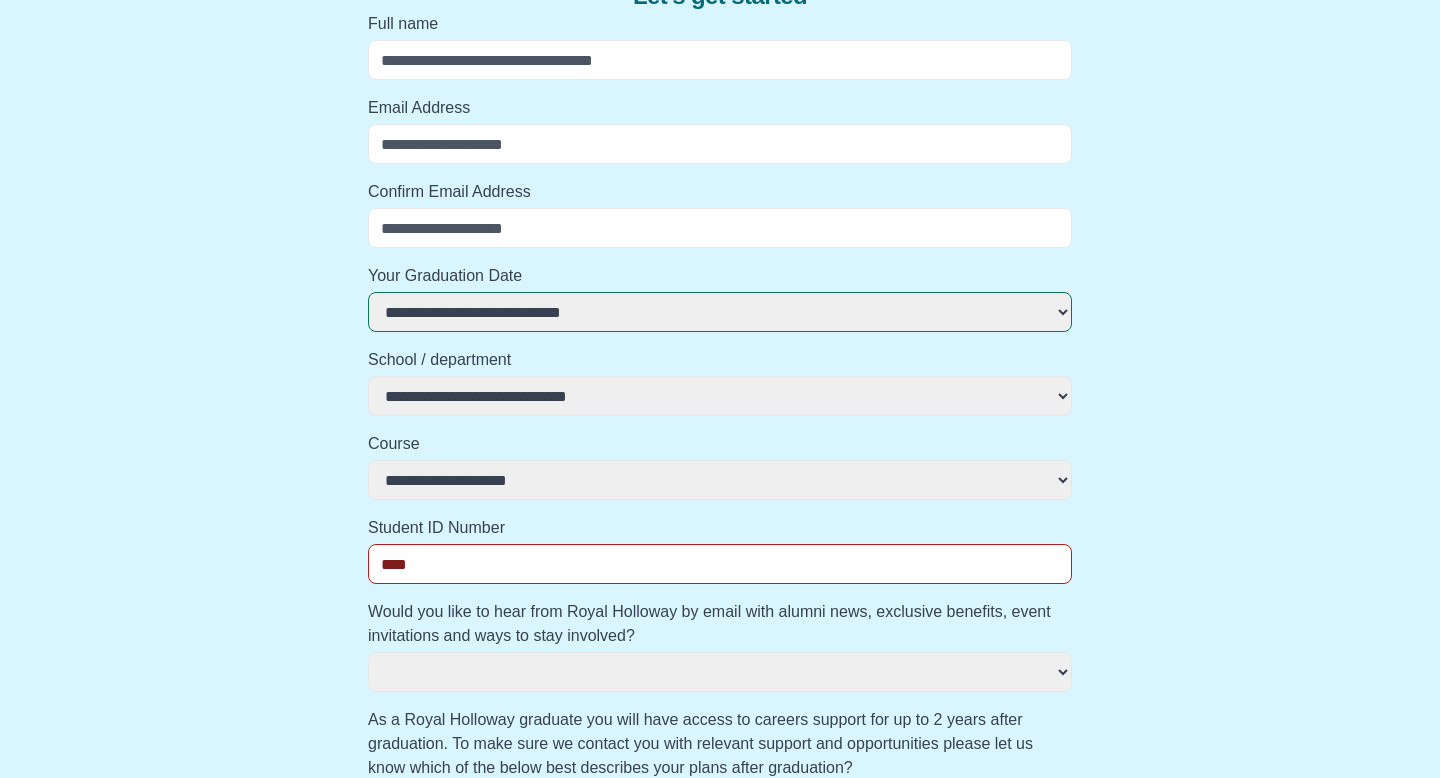 select 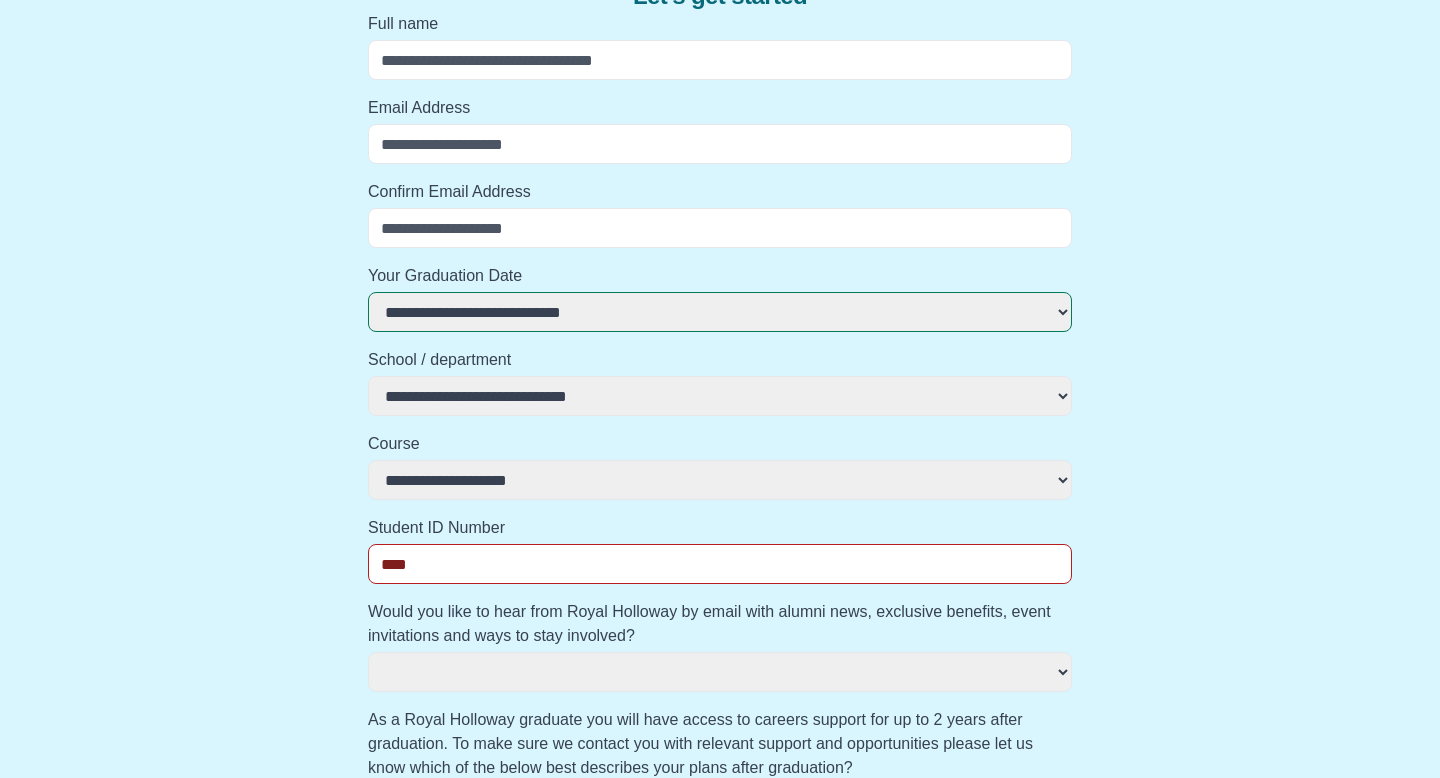 type on "****" 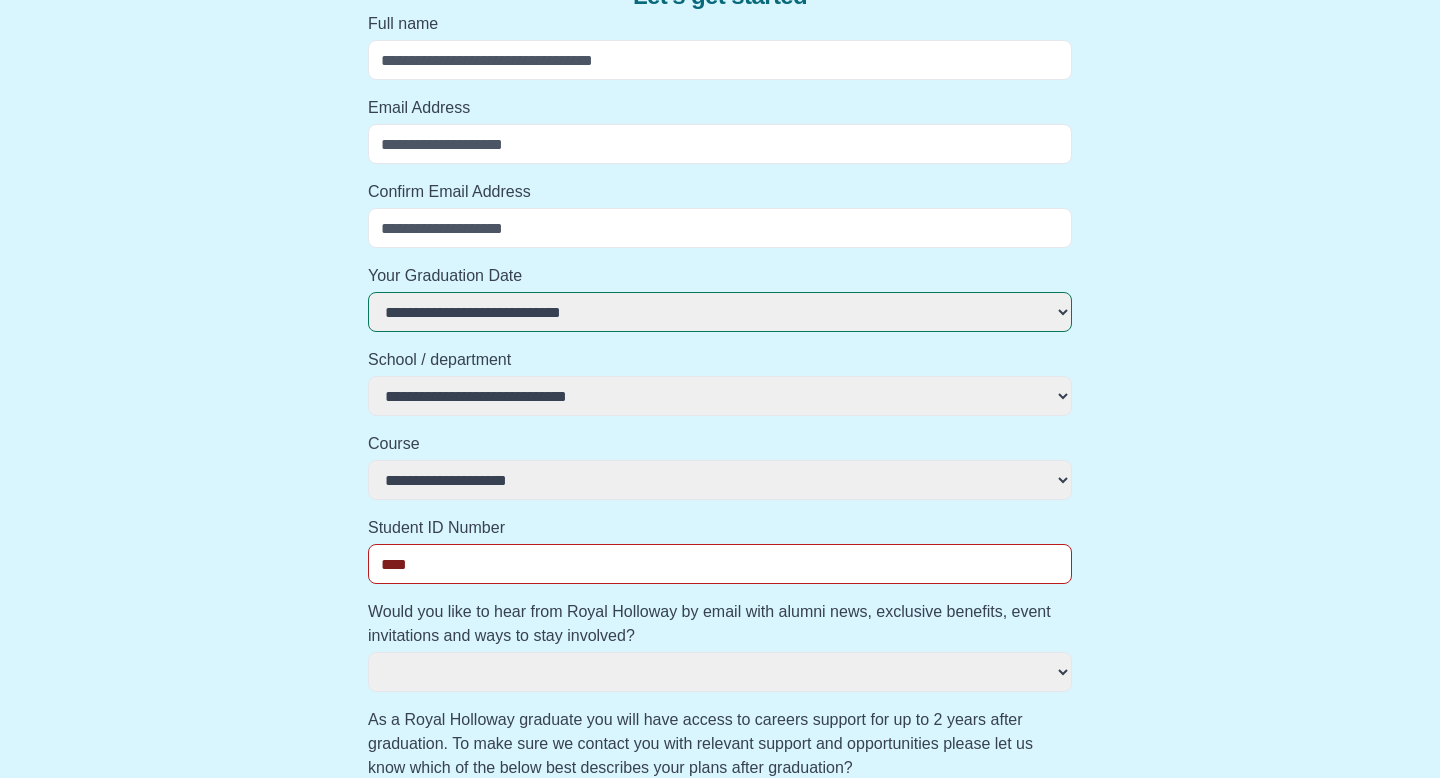 select 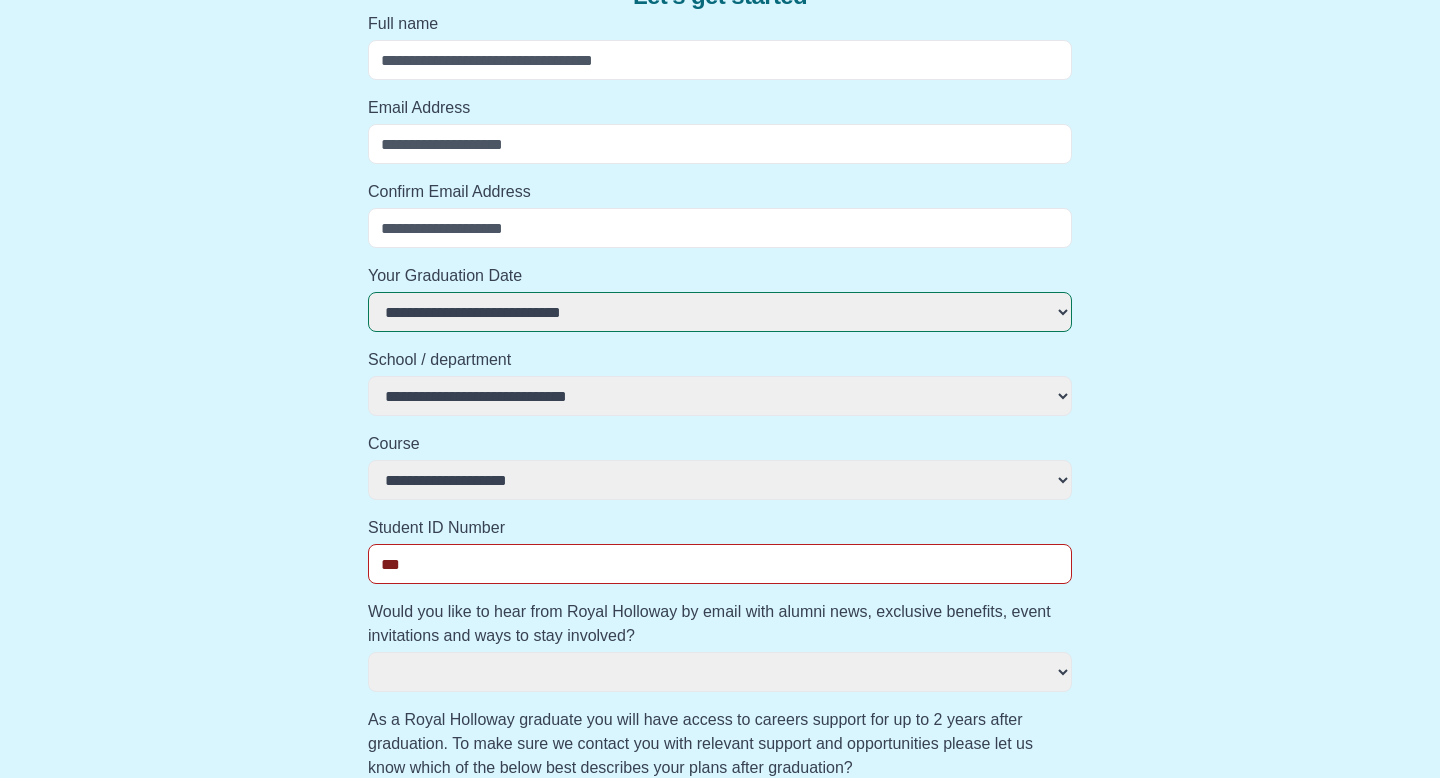 select 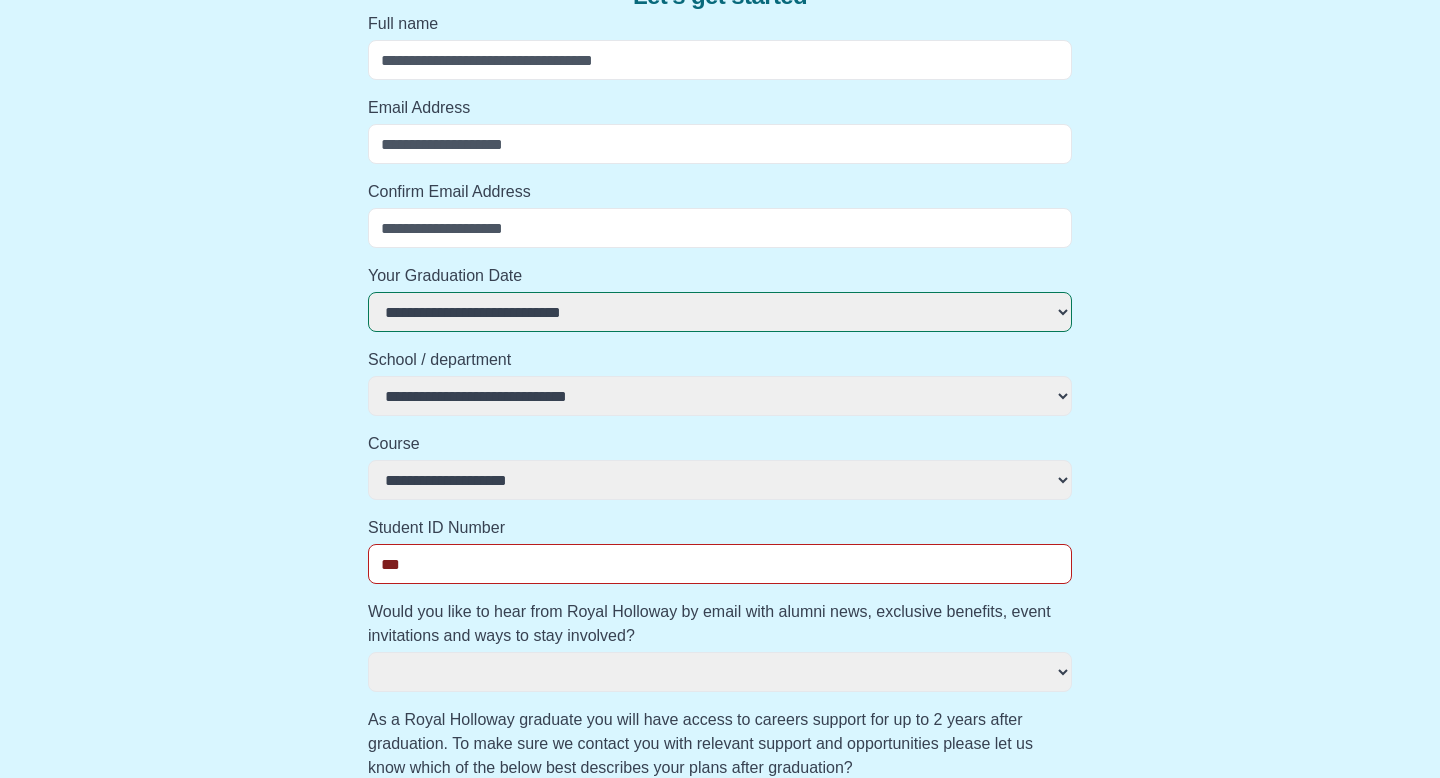 type on "**" 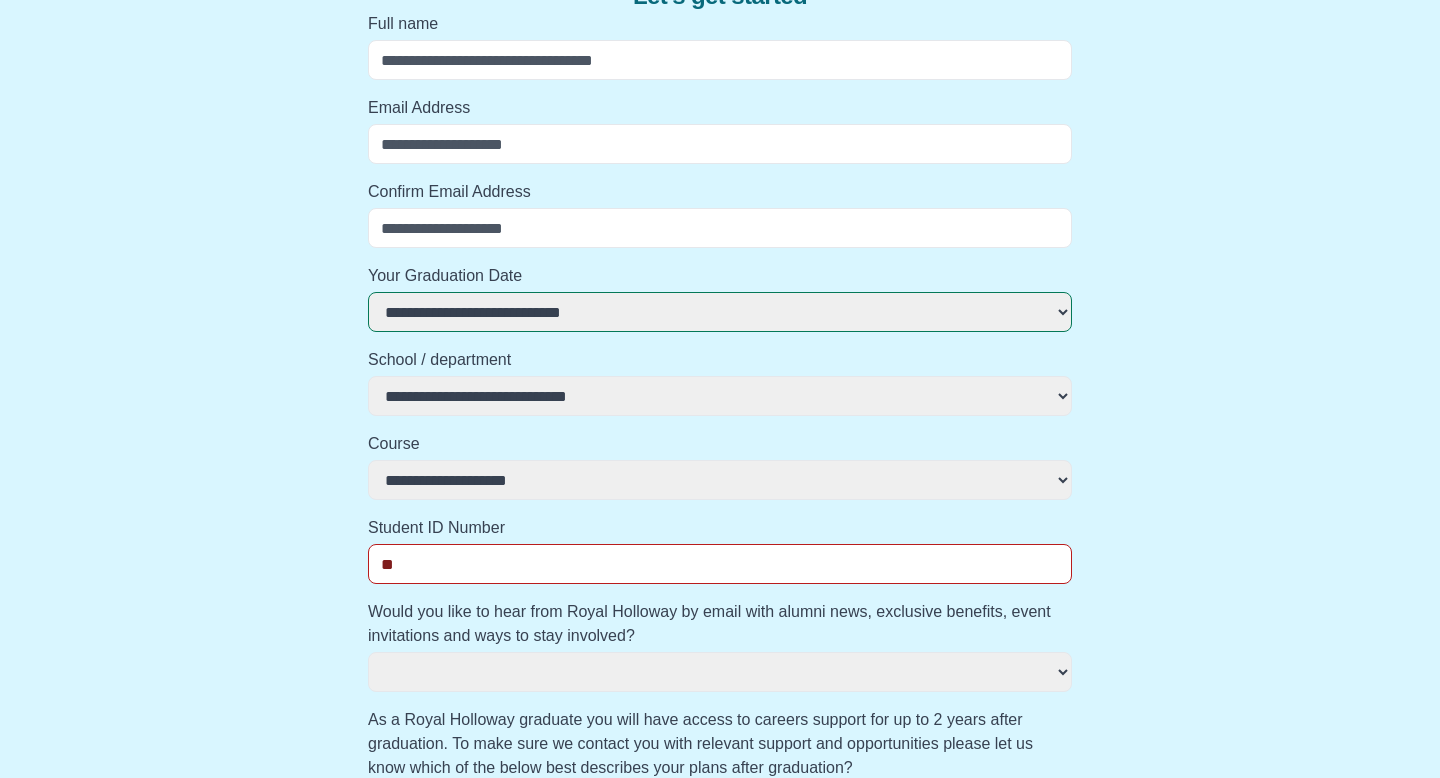 select 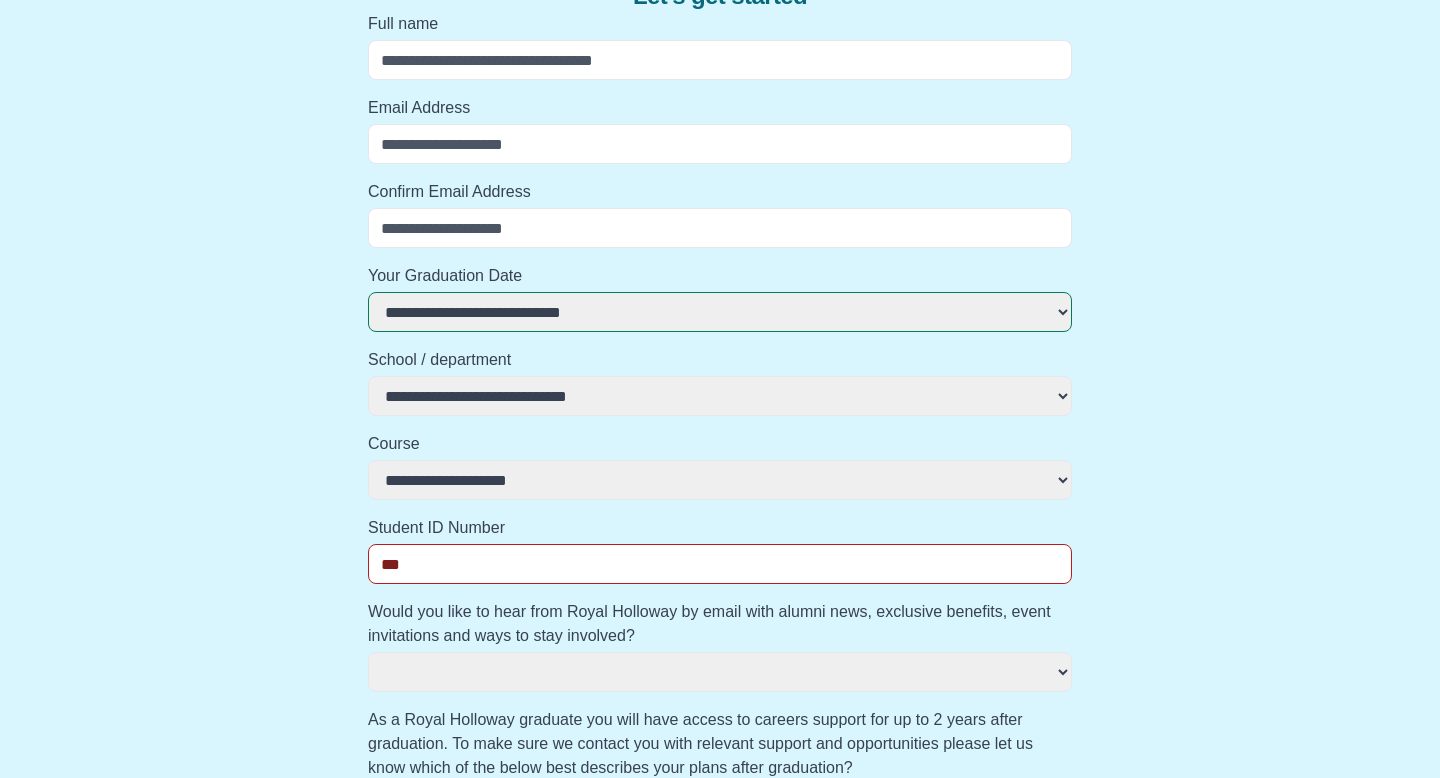 select 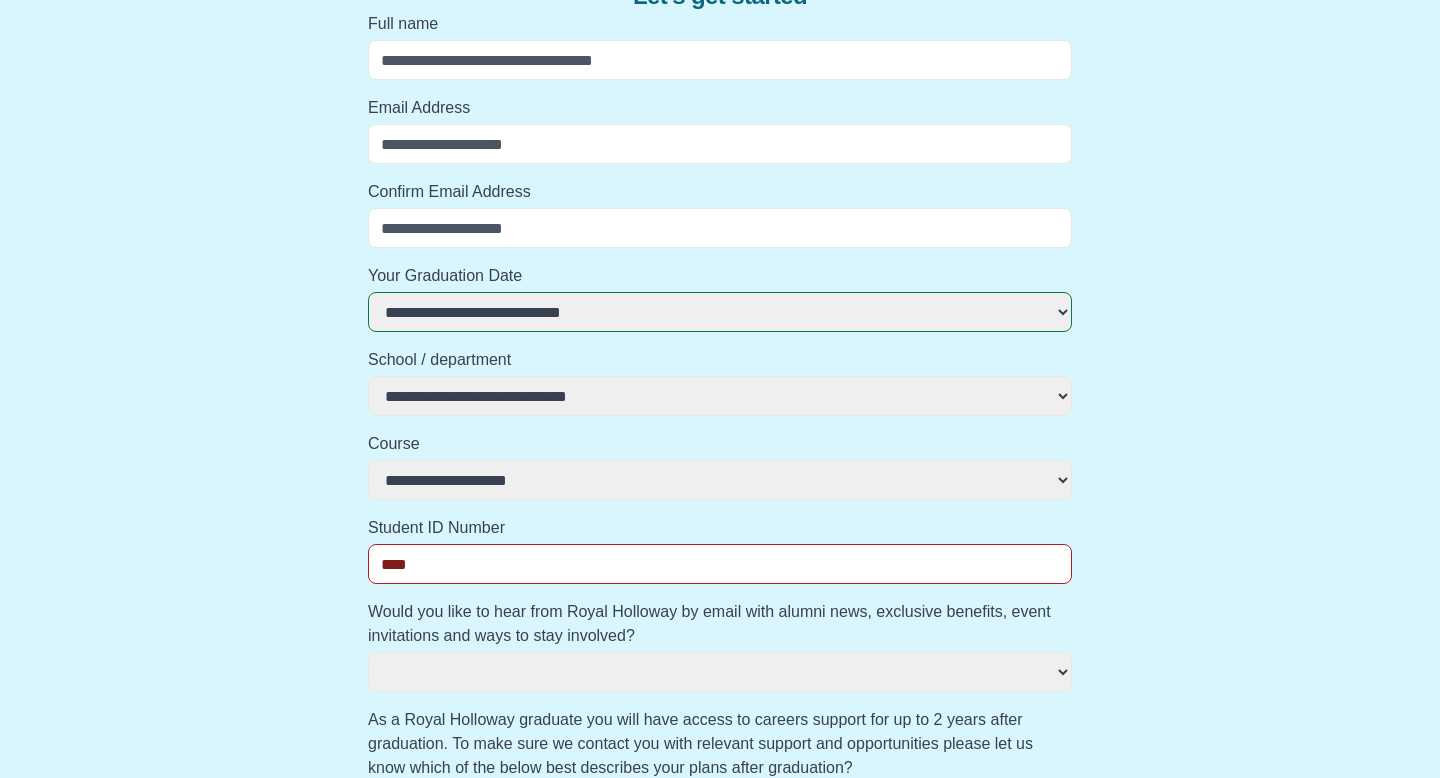select 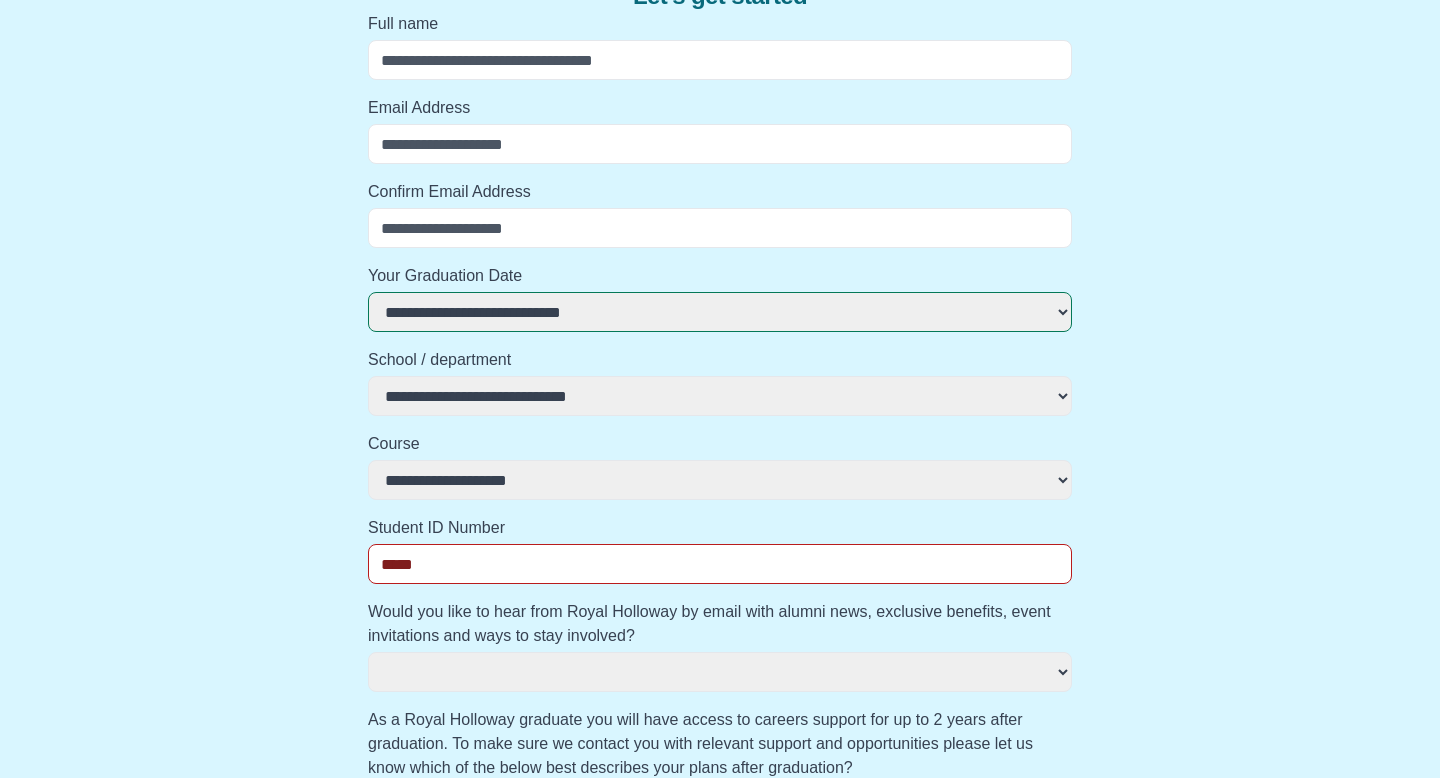 select 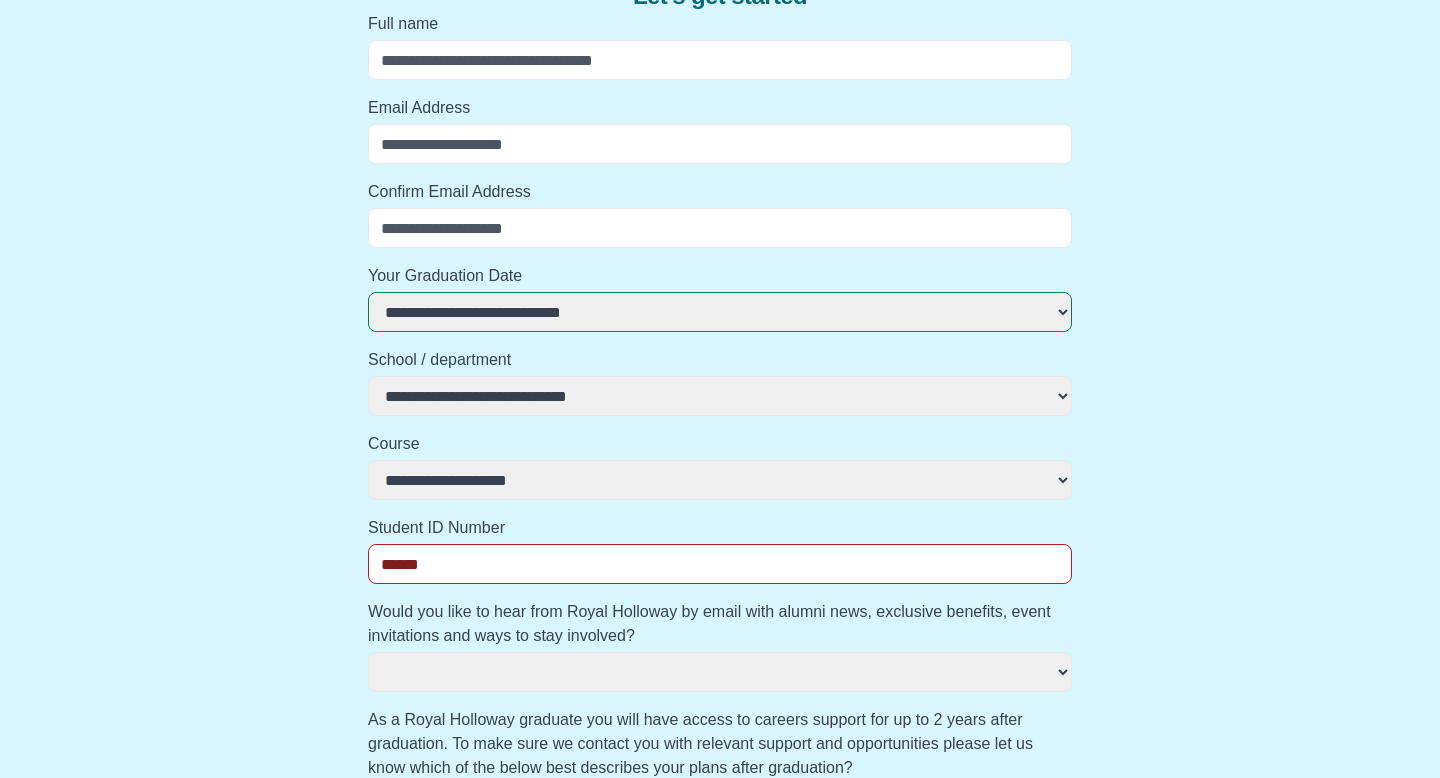 select 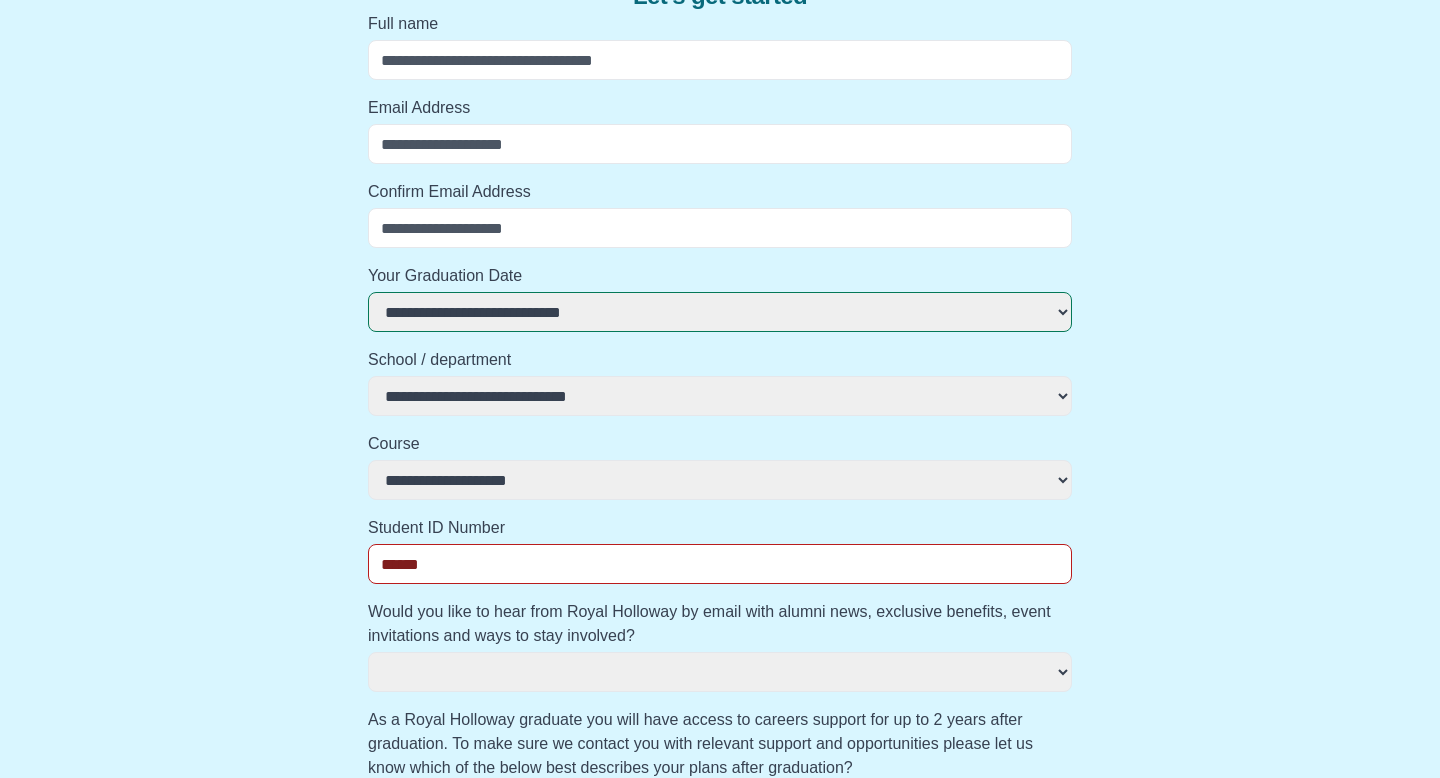 type on "******" 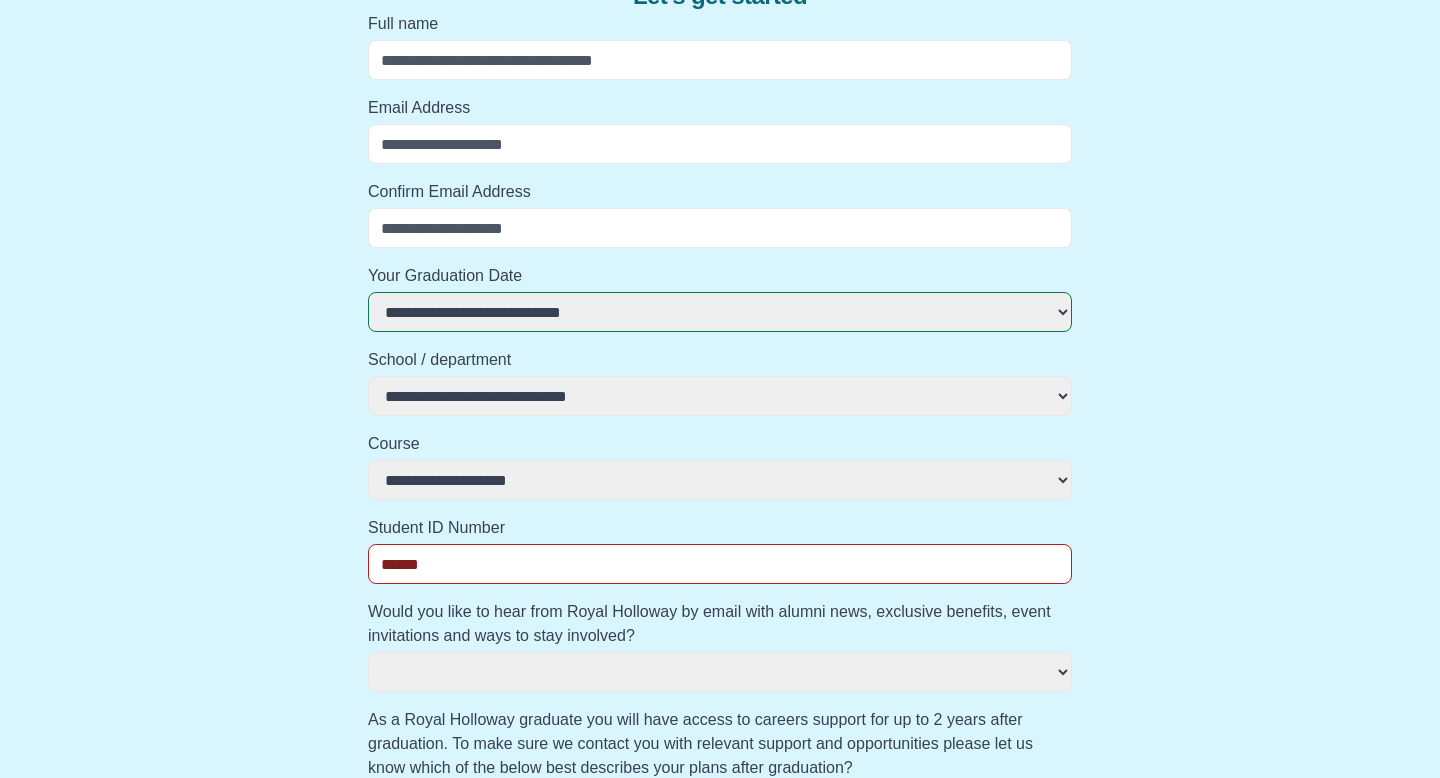 select 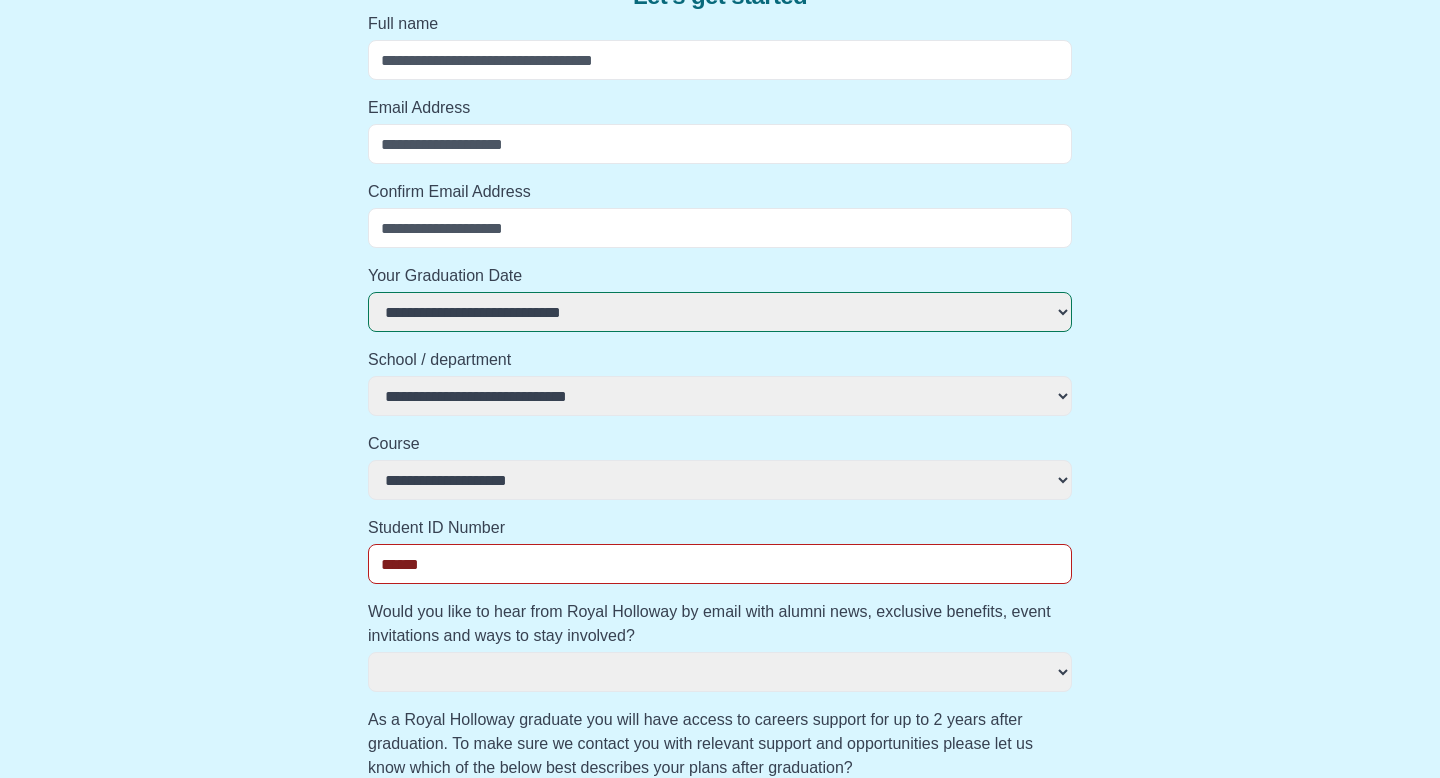 type on "*****" 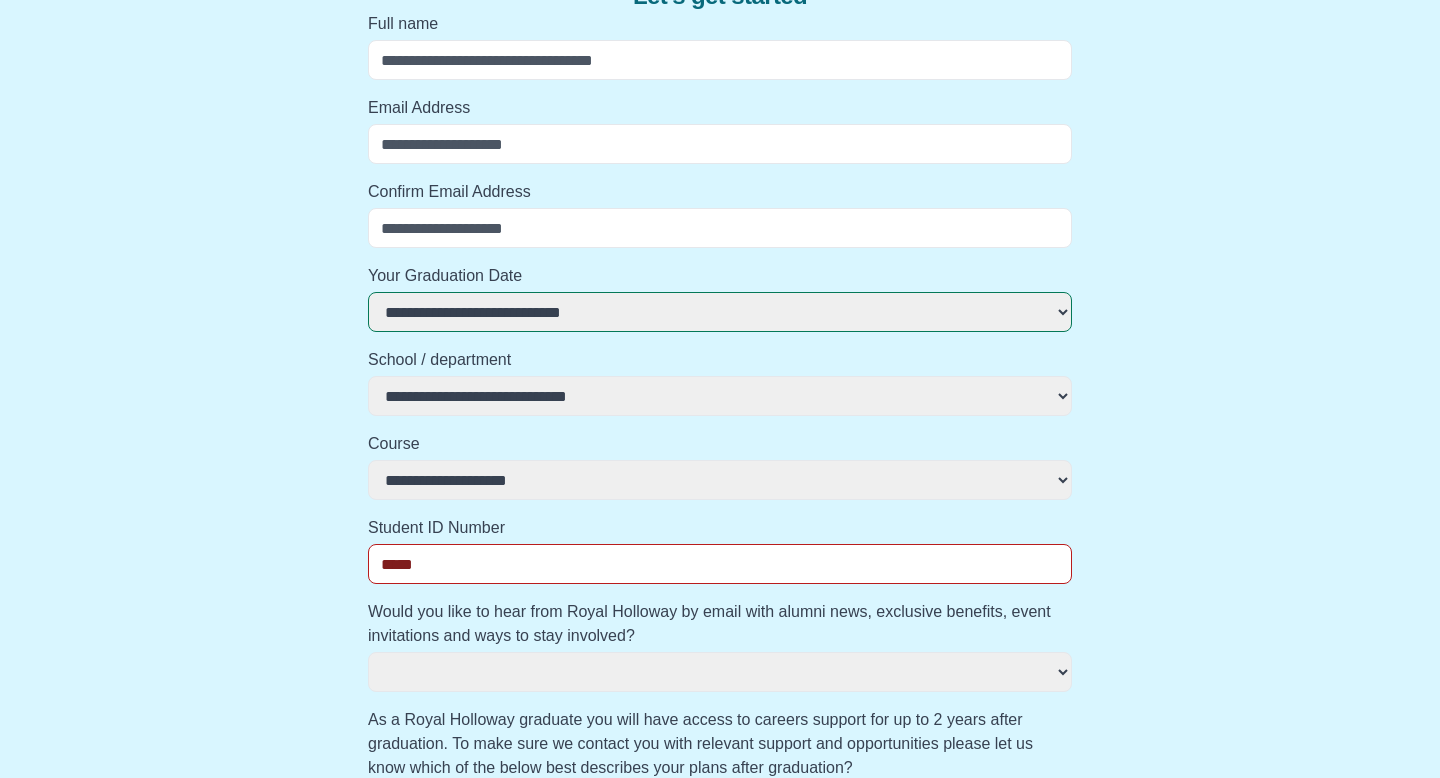 select 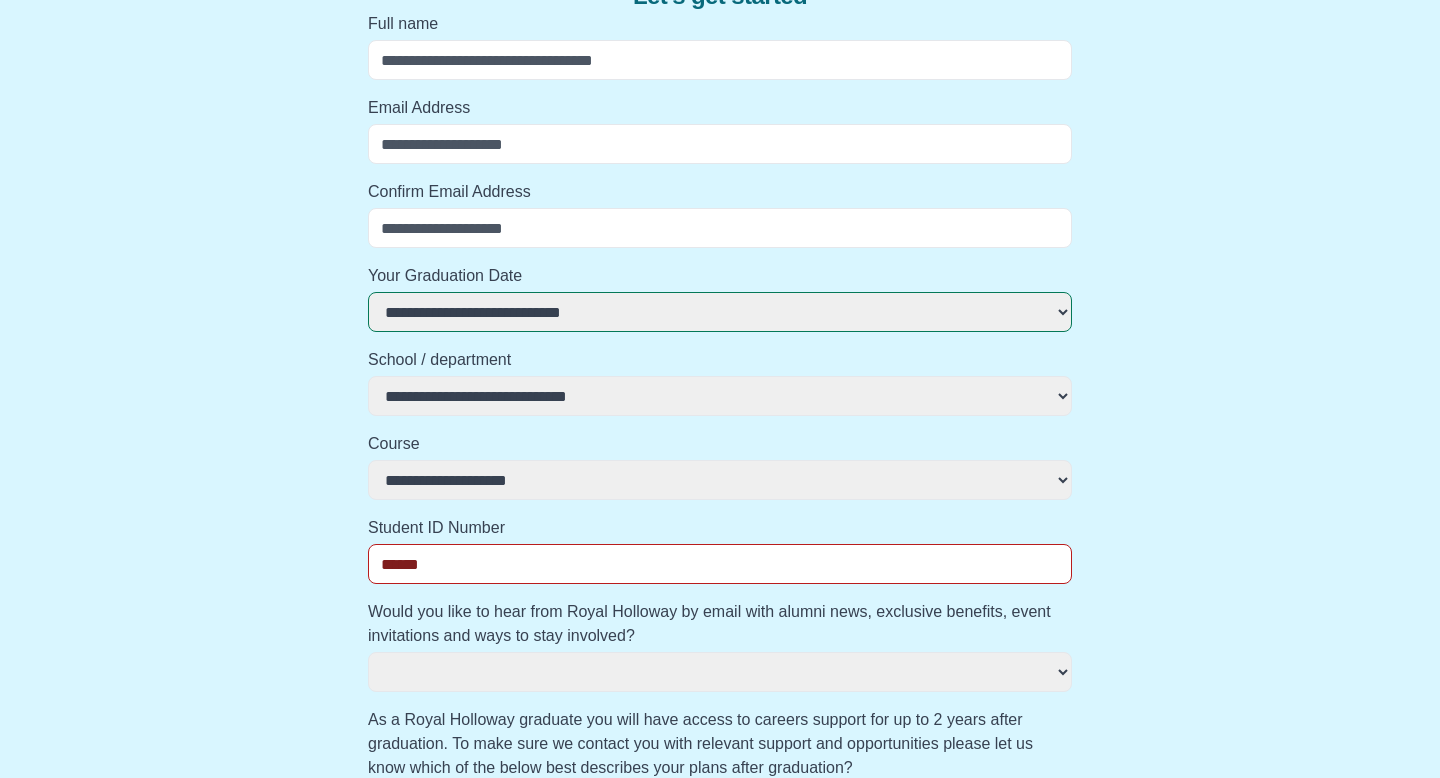 select 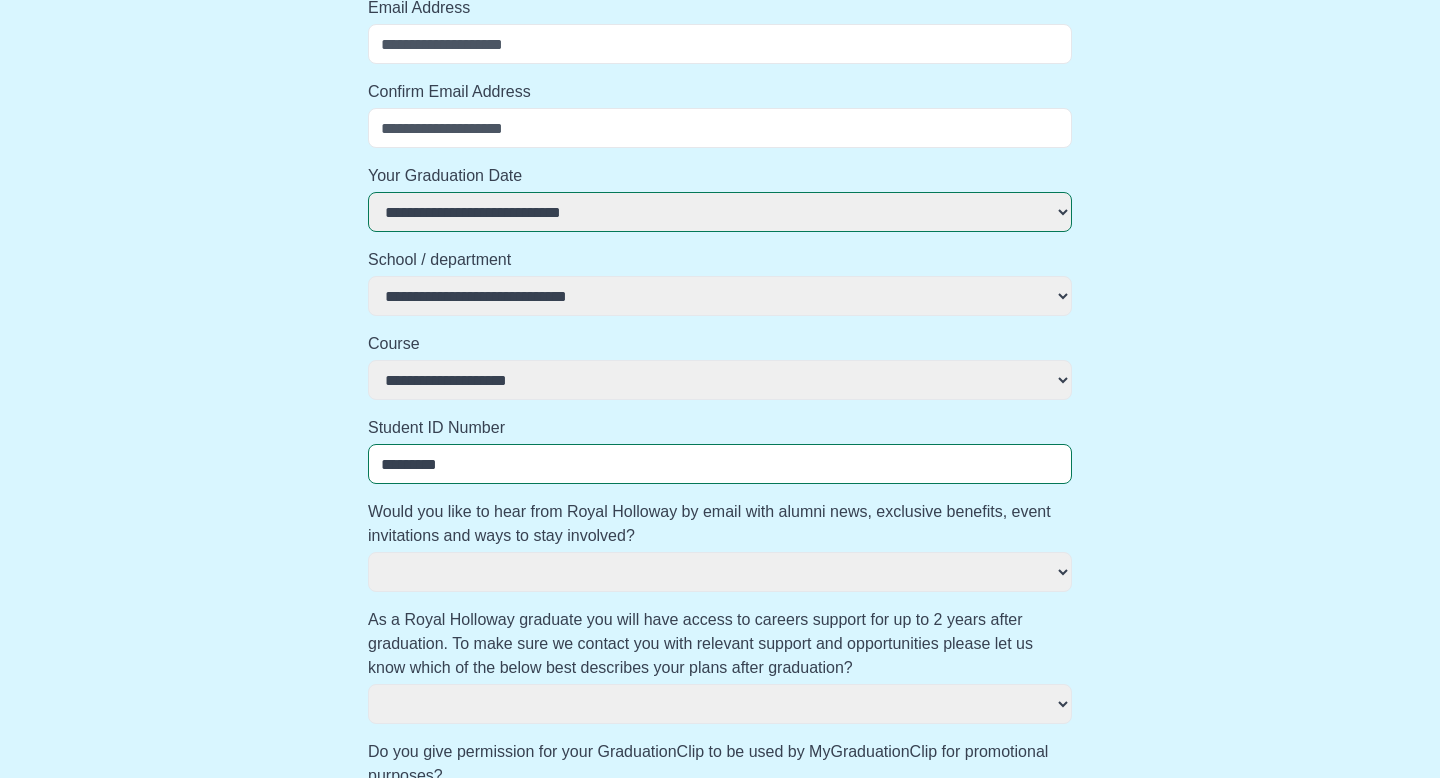 scroll, scrollTop: 325, scrollLeft: 0, axis: vertical 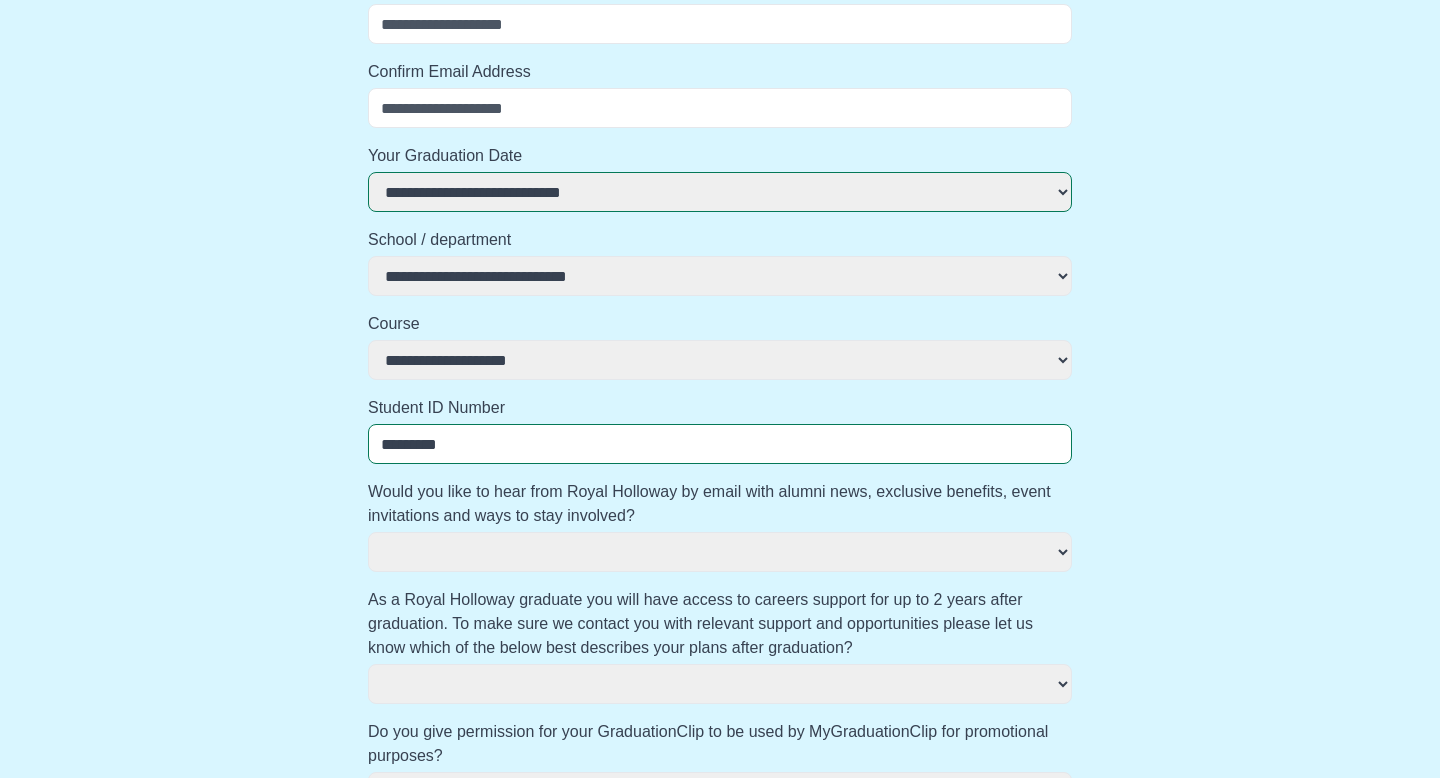 click on "*** **" at bounding box center [720, 552] 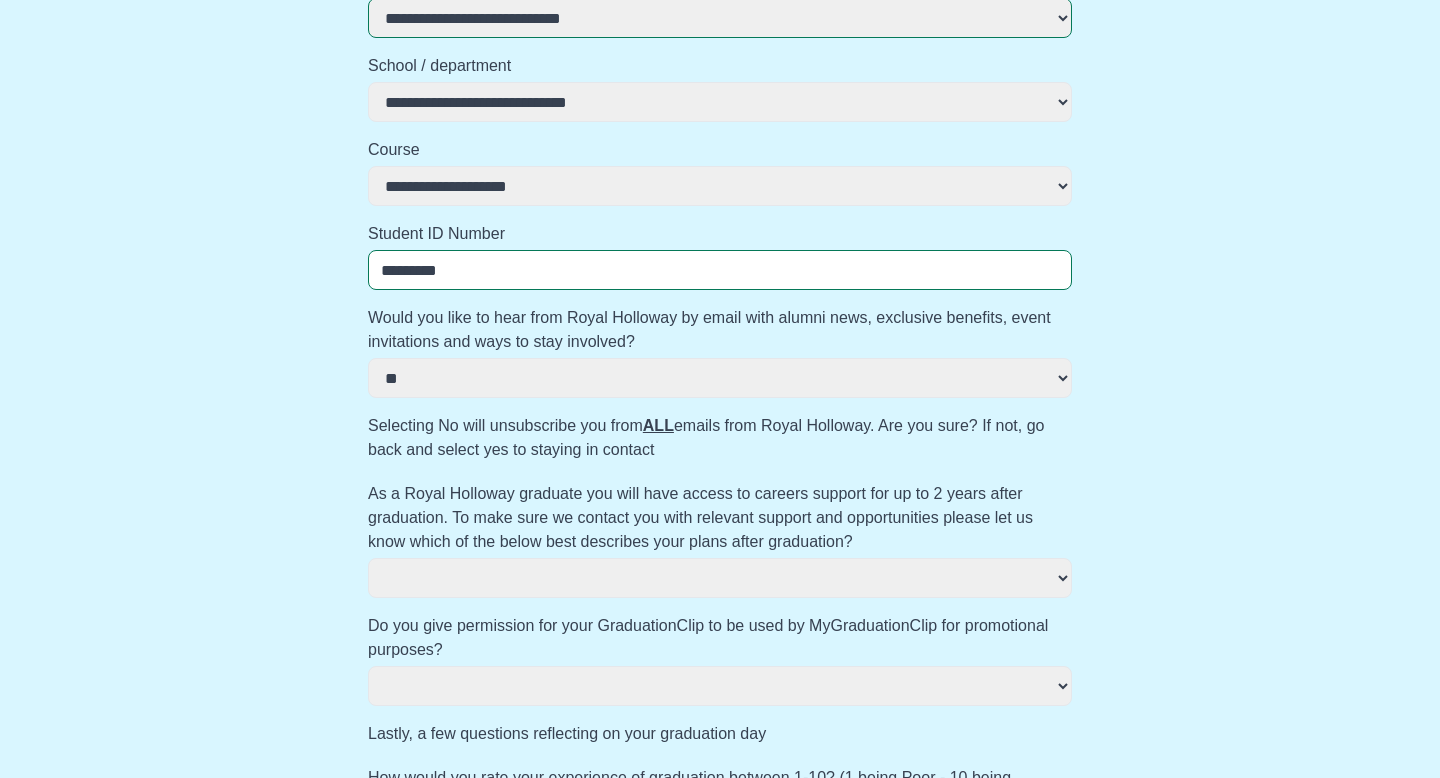 scroll, scrollTop: 500, scrollLeft: 0, axis: vertical 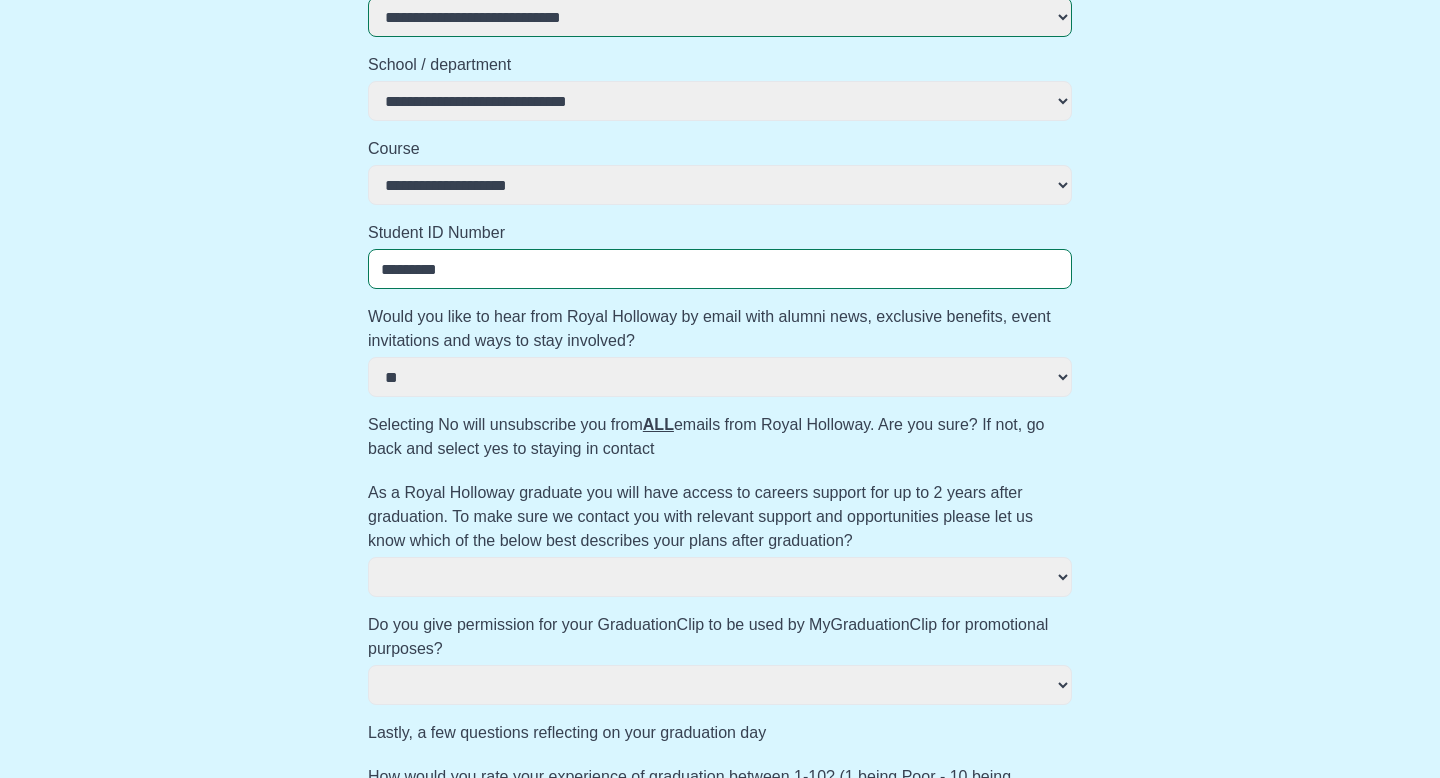 click on "**********" at bounding box center (720, 577) 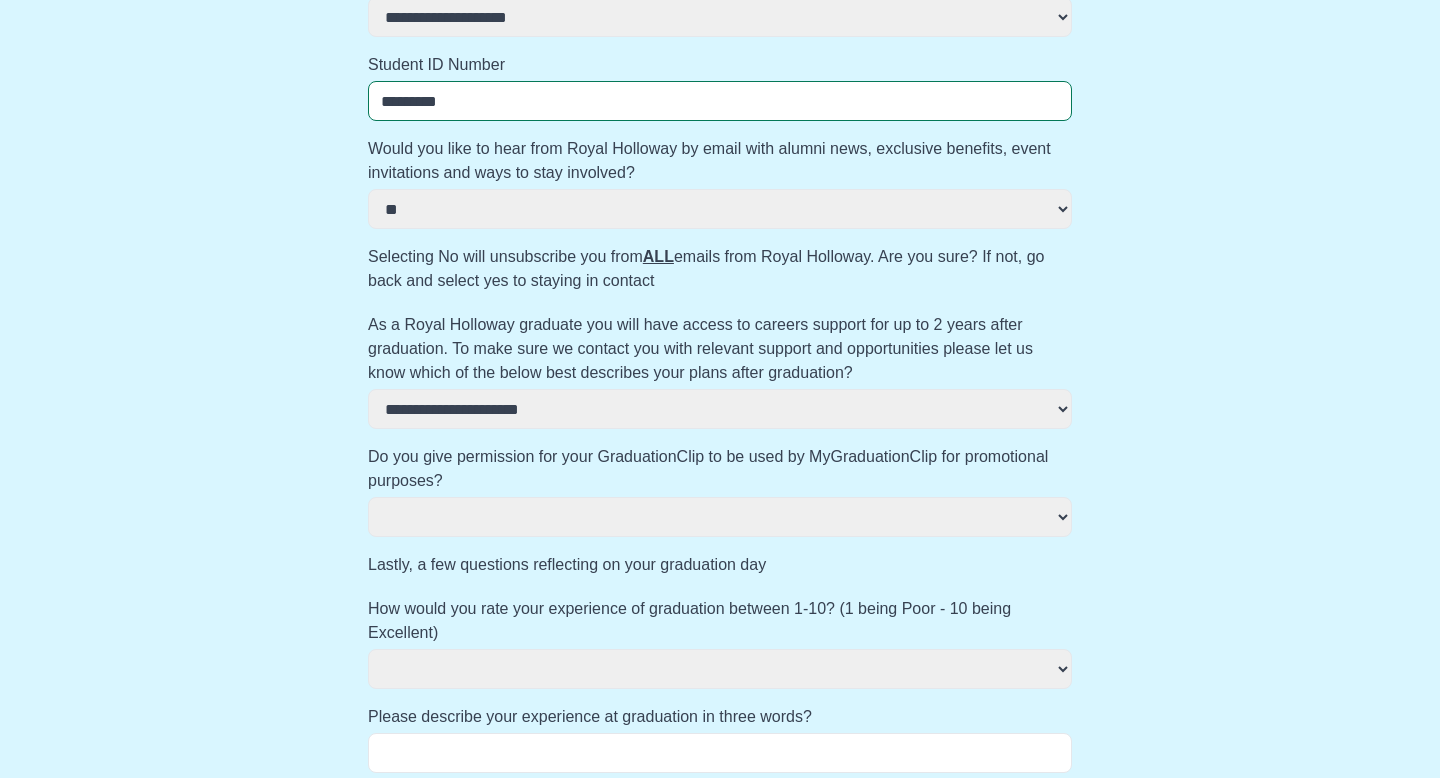 scroll, scrollTop: 679, scrollLeft: 0, axis: vertical 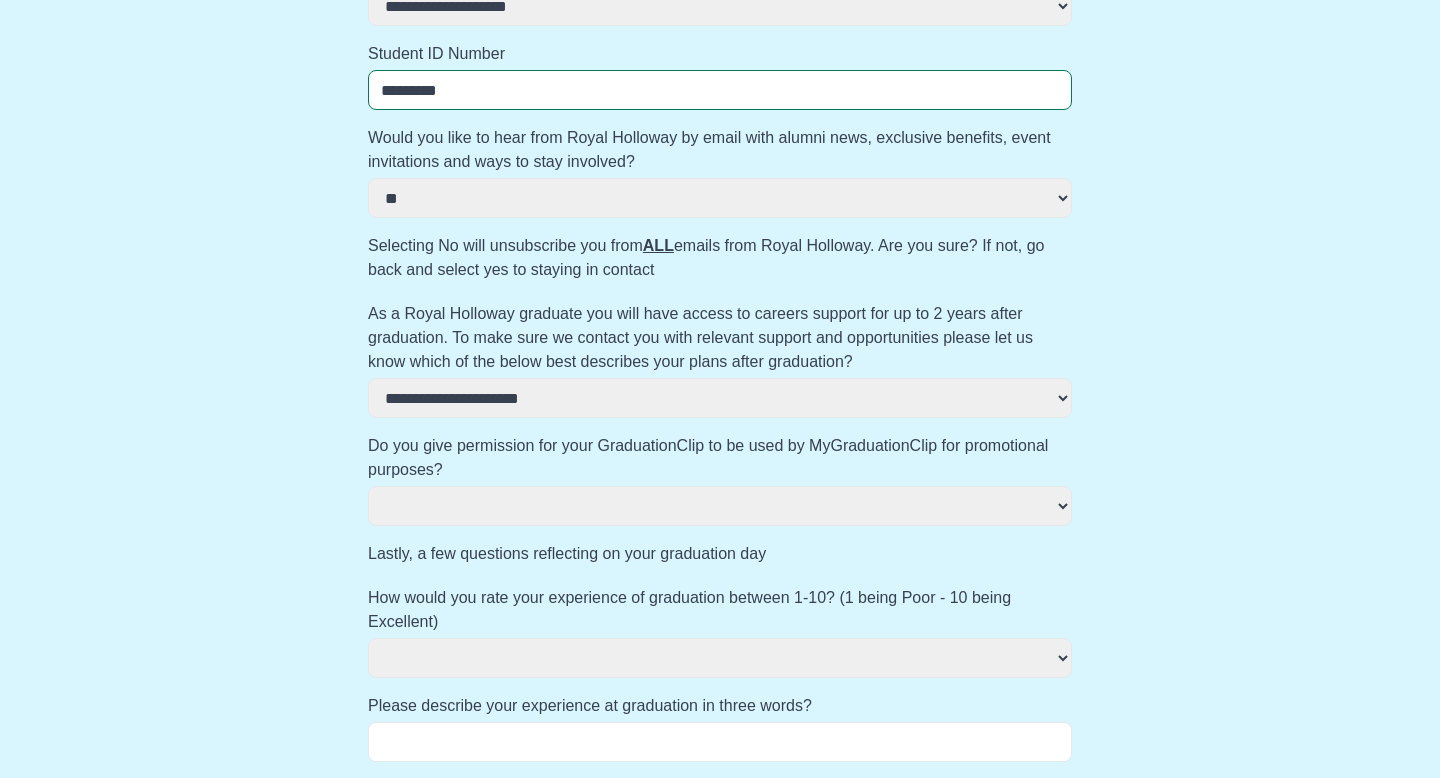 click on "As a Royal Holloway graduate you will have access to careers support for up to 2 years after graduation. To make sure we contact you with relevant support and opportunities please let us know which of the below best describes your plans after graduation?" at bounding box center [720, 338] 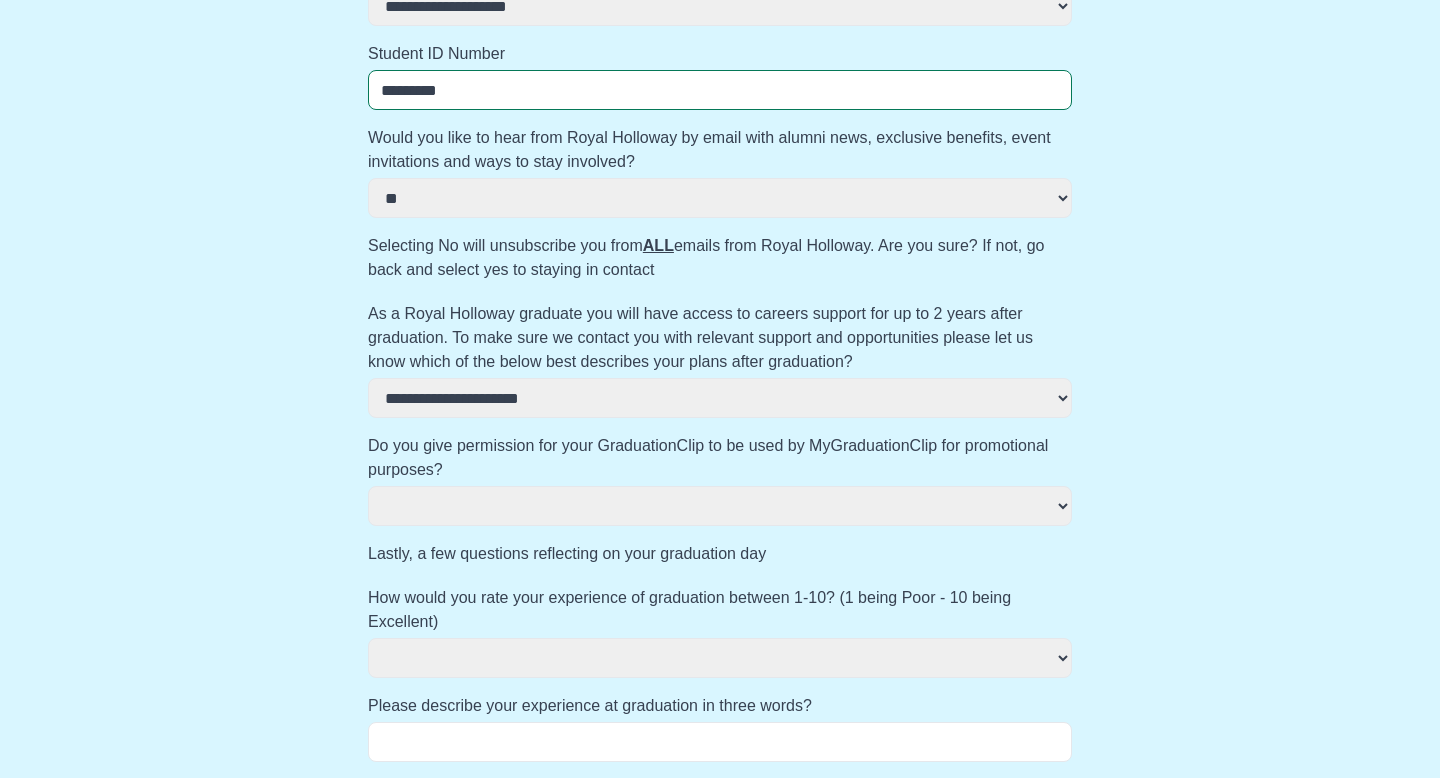 click on "**********" at bounding box center [720, 398] 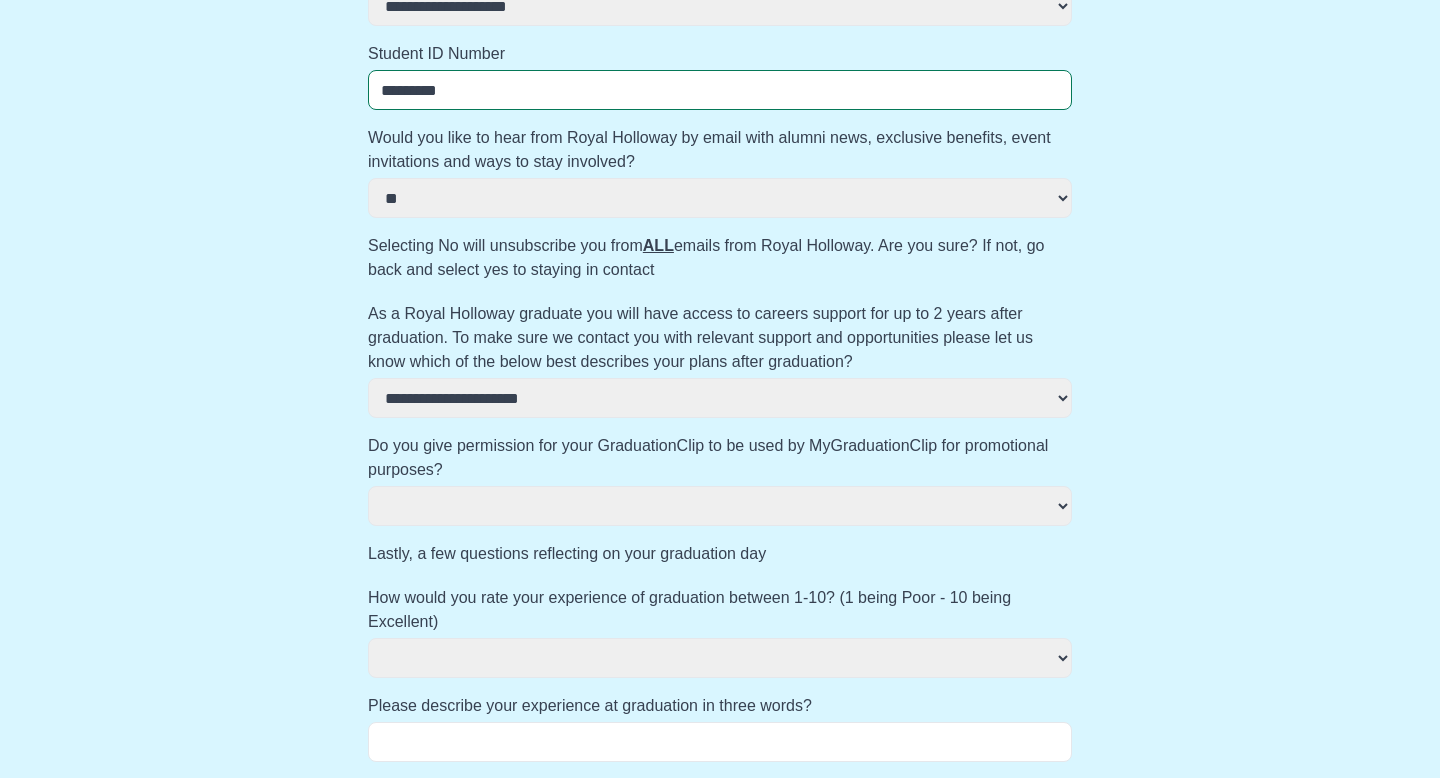 click on "**********" at bounding box center (720, 398) 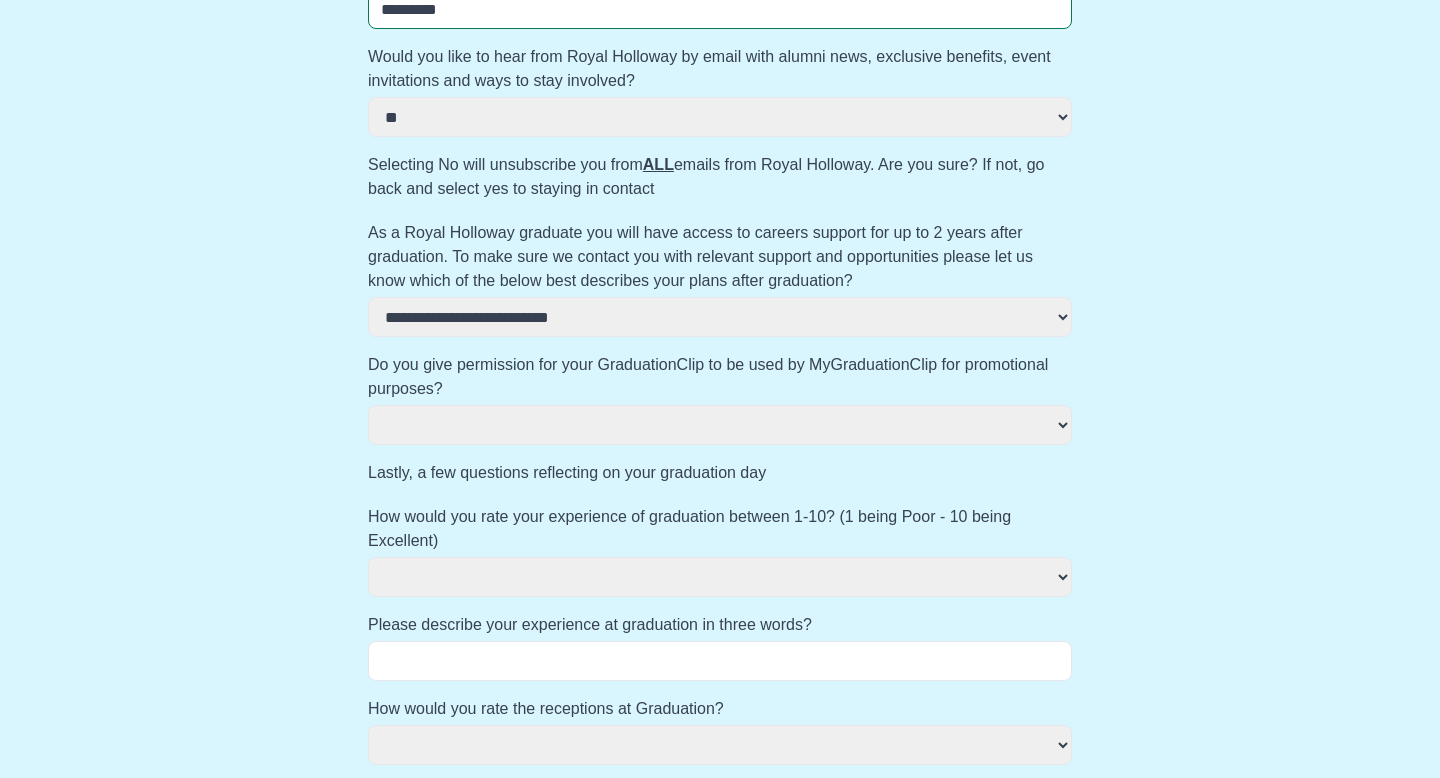 scroll, scrollTop: 761, scrollLeft: 0, axis: vertical 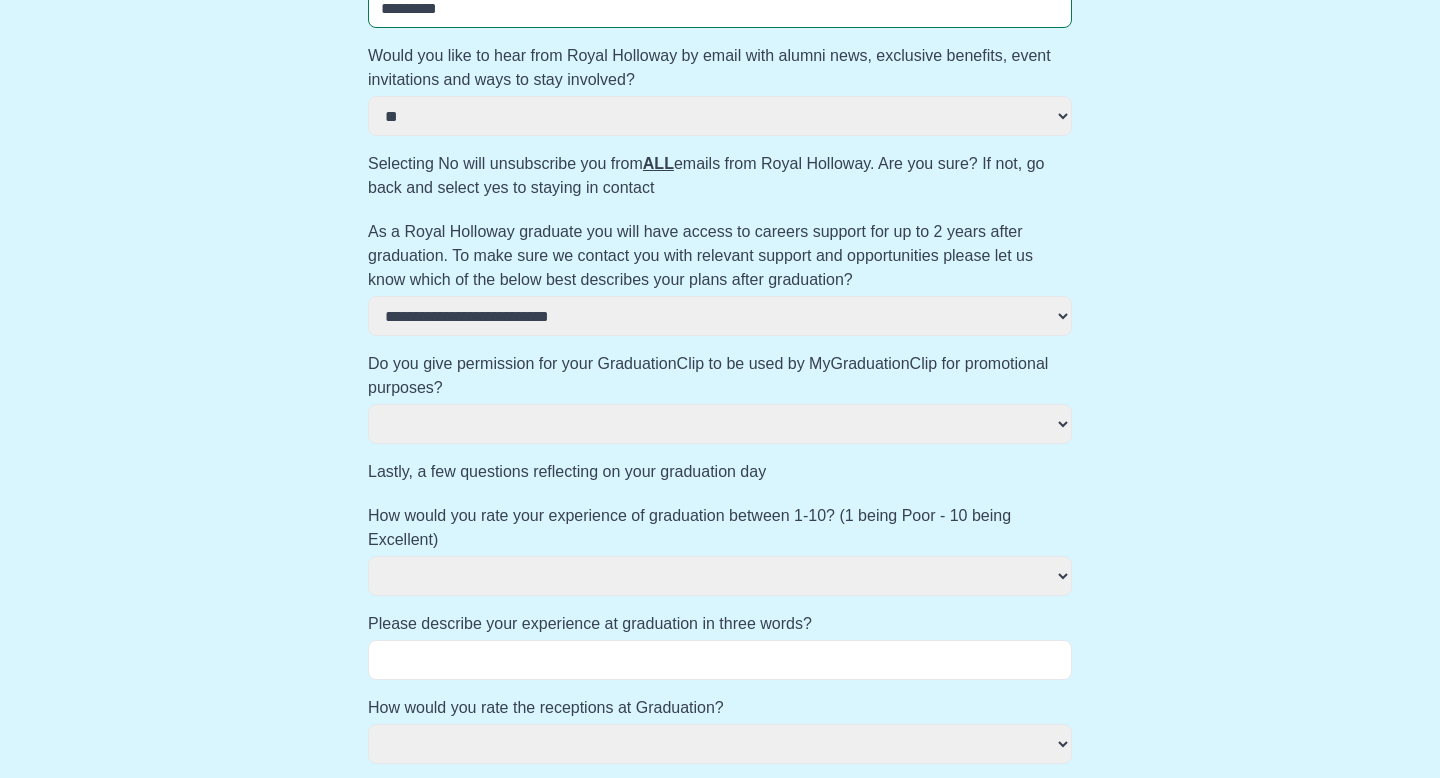 click on "*** **" at bounding box center [720, 424] 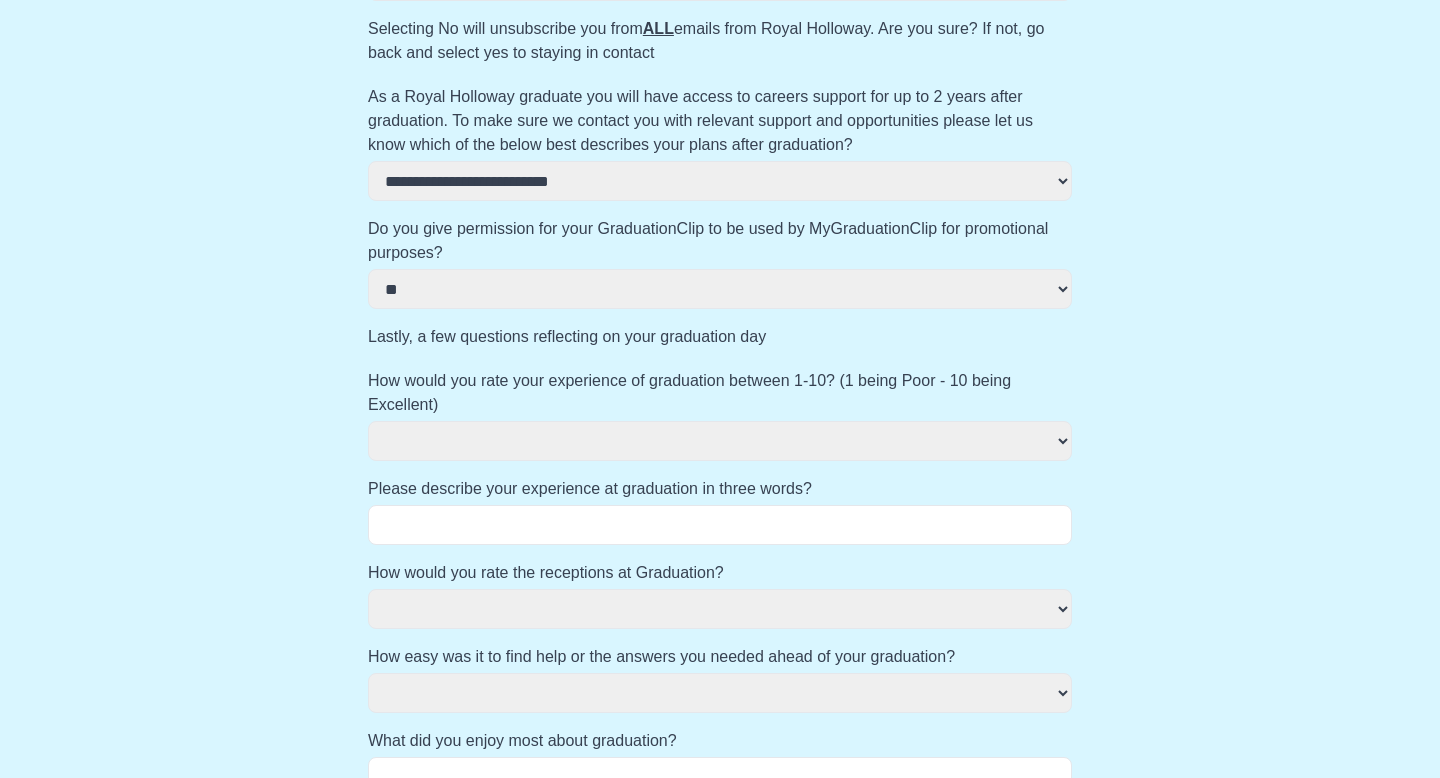 scroll, scrollTop: 905, scrollLeft: 0, axis: vertical 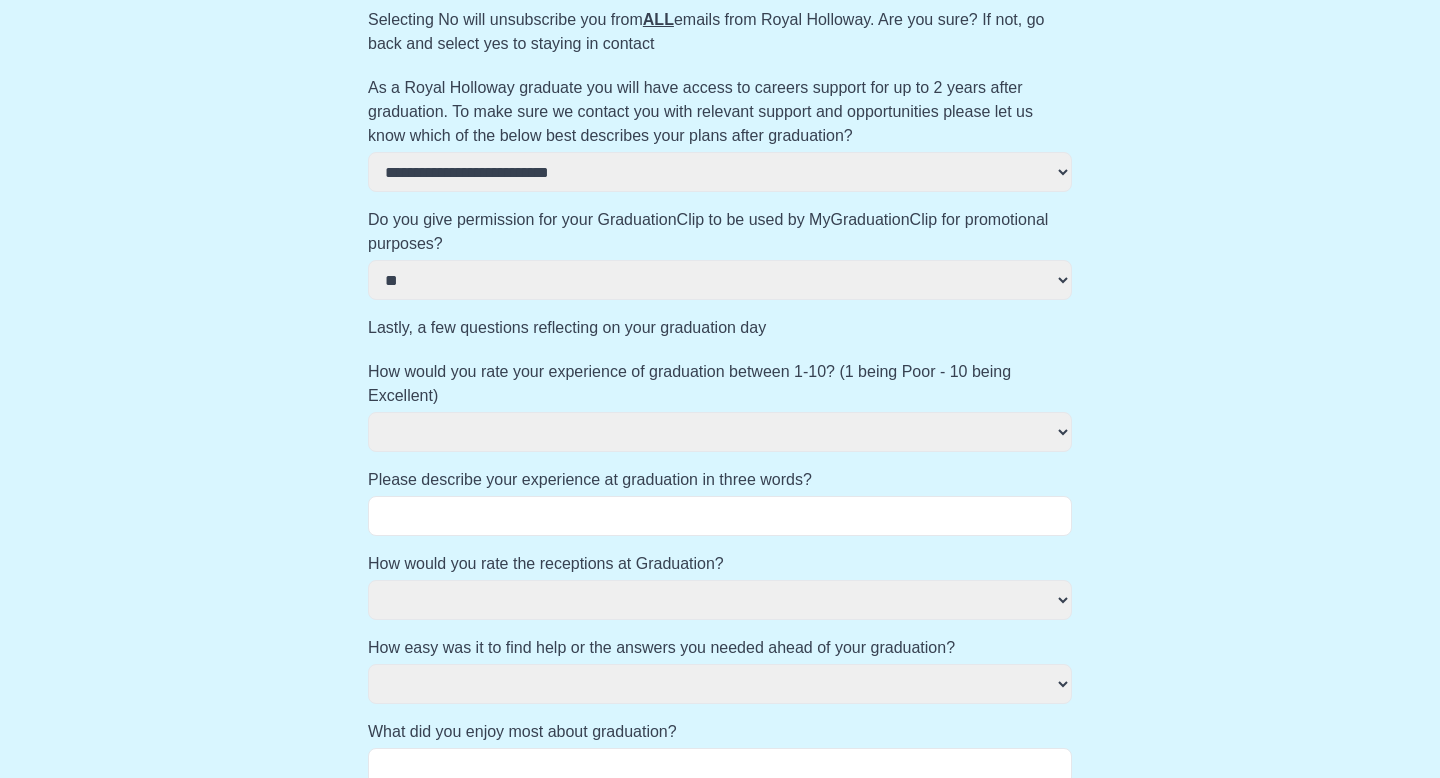 click on "**********" at bounding box center [720, 432] 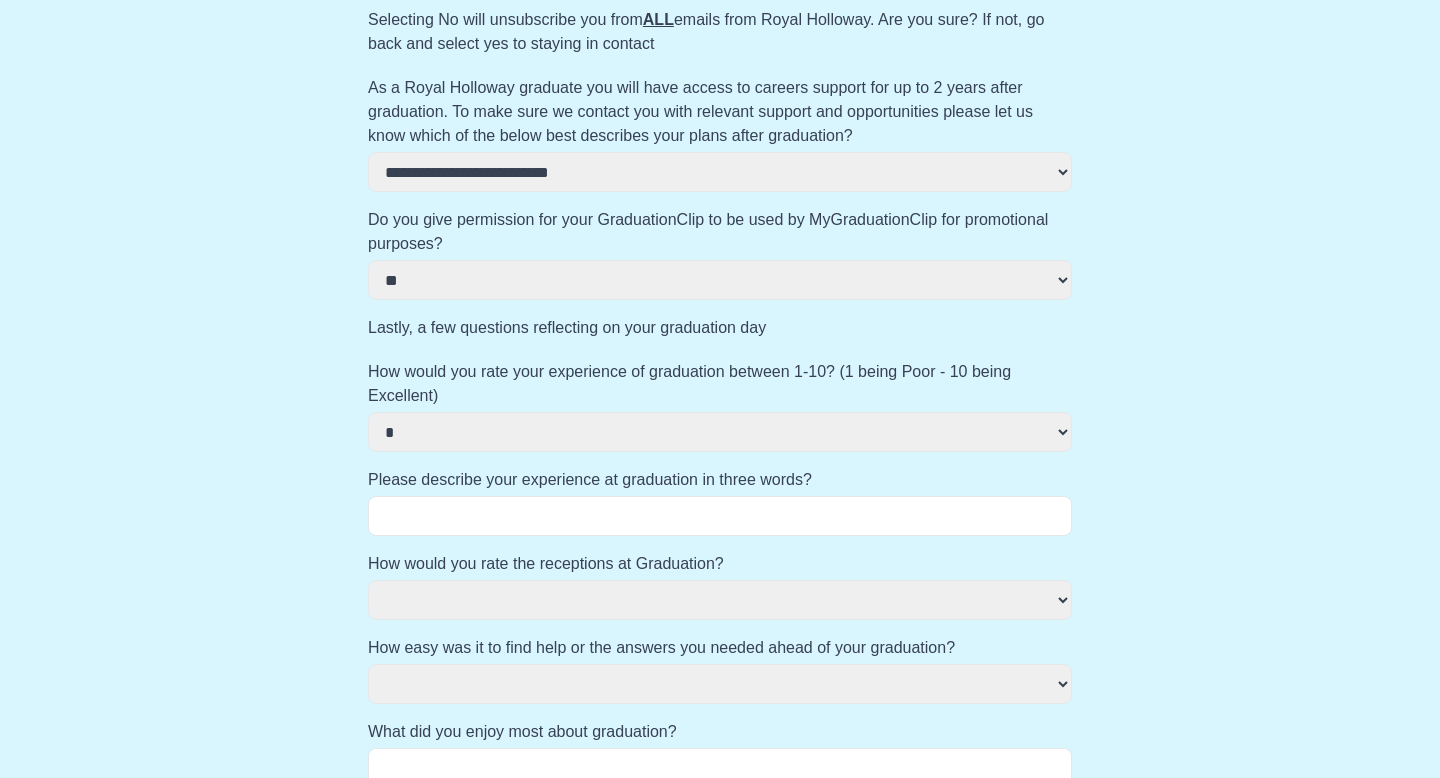 click on "**********" at bounding box center [720, 432] 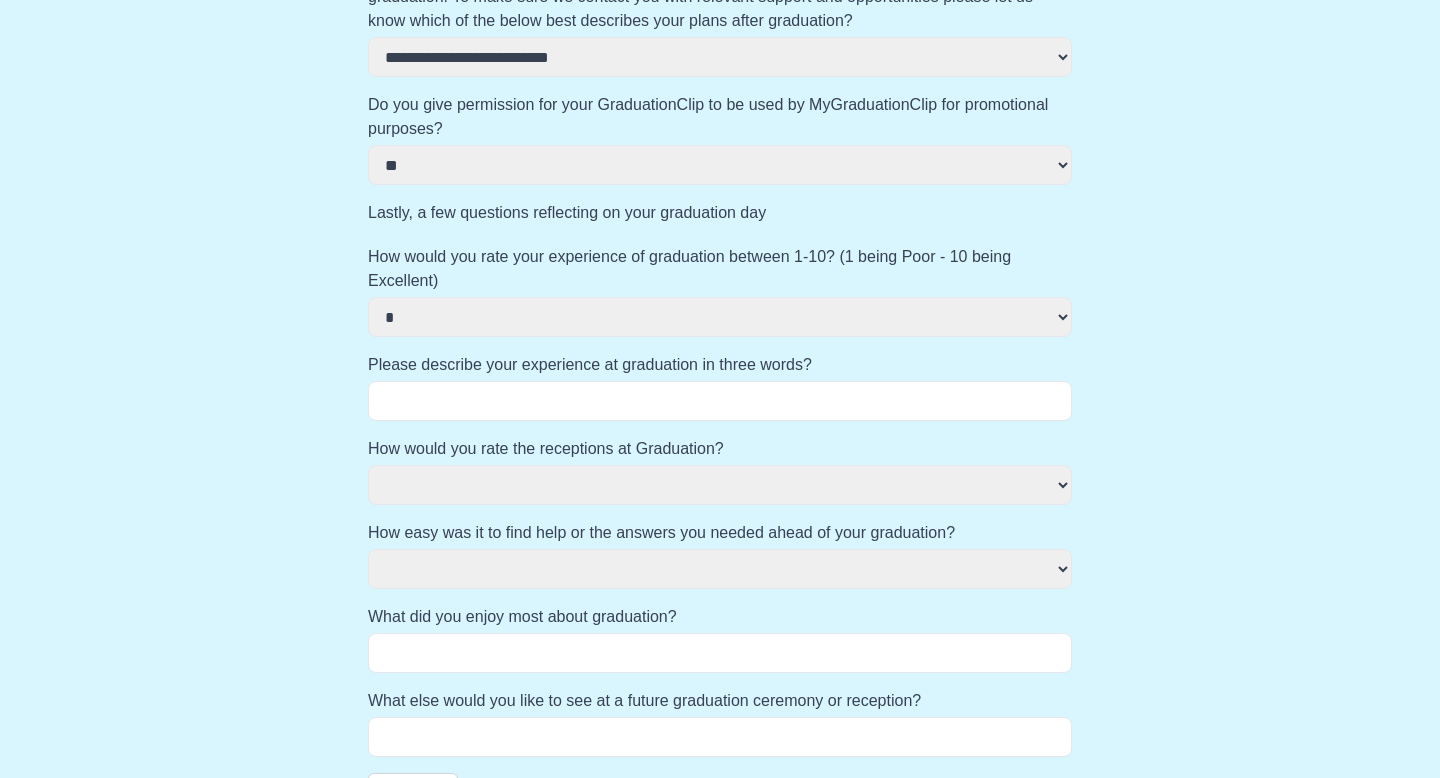 scroll, scrollTop: 1069, scrollLeft: 0, axis: vertical 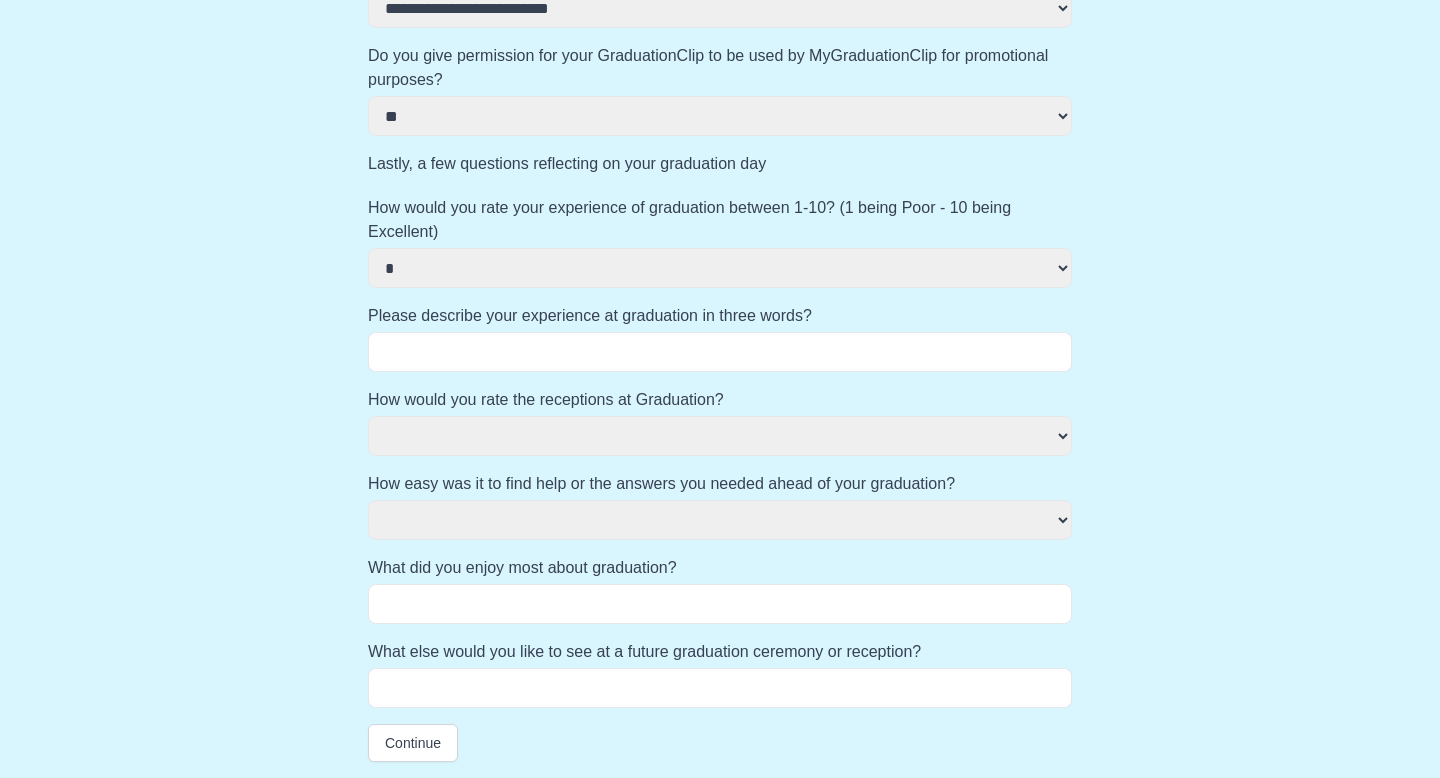 click on "**********" at bounding box center [720, -45] 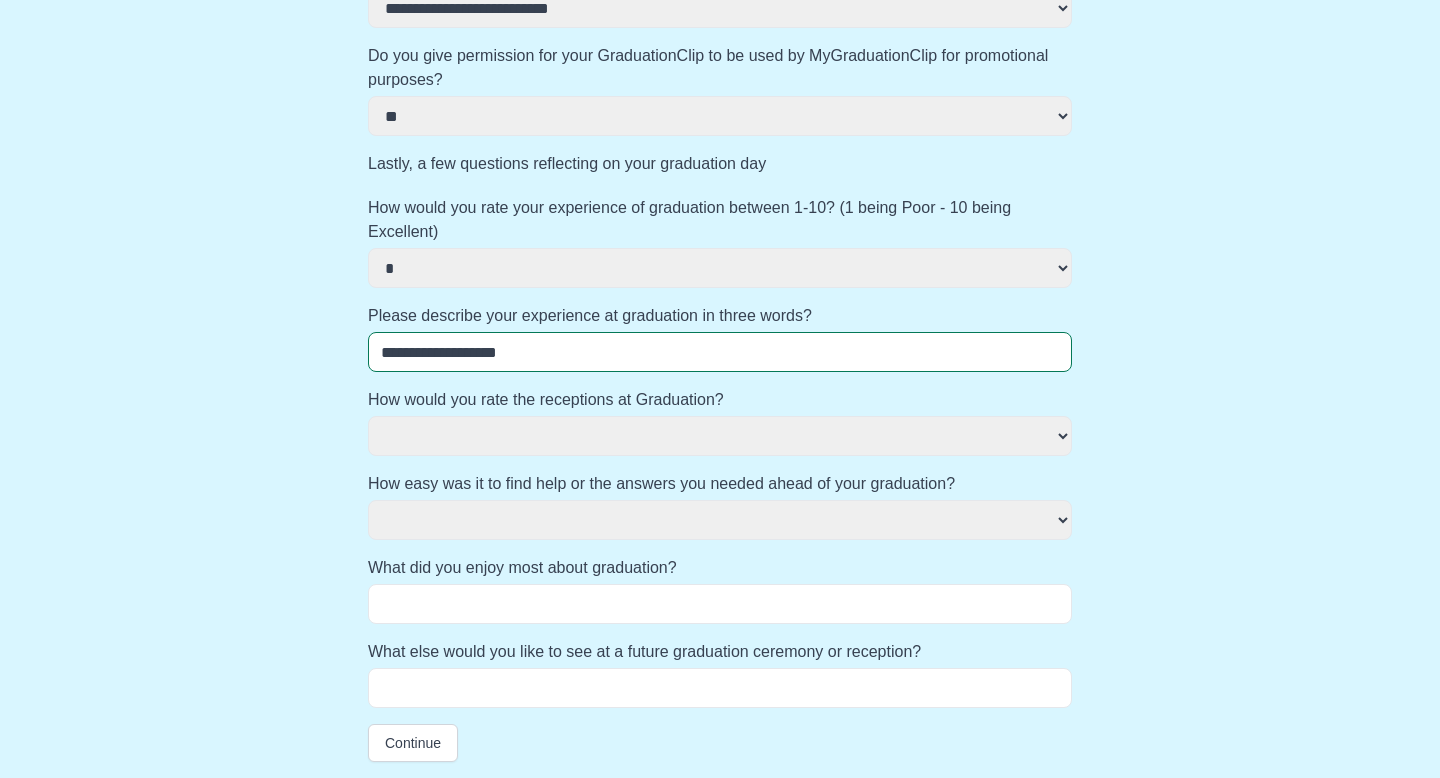 click on "**********" at bounding box center [720, 352] 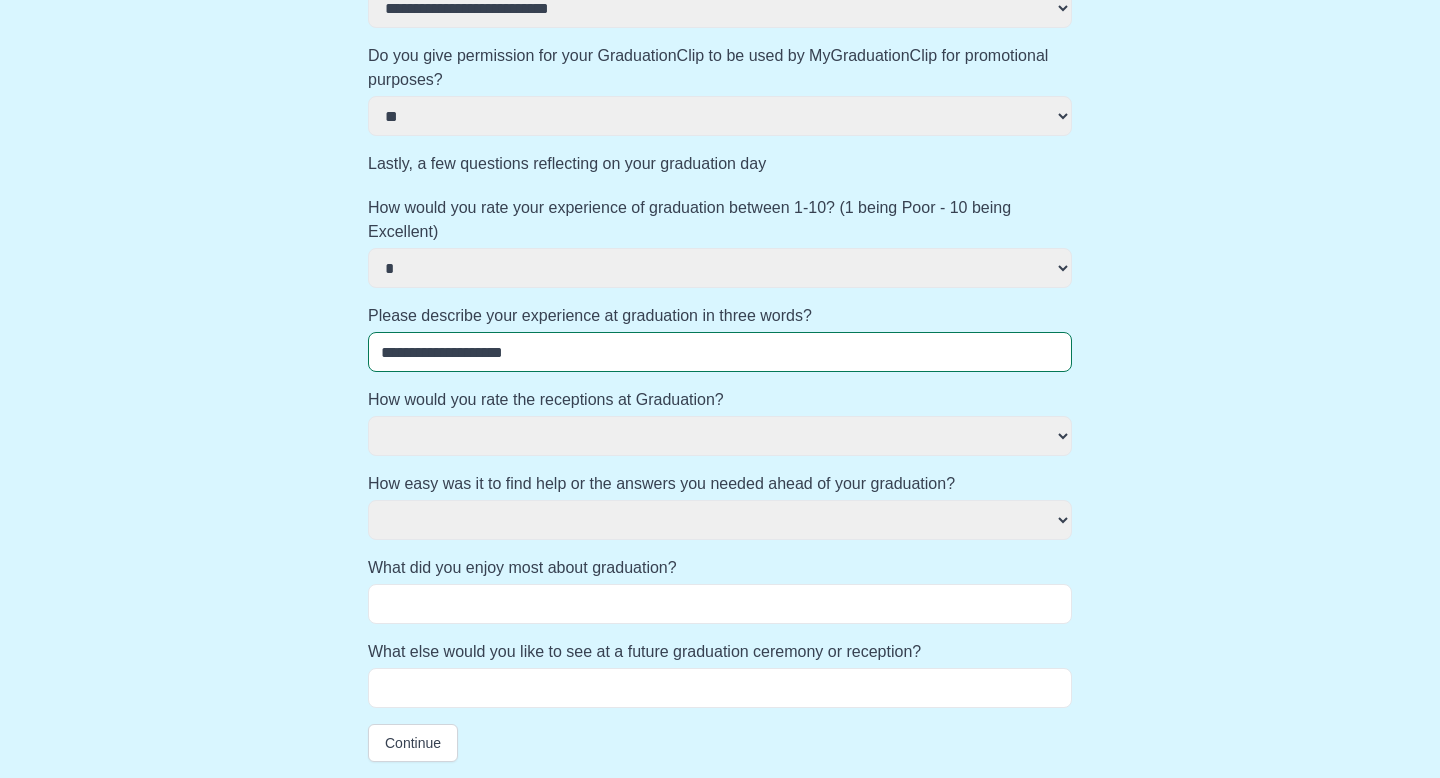 click on "********* **** ** **** *********" at bounding box center [720, 436] 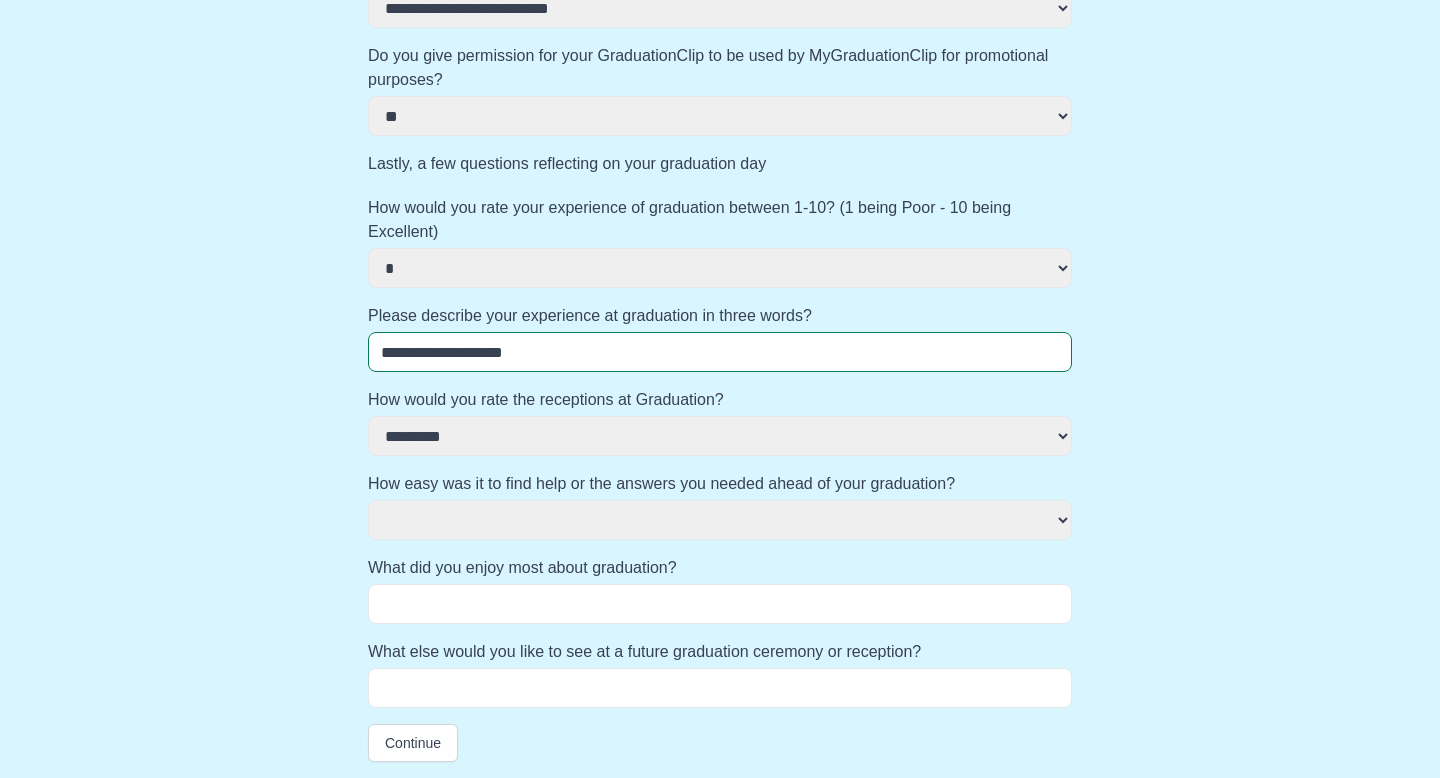 click on "**********" at bounding box center [720, 520] 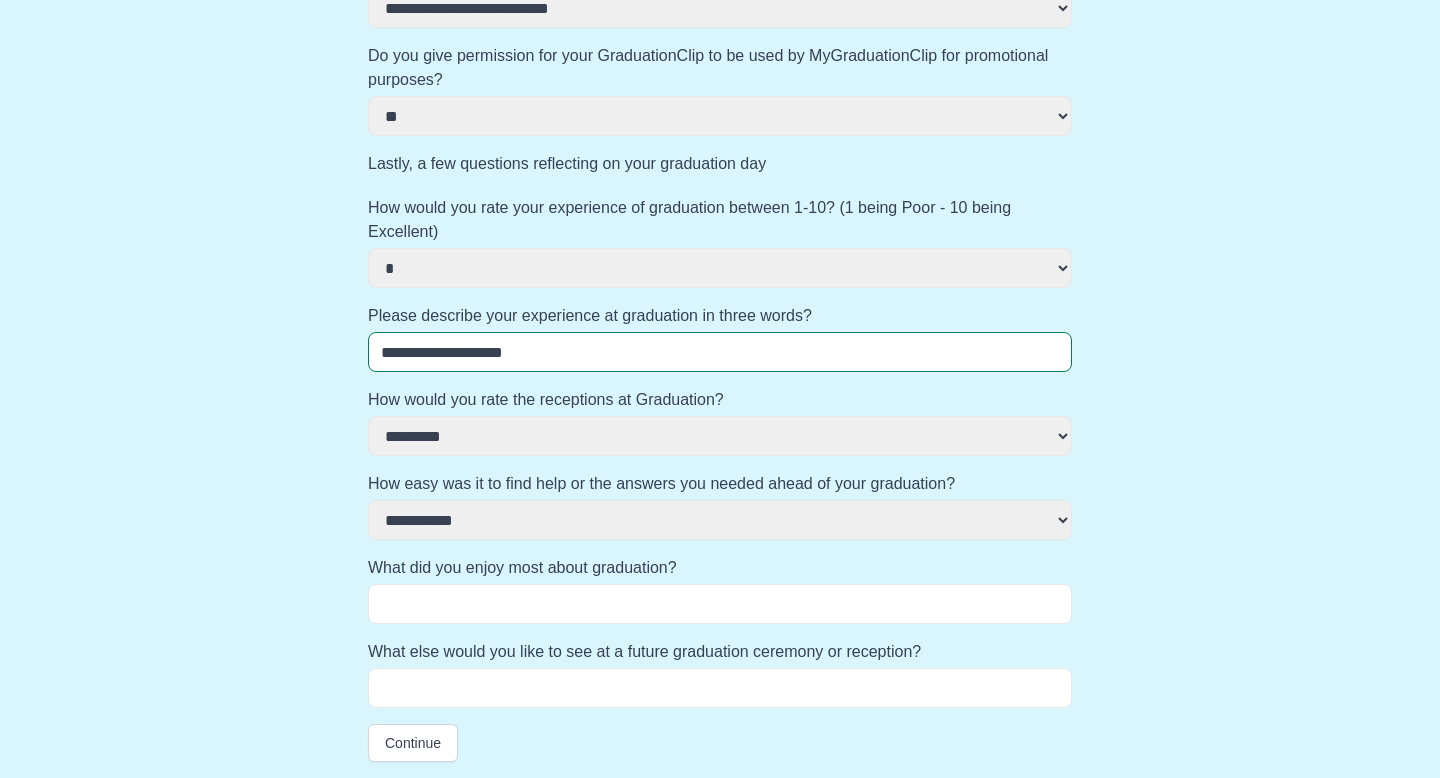 click on "What did you enjoy most about graduation?" at bounding box center [720, 604] 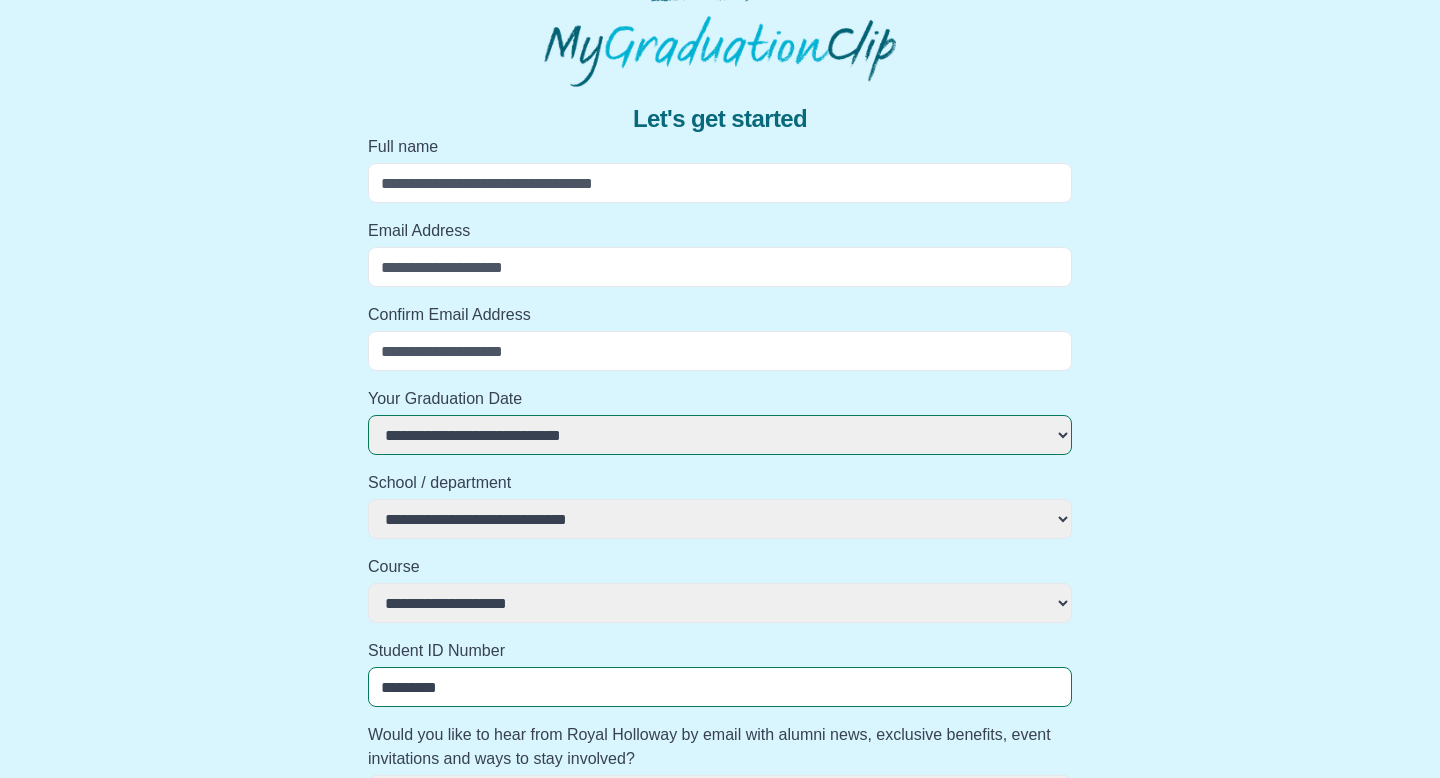 scroll, scrollTop: 0, scrollLeft: 0, axis: both 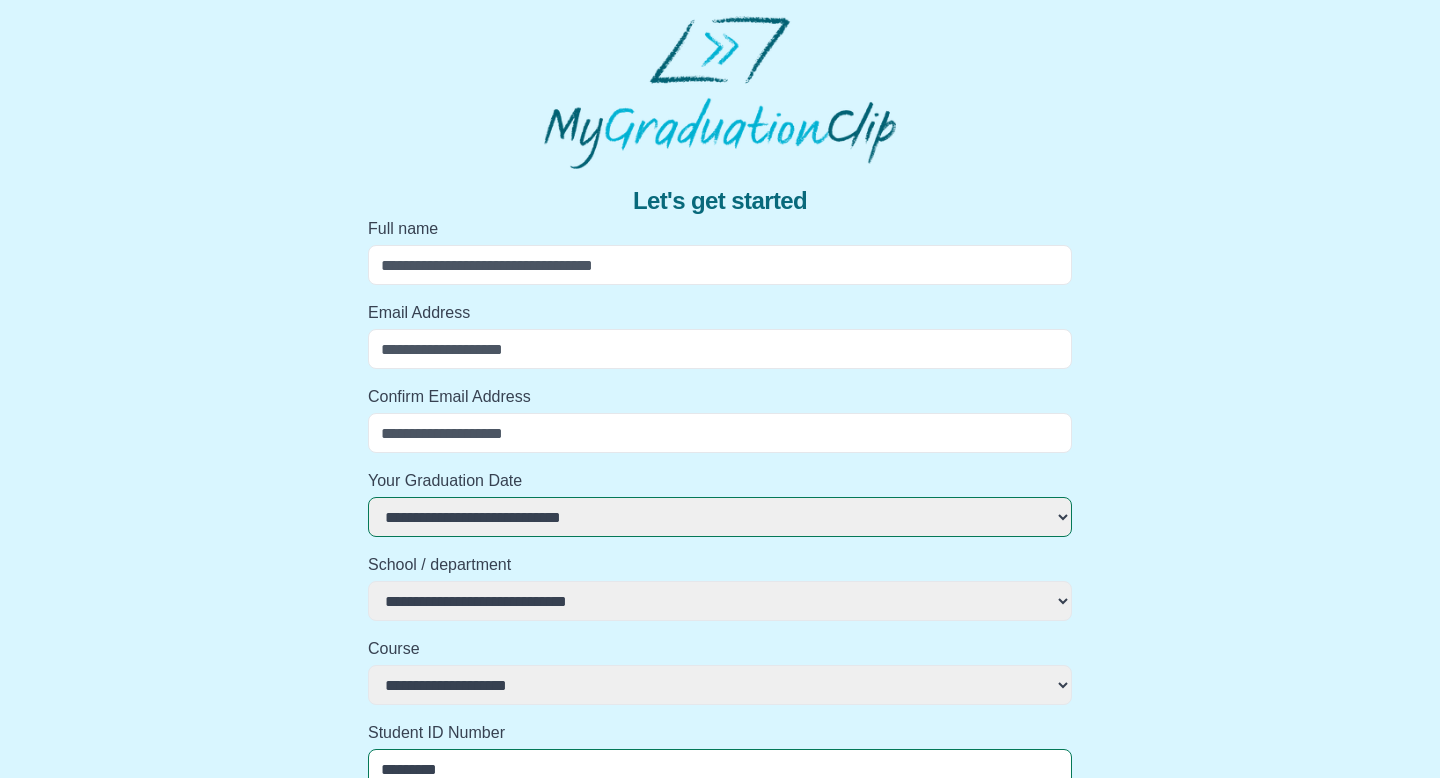 click on "Full name" at bounding box center (720, 265) 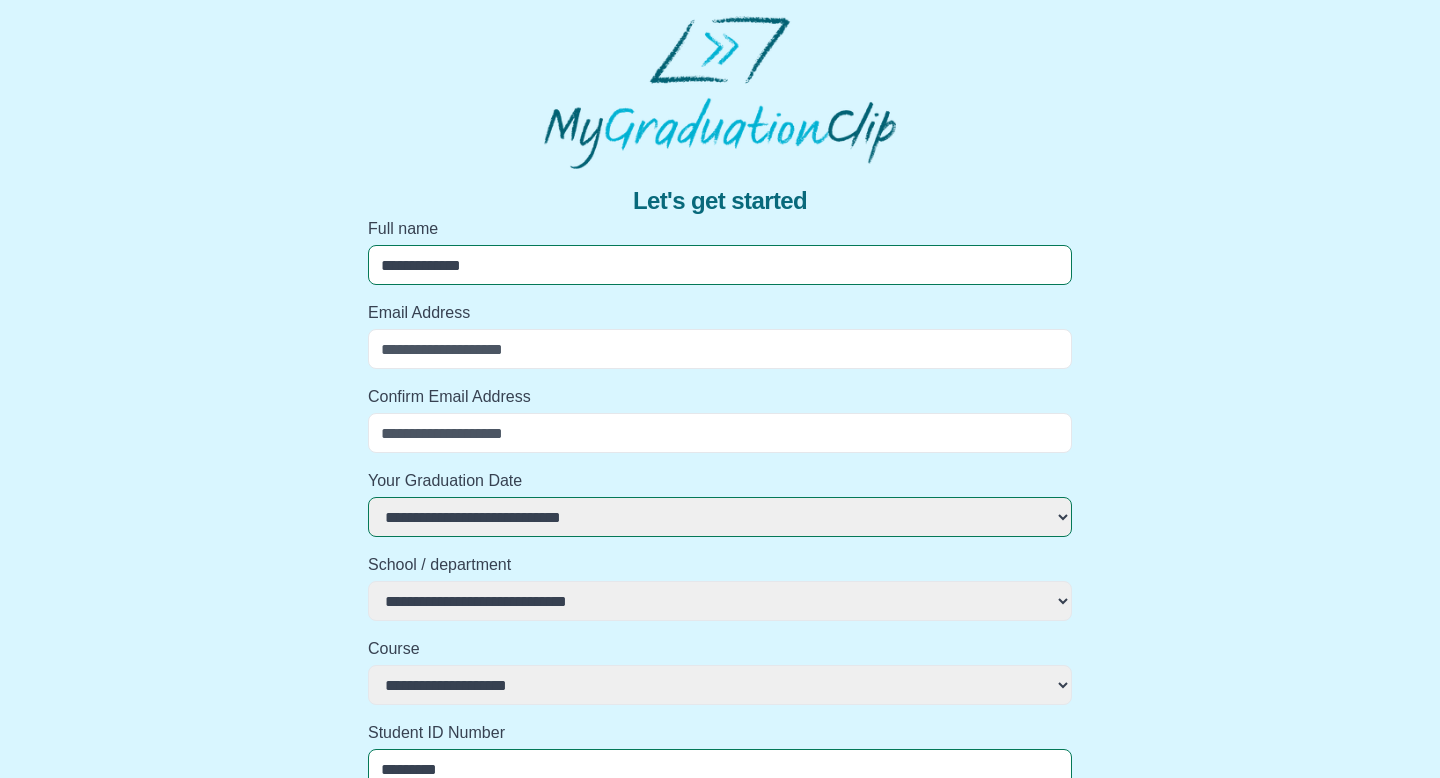 click on "Email Address" at bounding box center [720, 349] 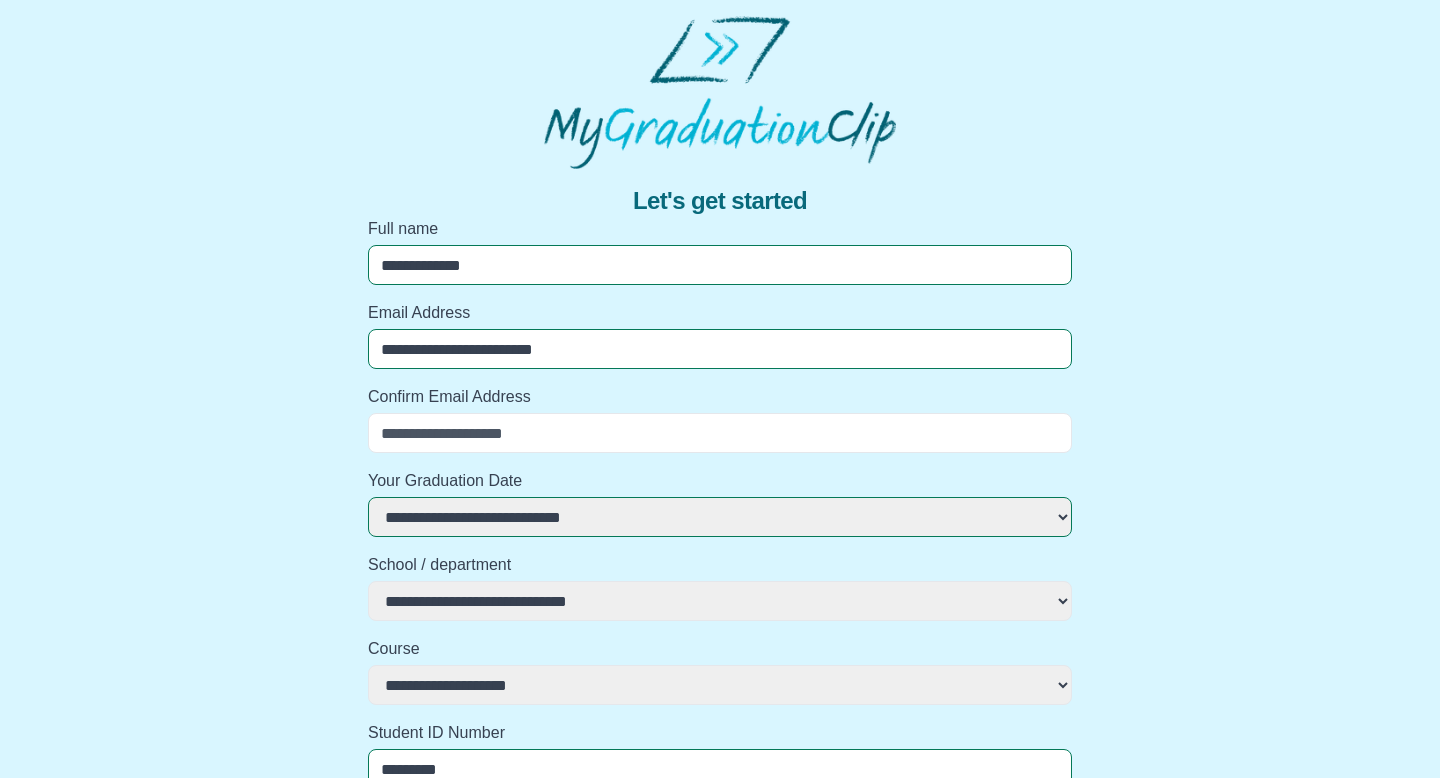 click on "Confirm Email Address" at bounding box center [720, 433] 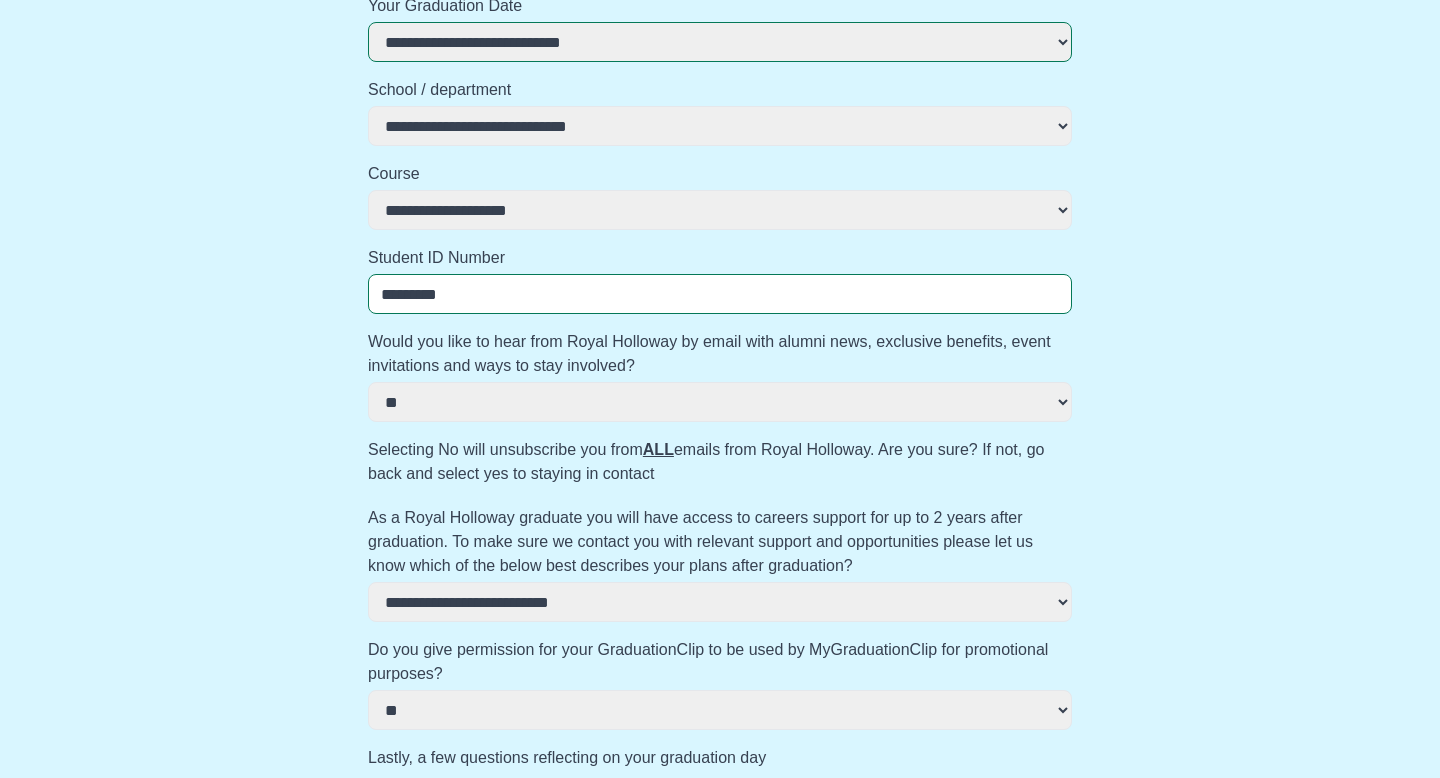 scroll, scrollTop: 1069, scrollLeft: 0, axis: vertical 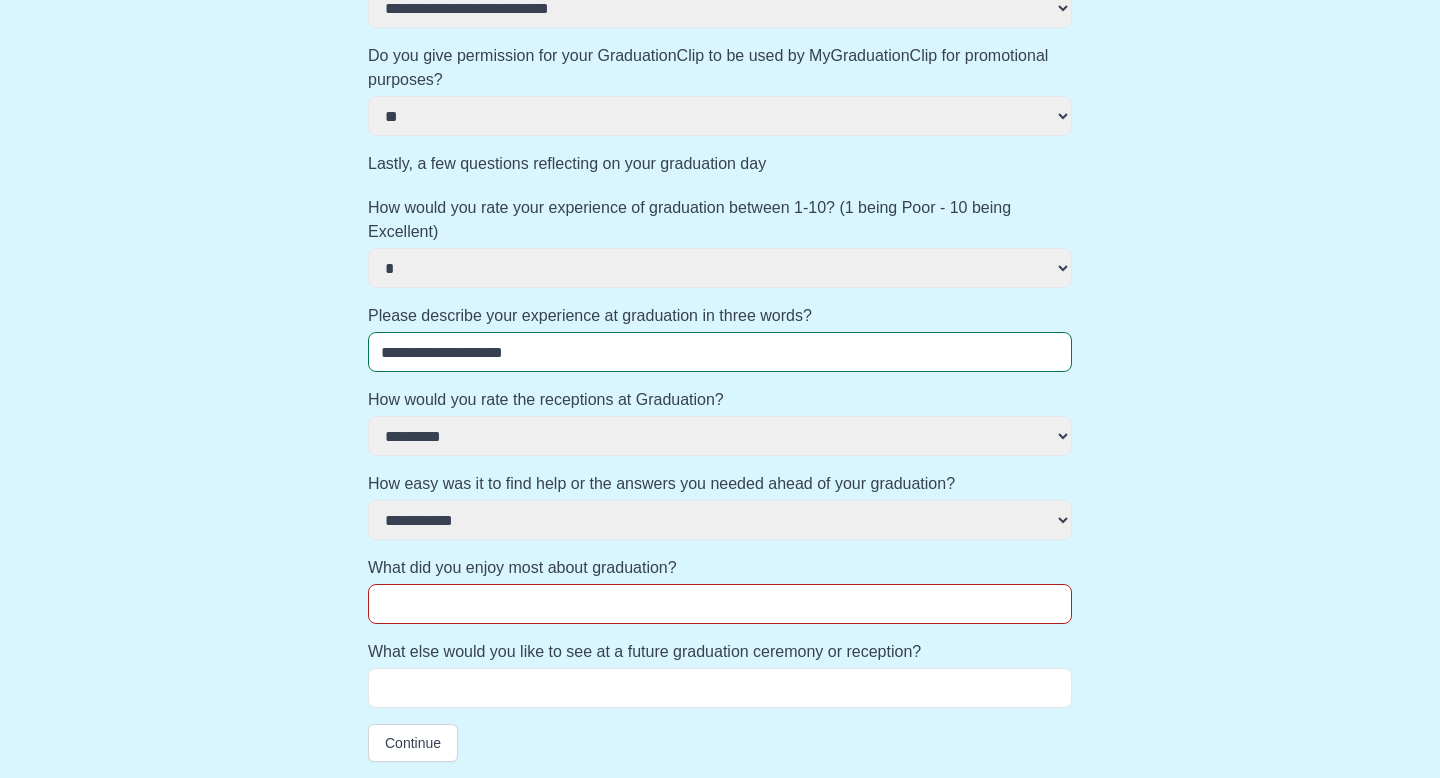 click on "What did you enjoy most about graduation?" at bounding box center [720, 604] 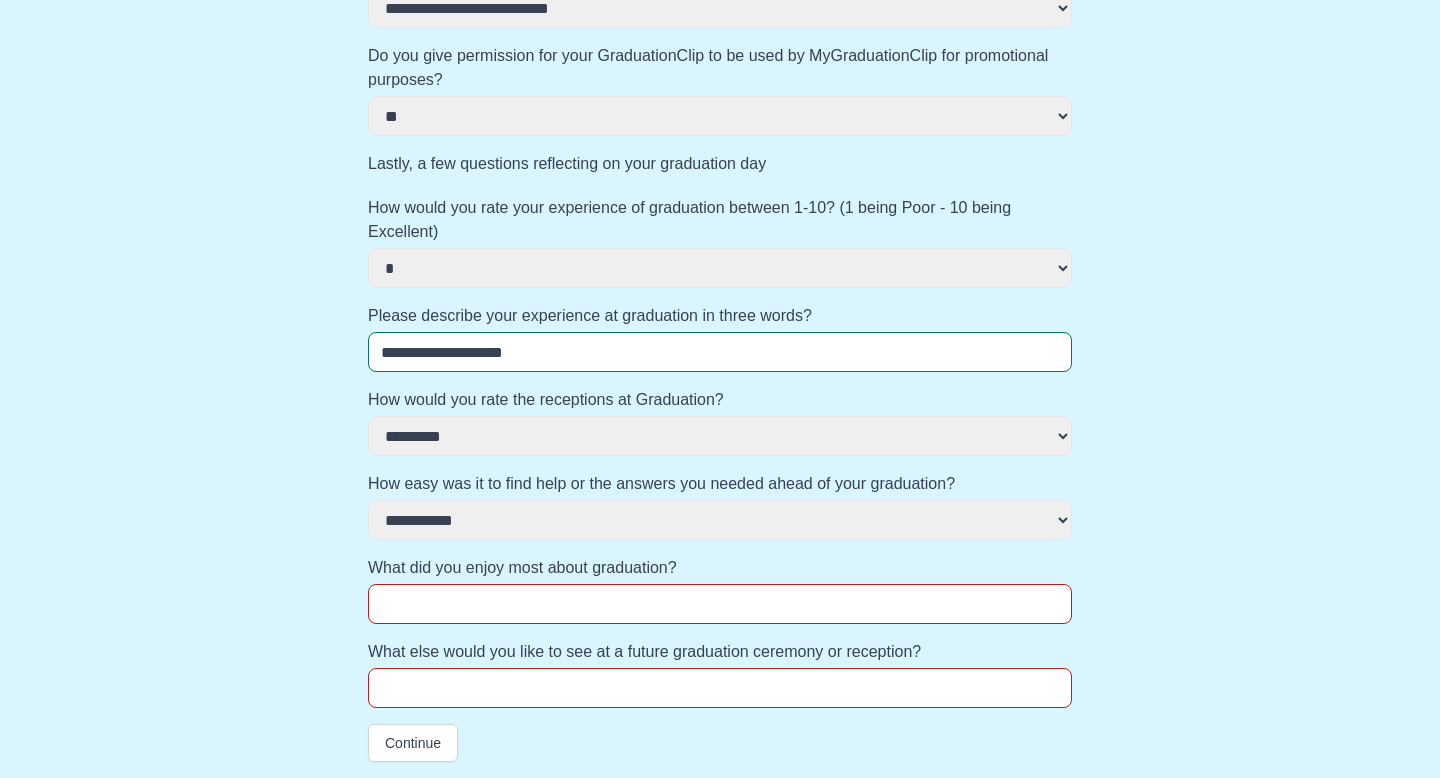 click on "What did you enjoy most about graduation?" at bounding box center [720, 568] 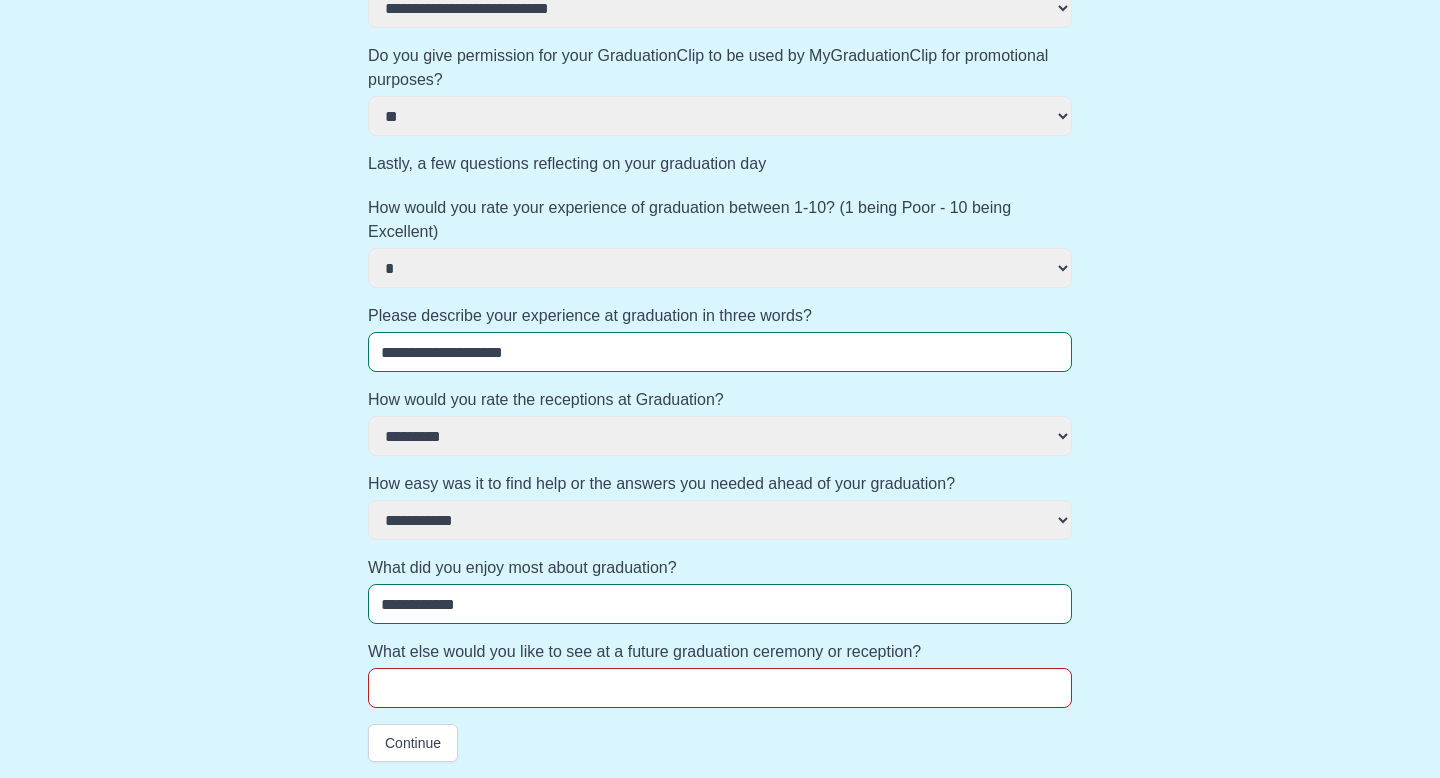click on "What else would you like to see at a future graduation ceremony or reception?" at bounding box center (720, 688) 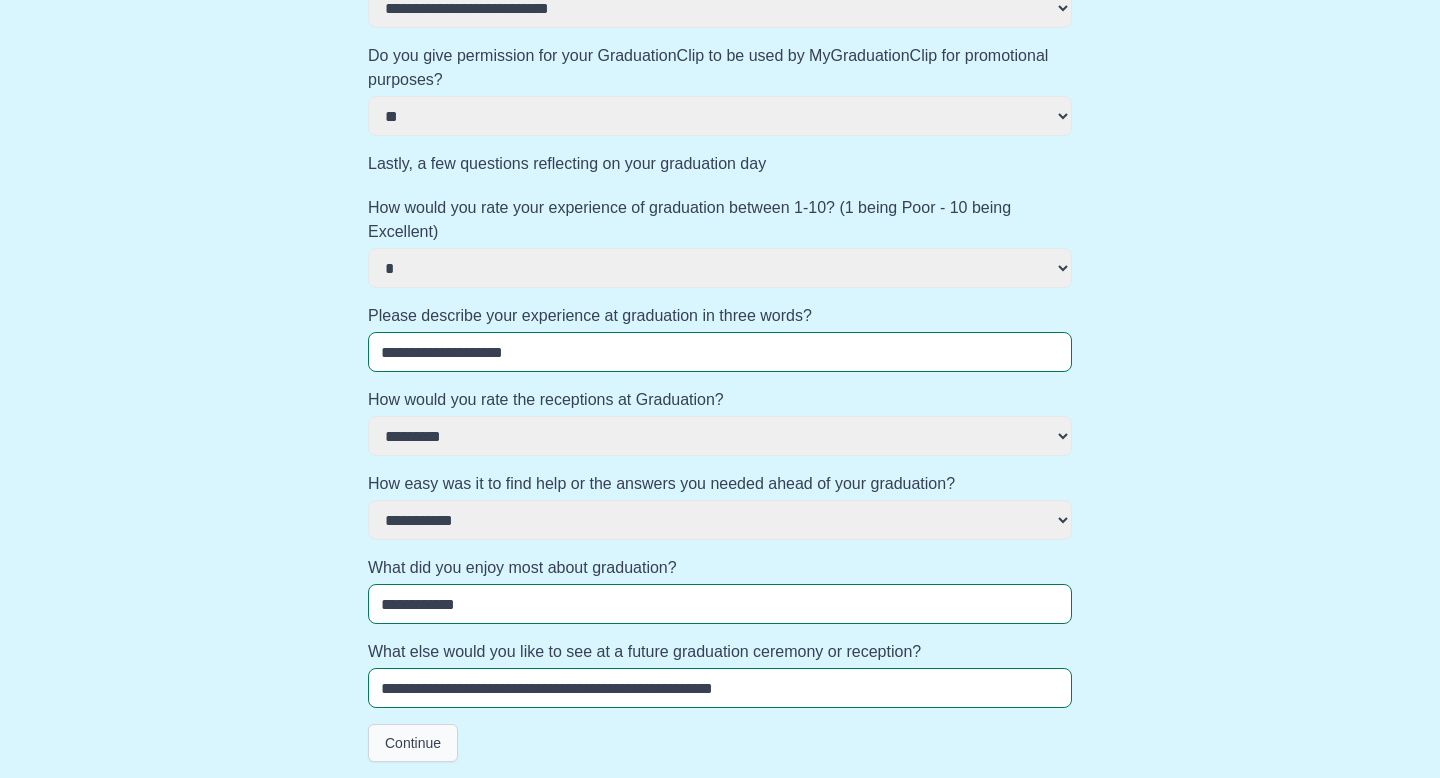 click on "Continue" at bounding box center (413, 743) 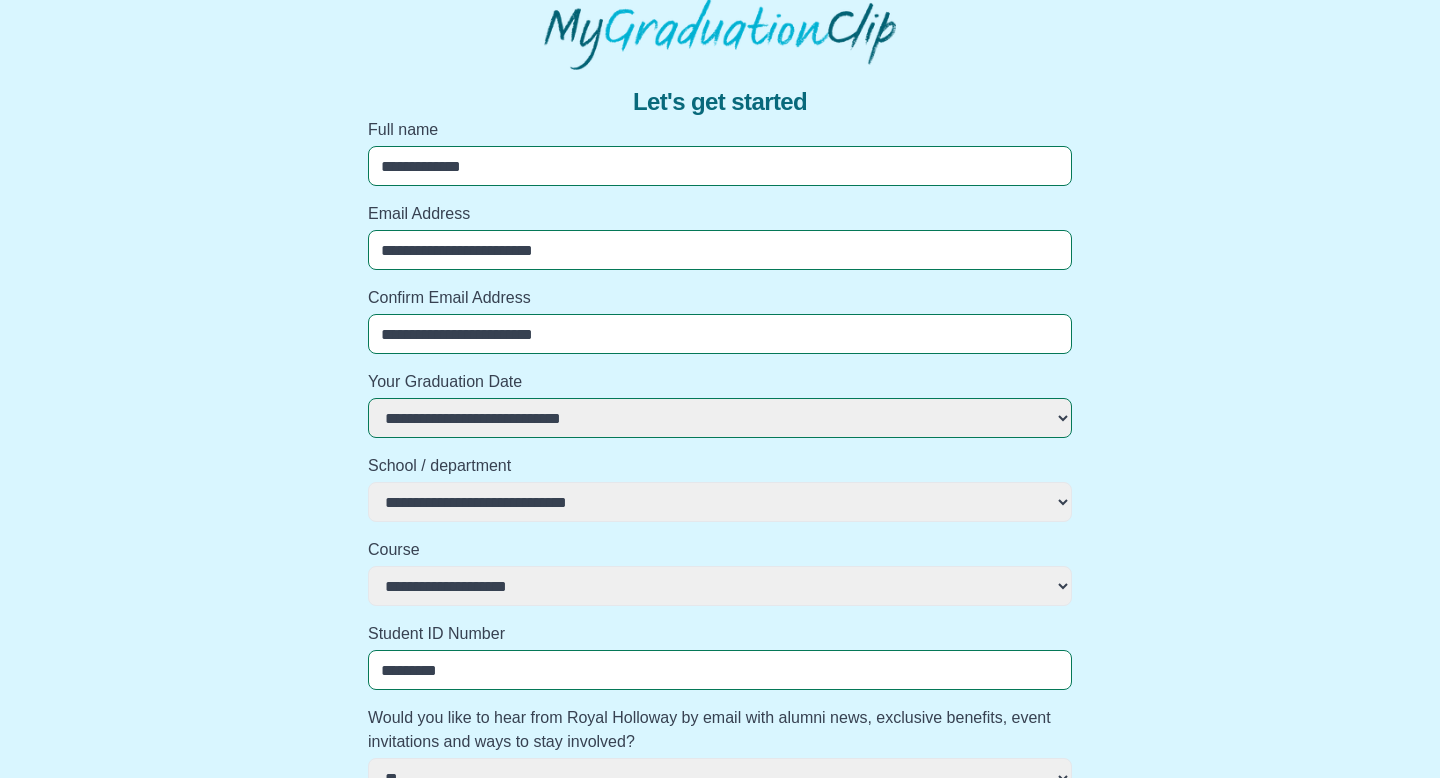 scroll, scrollTop: 0, scrollLeft: 0, axis: both 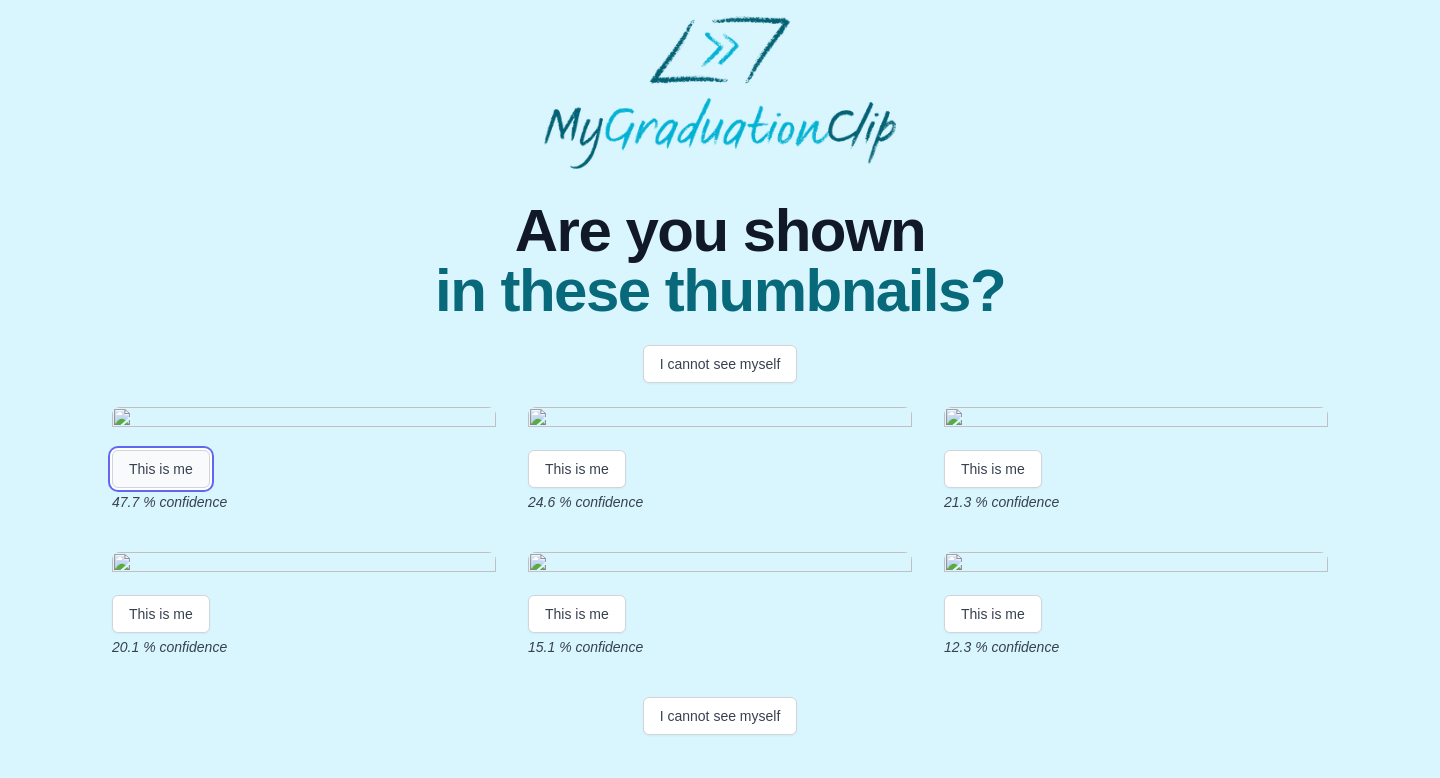 click on "This is me" at bounding box center (161, 469) 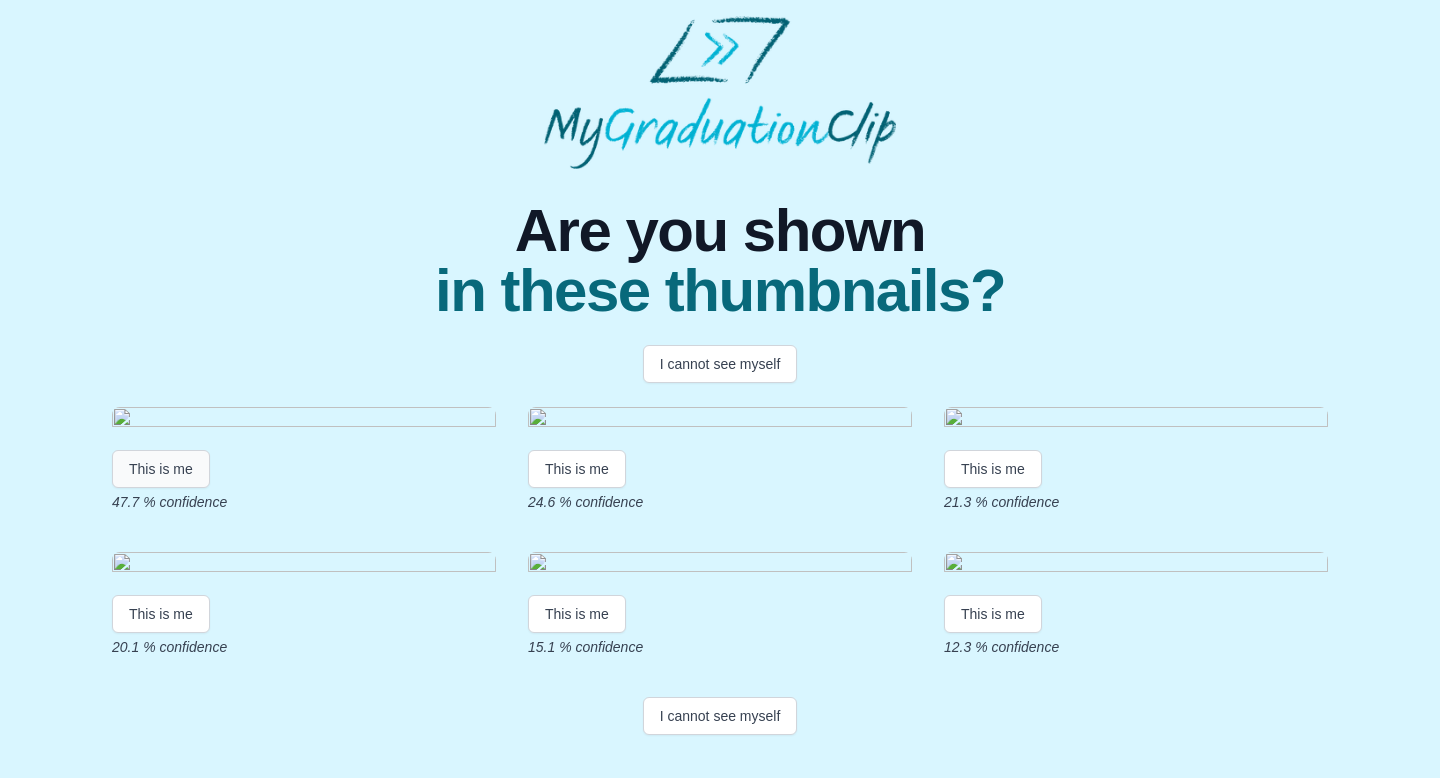 scroll, scrollTop: 0, scrollLeft: 0, axis: both 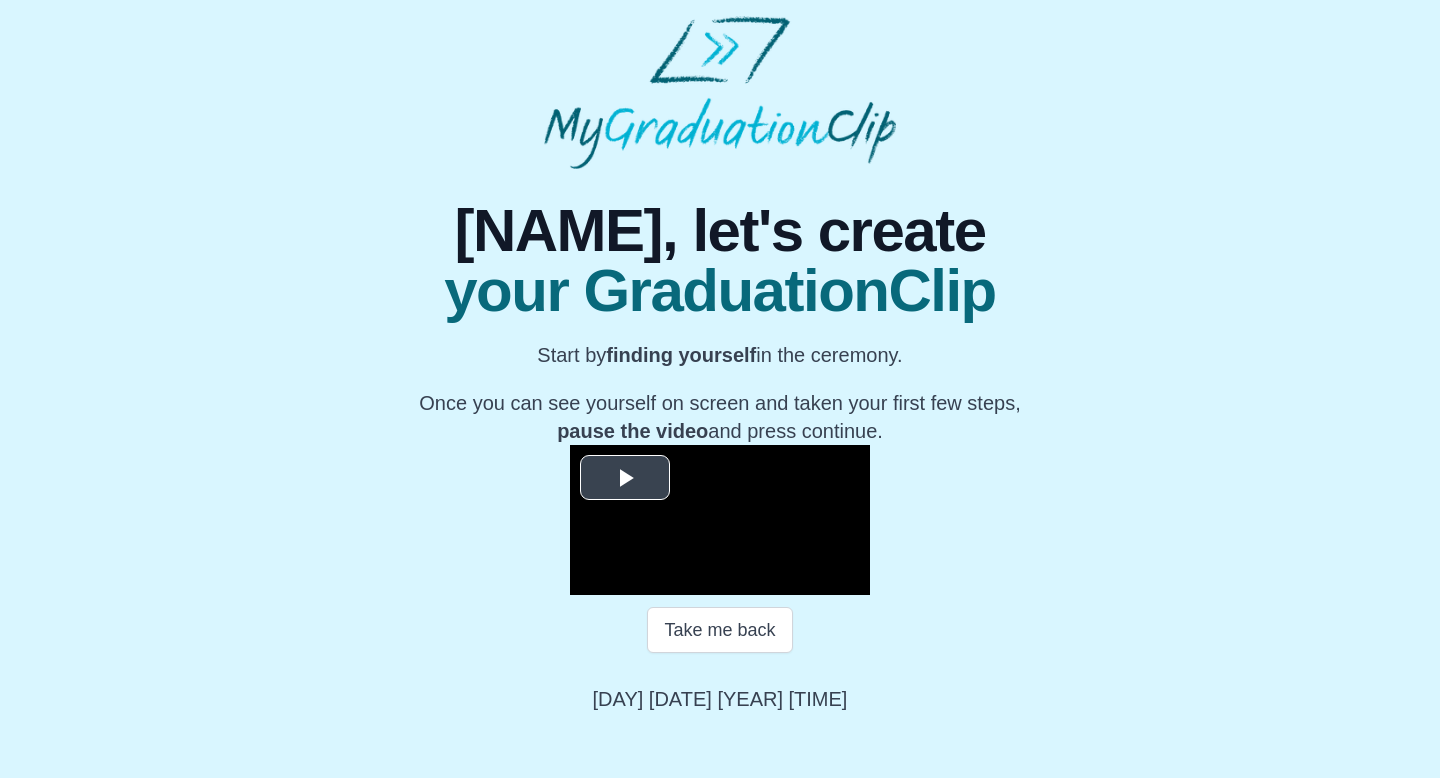 click at bounding box center (625, 478) 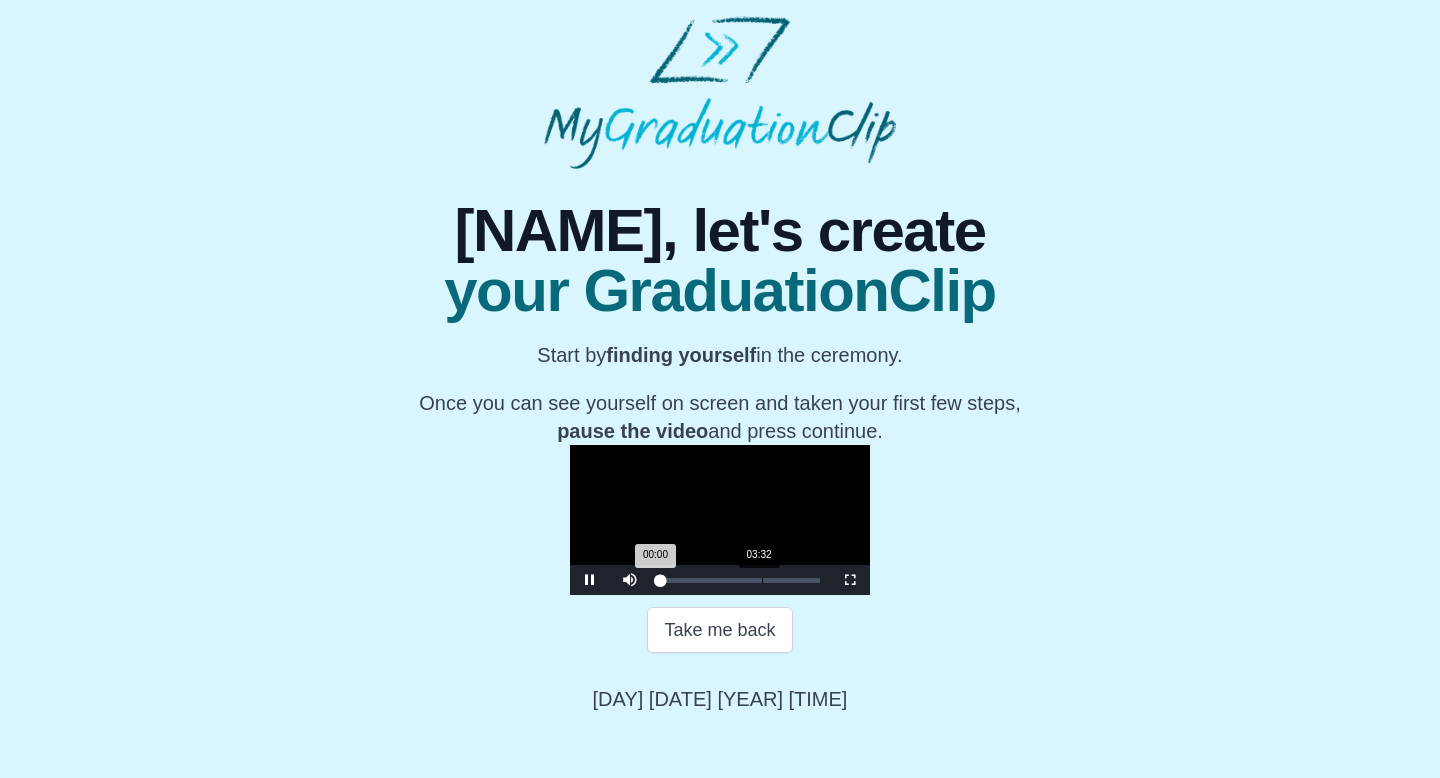 click on "Loaded : 0% 03:32 00:00 Progress : 0%" at bounding box center (740, 580) 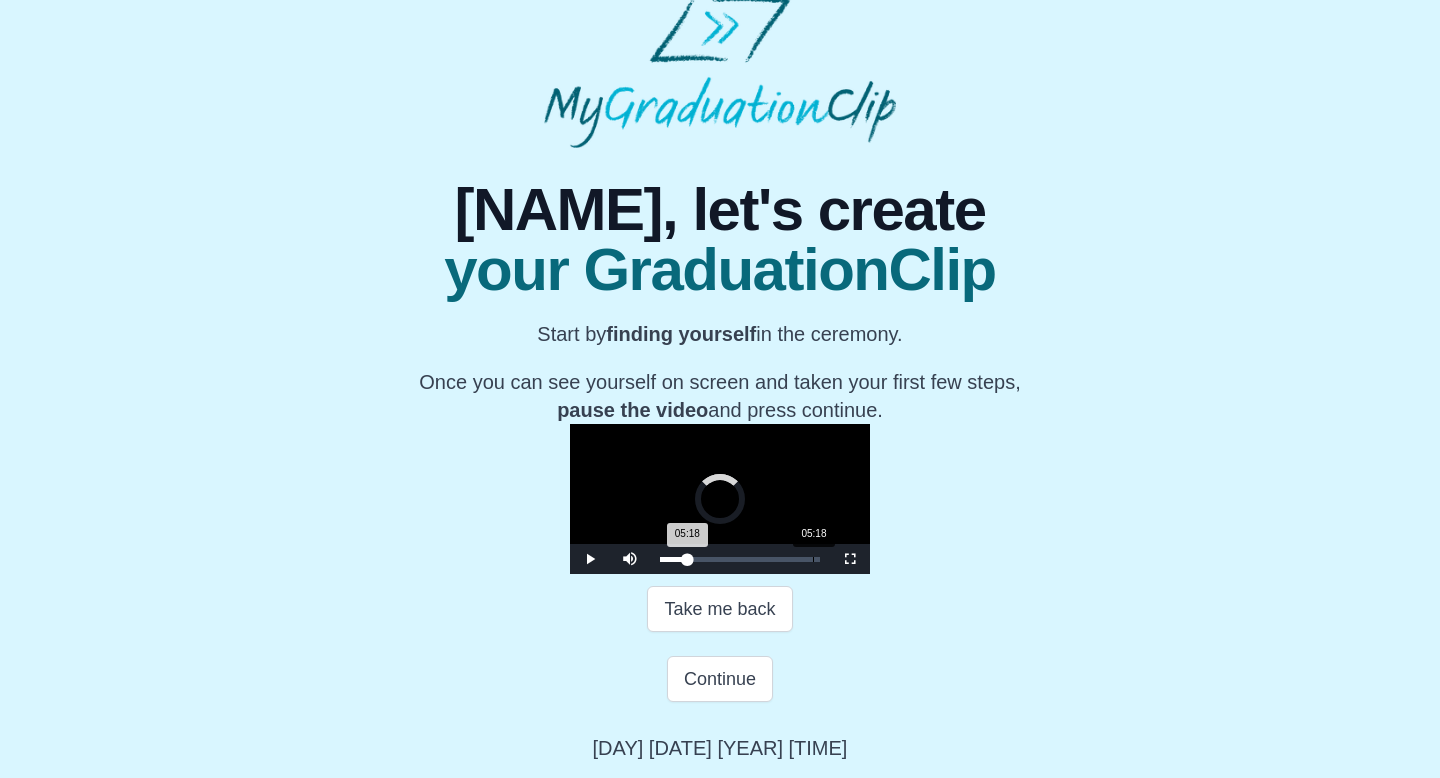 click on "05:18" at bounding box center [813, 559] 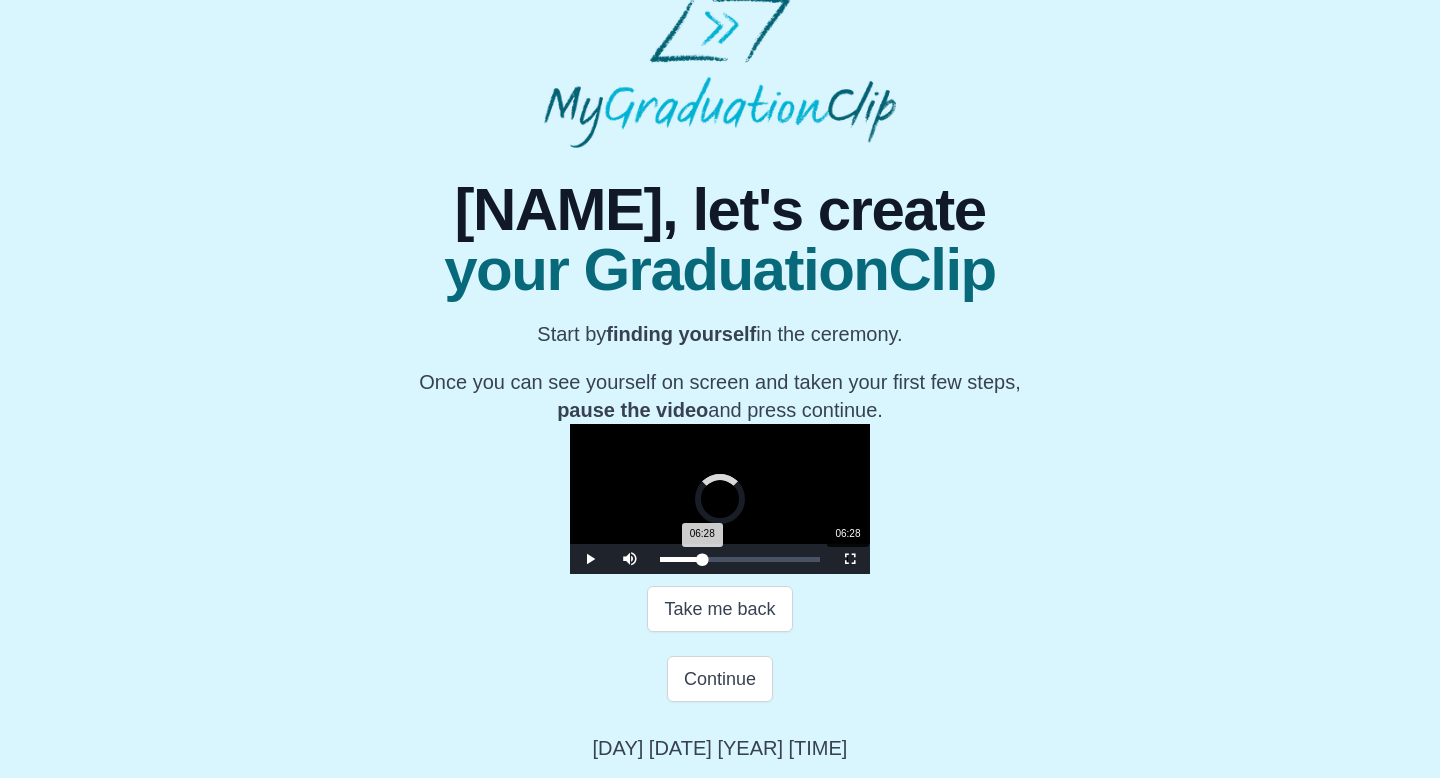 click on "06:28" at bounding box center [847, 559] 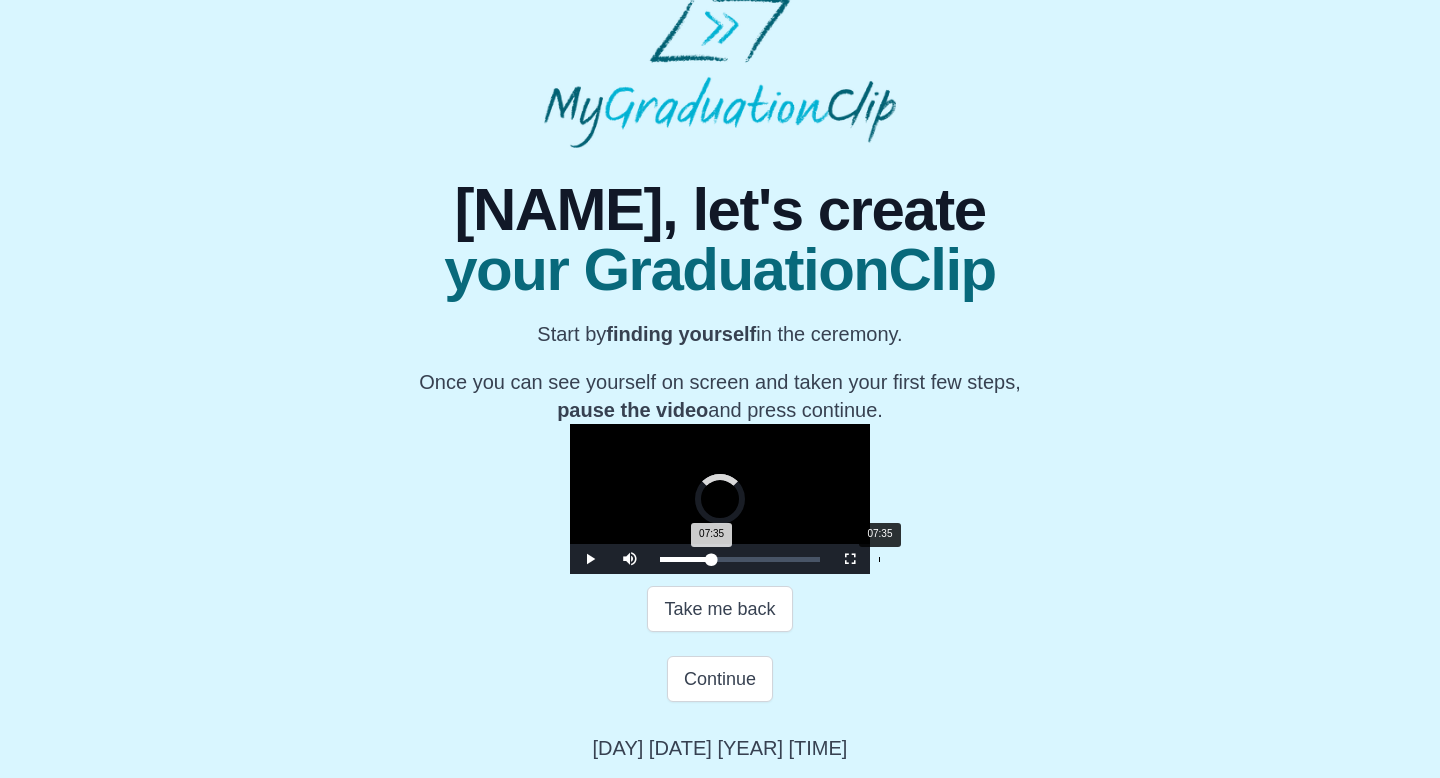 click on "07:35" at bounding box center [879, 559] 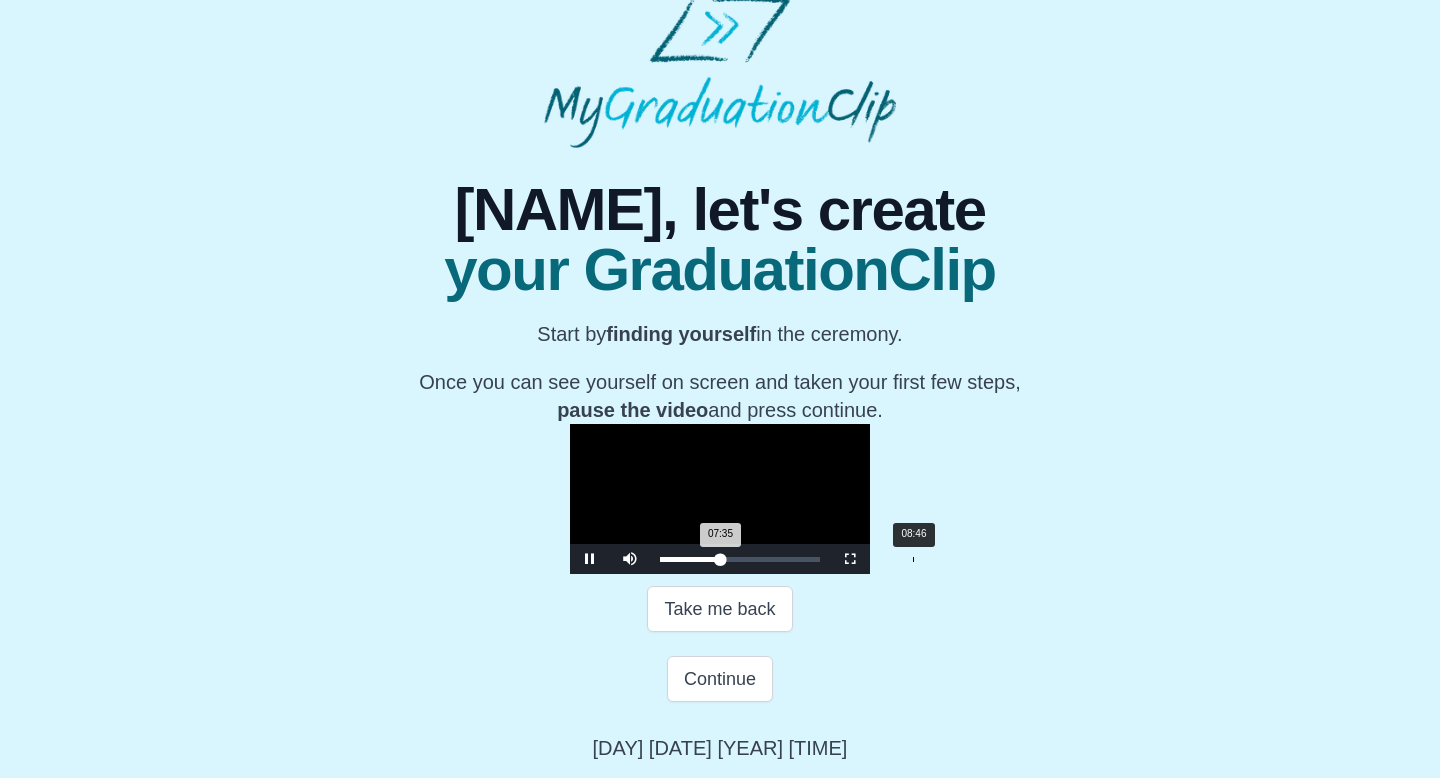 click on "Loaded : 0% 08:46 07:35 Progress : 0%" at bounding box center [740, 559] 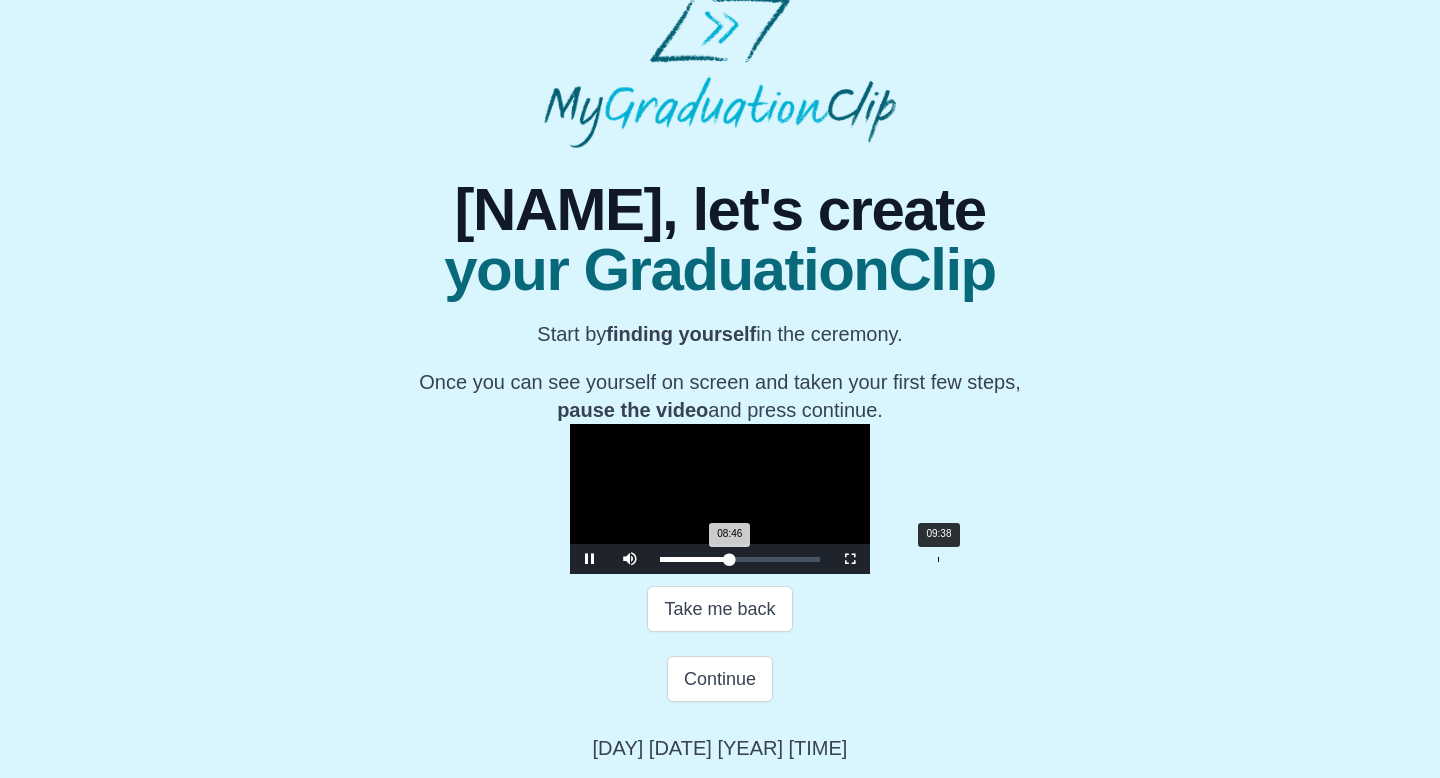 click on "Loaded : 0% 09:38 08:46 Progress : 0%" at bounding box center (740, 559) 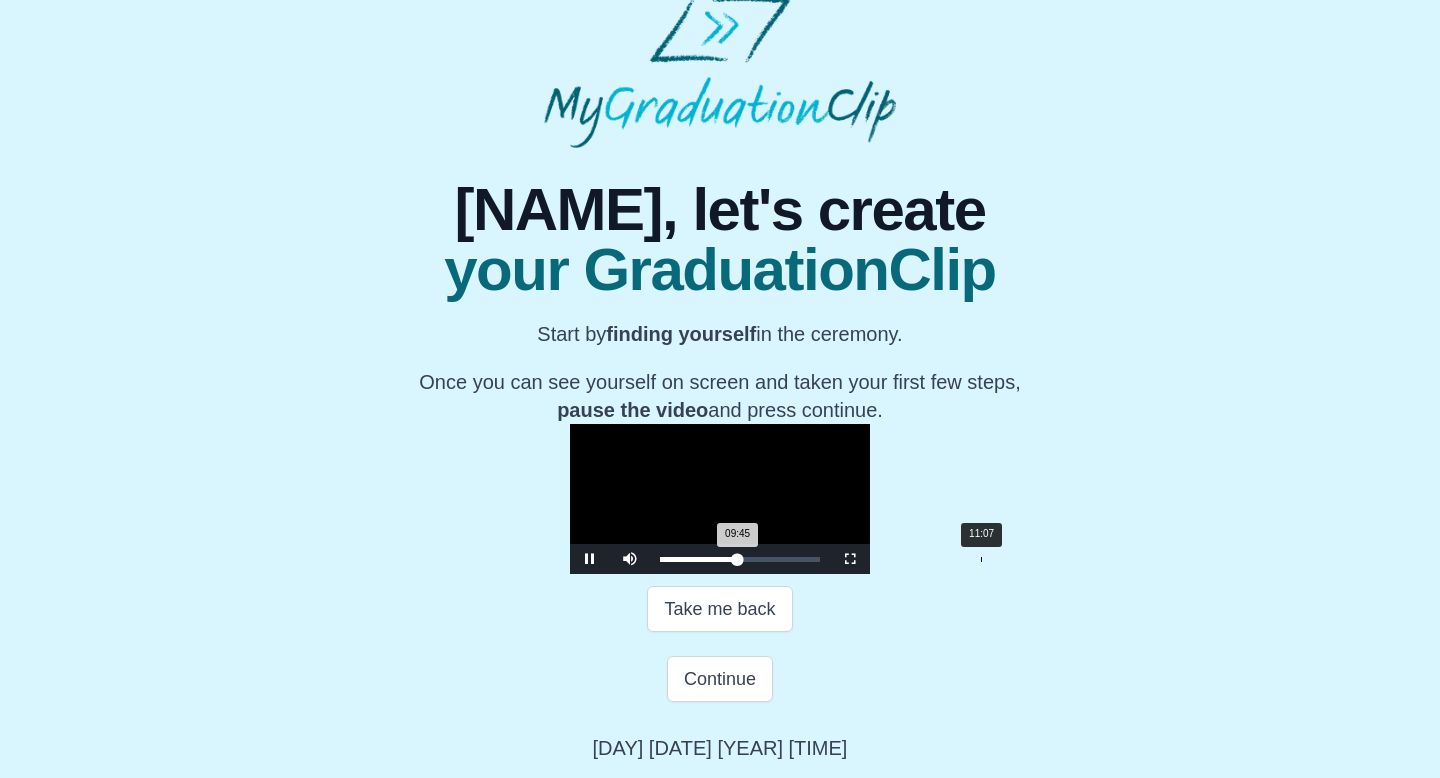 click on "Loaded : 0% 11:07 09:45 Progress : 0%" at bounding box center (740, 559) 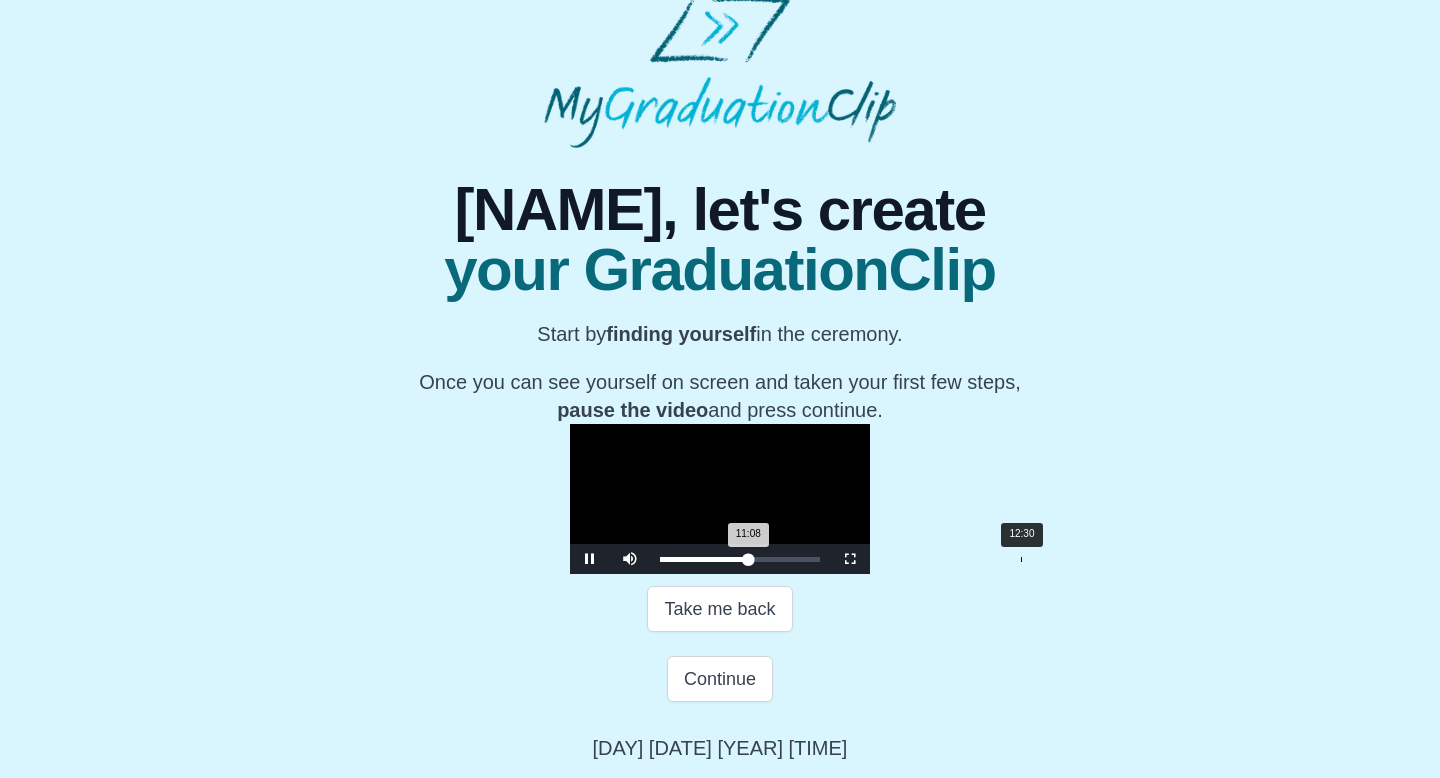 click on "Loaded : 0% 12:30 11:08 Progress : 0%" at bounding box center (740, 559) 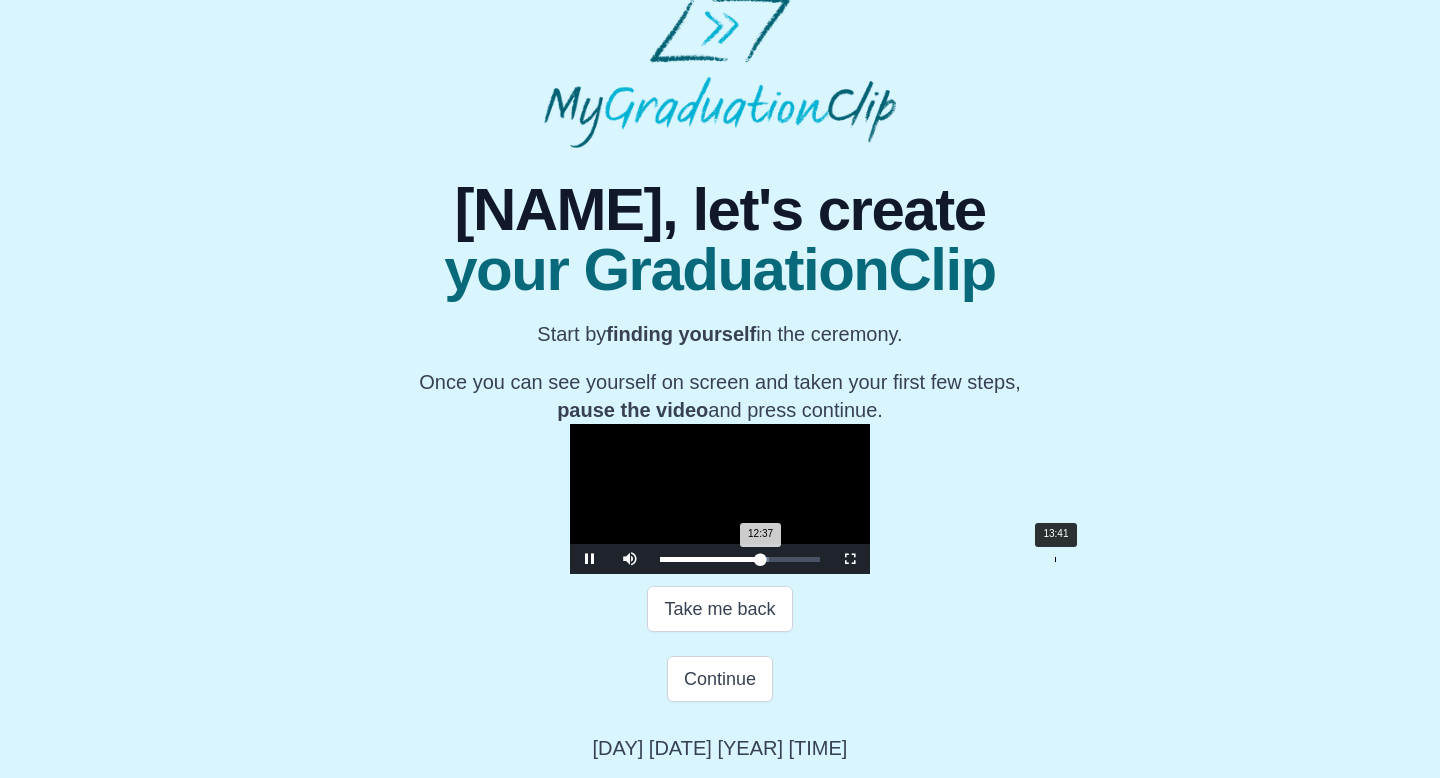 click on "Loaded : 0% 13:41 12:37 Progress : 0%" at bounding box center (740, 559) 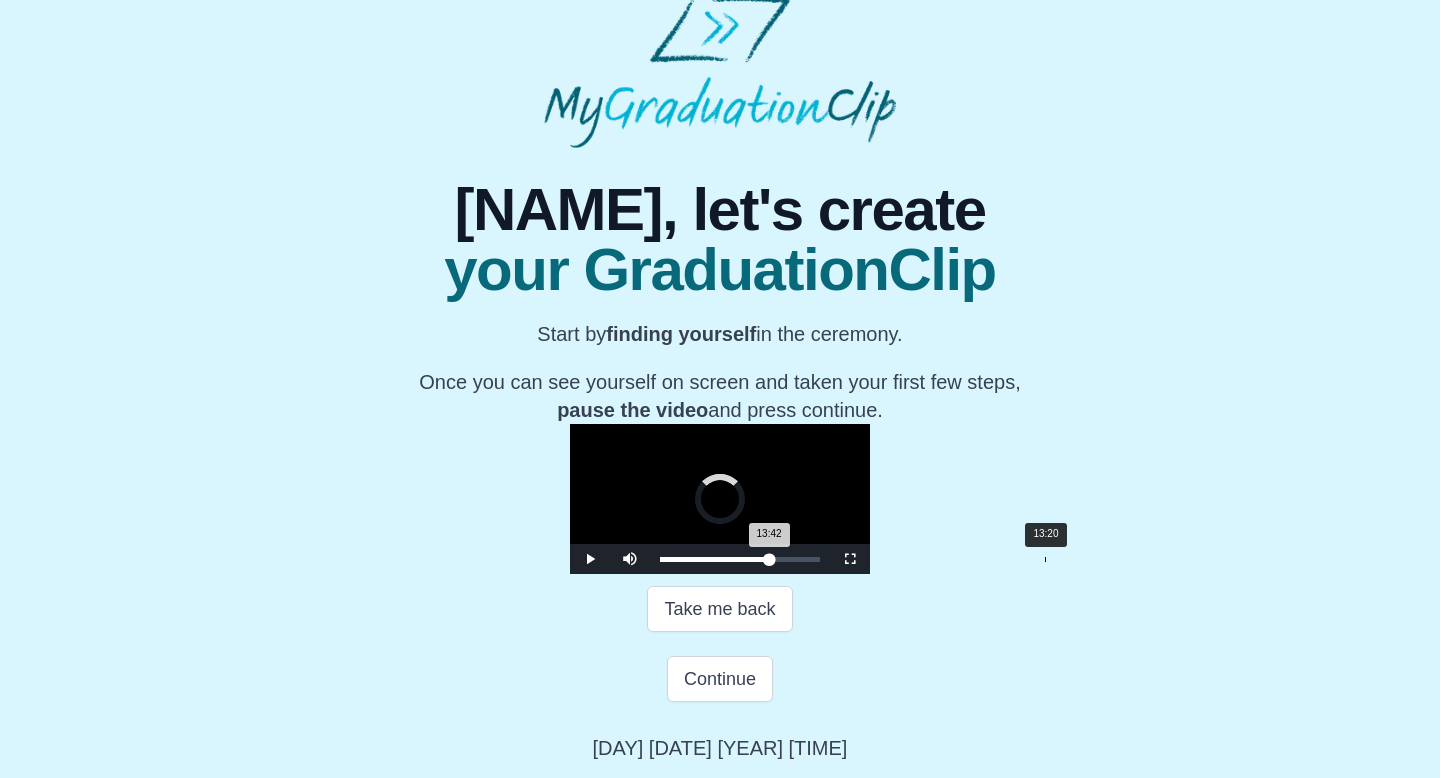 click on "Loaded : 0% 13:20 13:42 Progress : 0%" at bounding box center (740, 559) 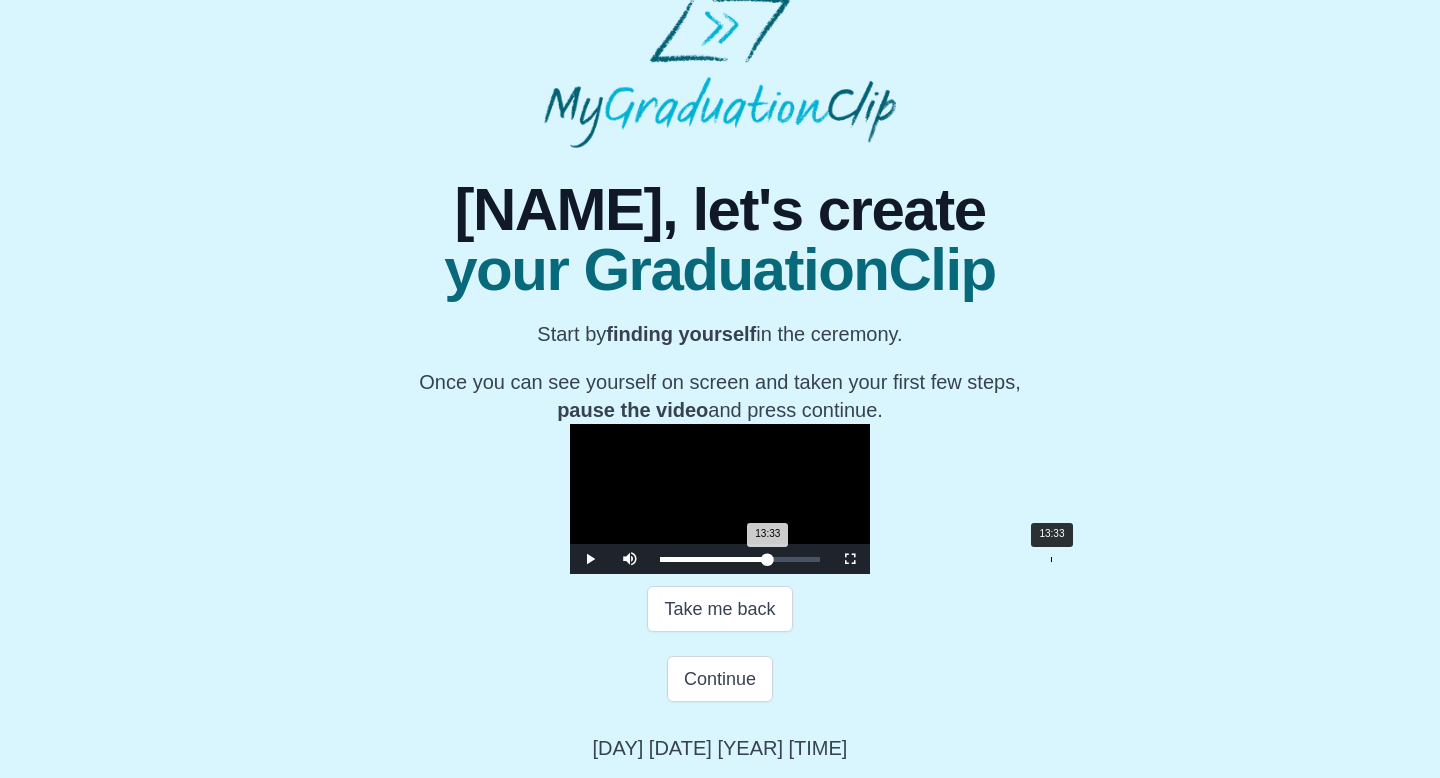 click on "13:33 Progress : 0%" at bounding box center [714, 559] 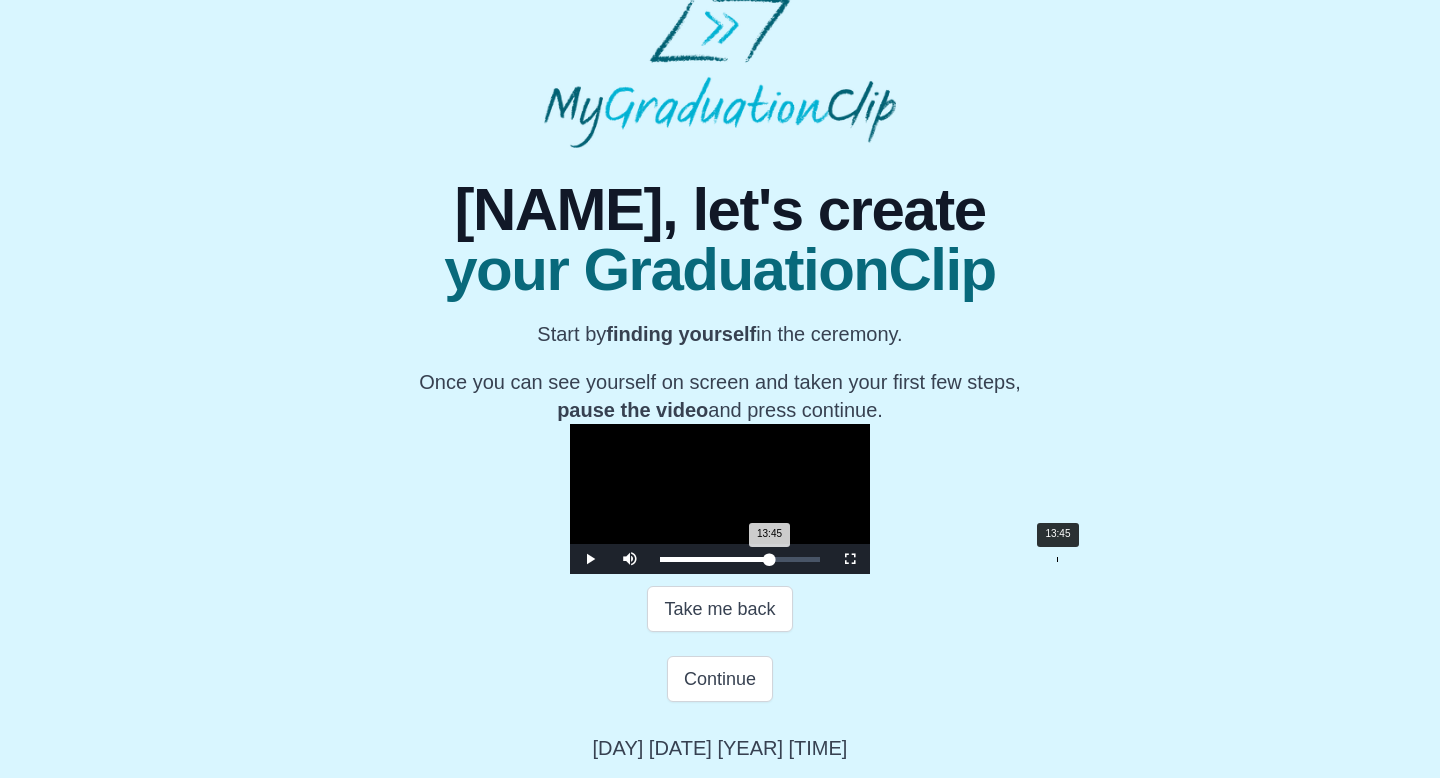 click on "13:45 Progress : 0%" at bounding box center [715, 559] 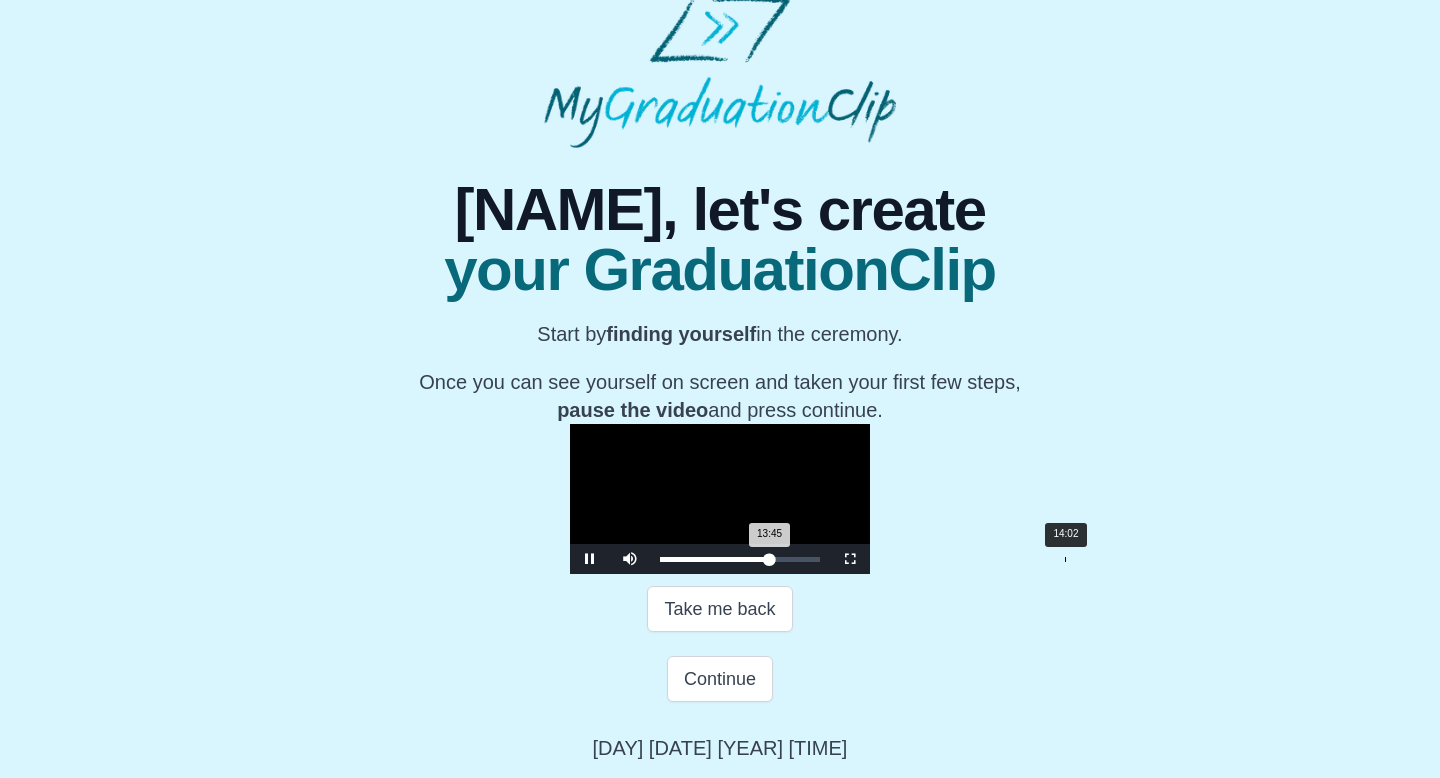 click on "Loaded : 0% 14:02 13:45 Progress : 0%" at bounding box center [740, 559] 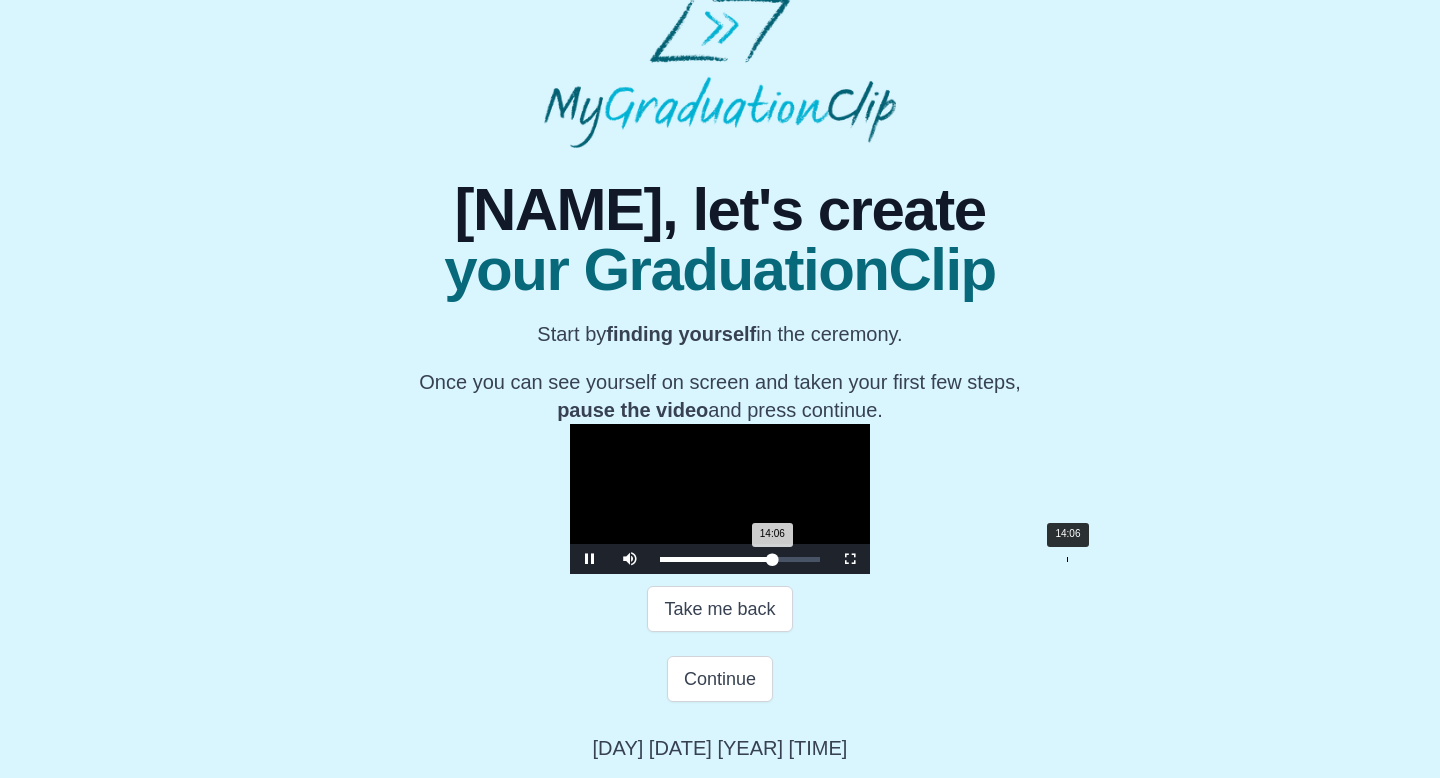 click on "Loaded : 0% 14:06 14:06 Progress : 0%" at bounding box center (740, 559) 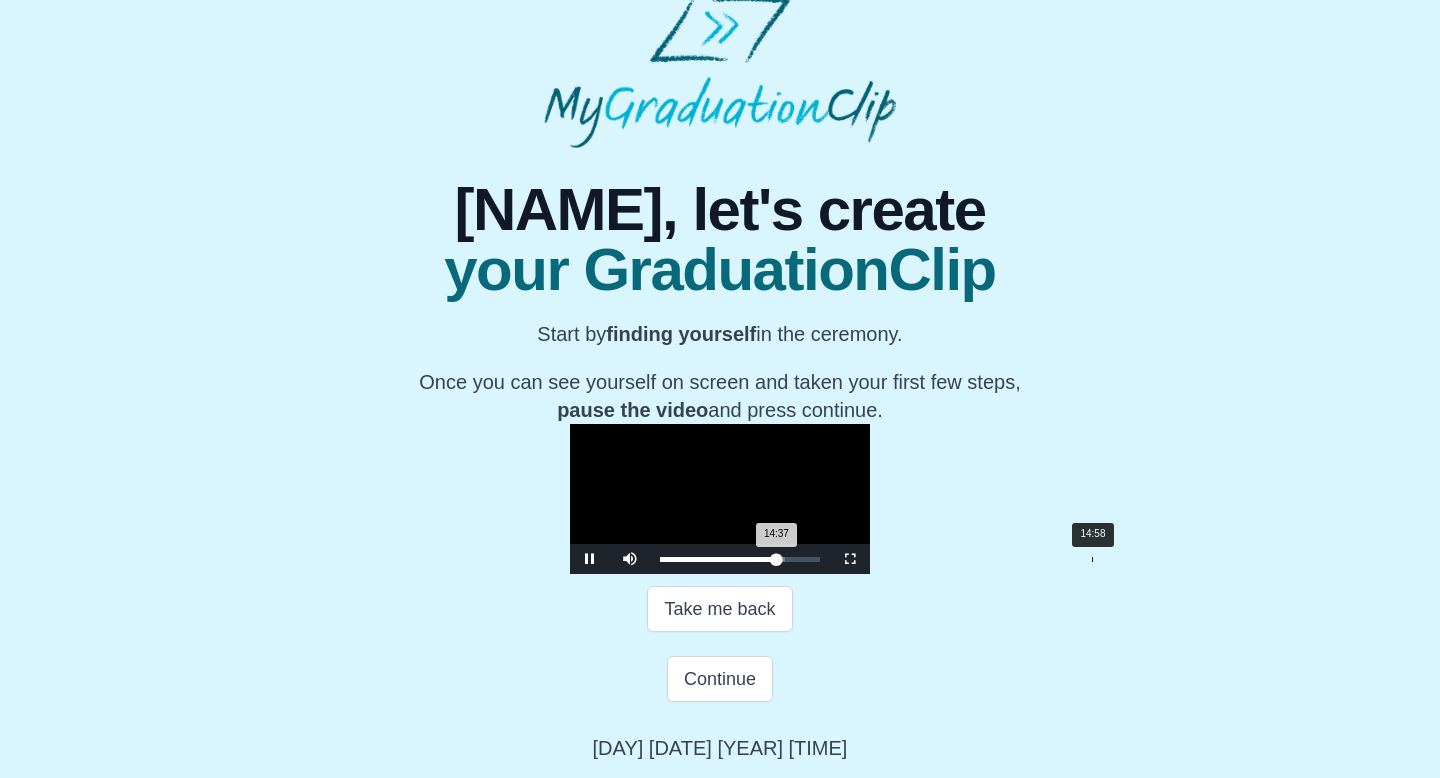 click on "Loaded : 0% 14:58 14:37 Progress : 0%" at bounding box center (740, 559) 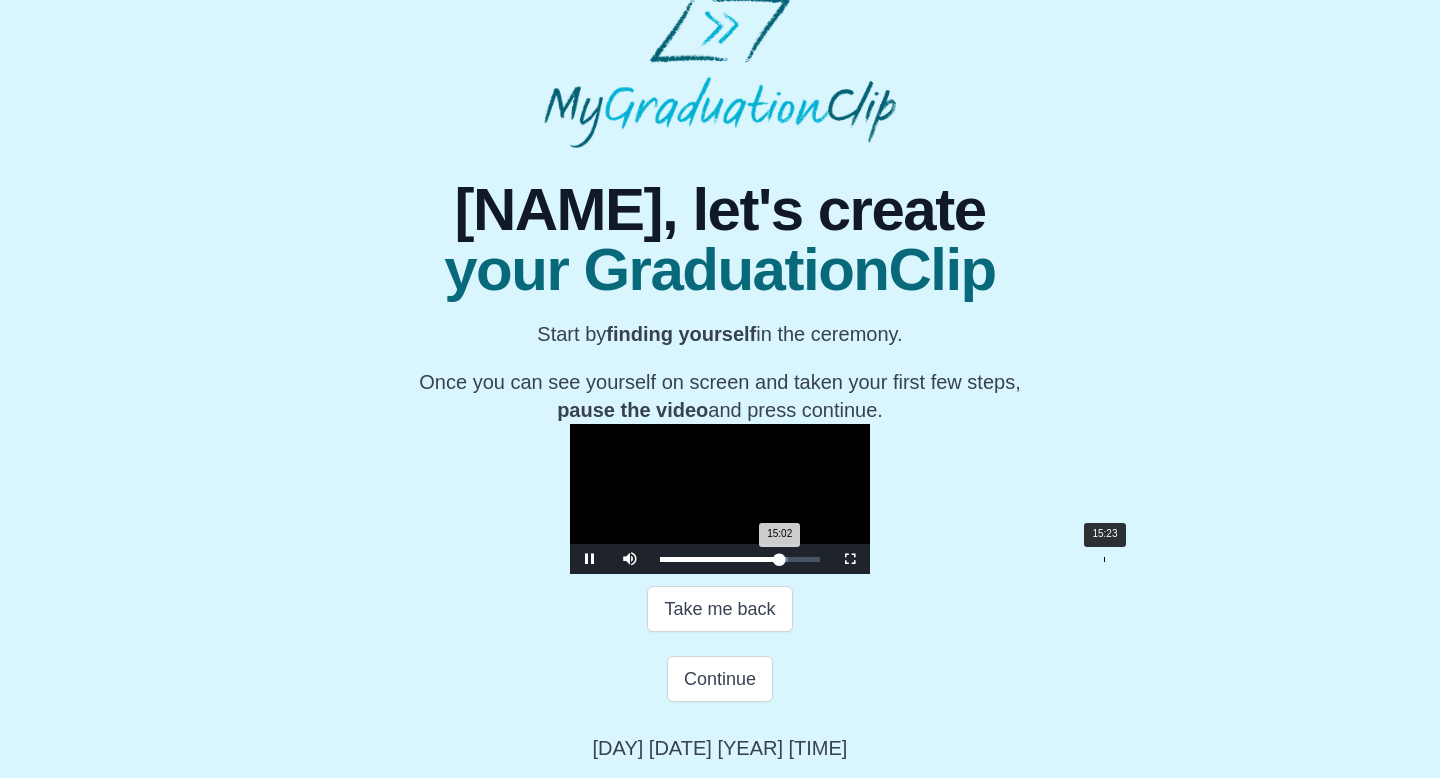click on "Loaded : 0% 15:23 15:02 Progress : 0%" at bounding box center (740, 559) 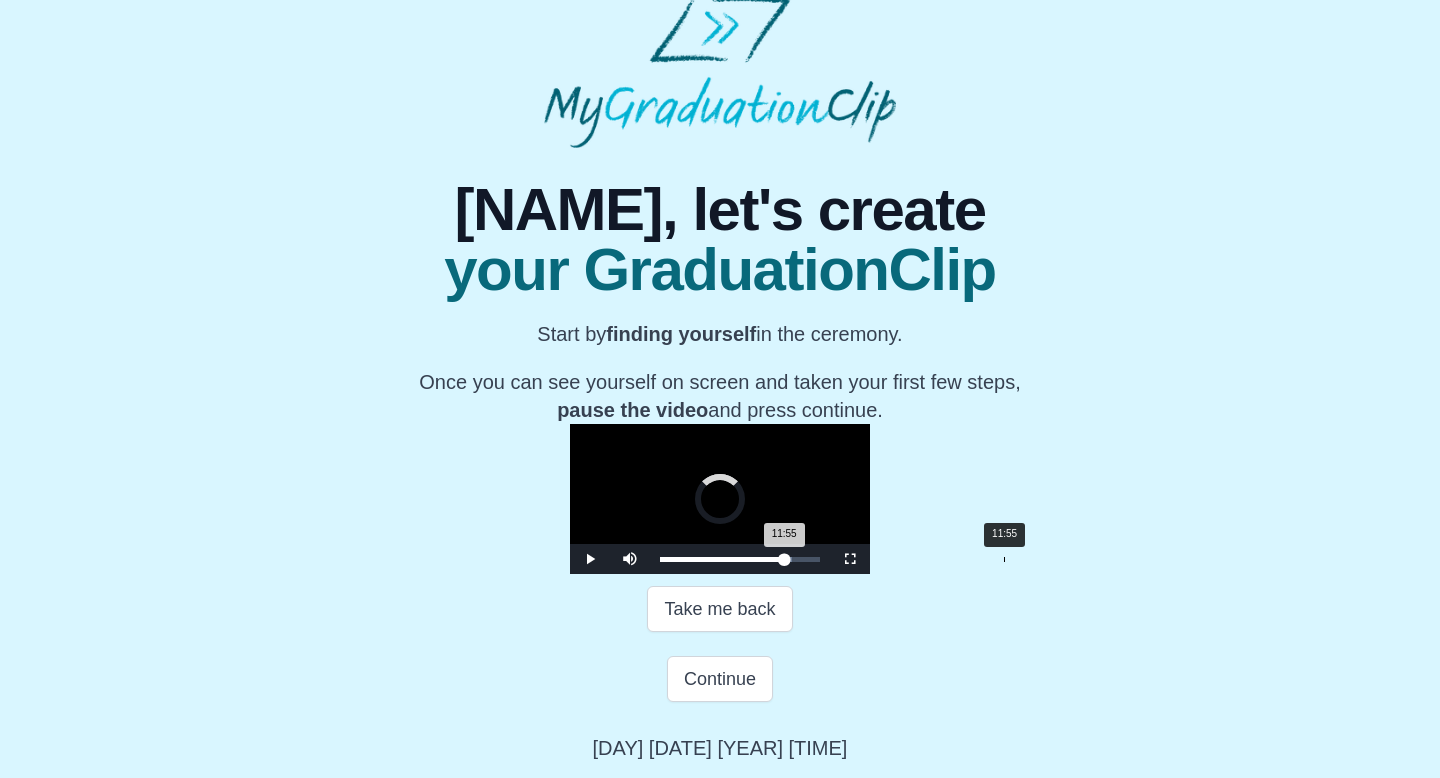 click on "11:55" at bounding box center (1004, 559) 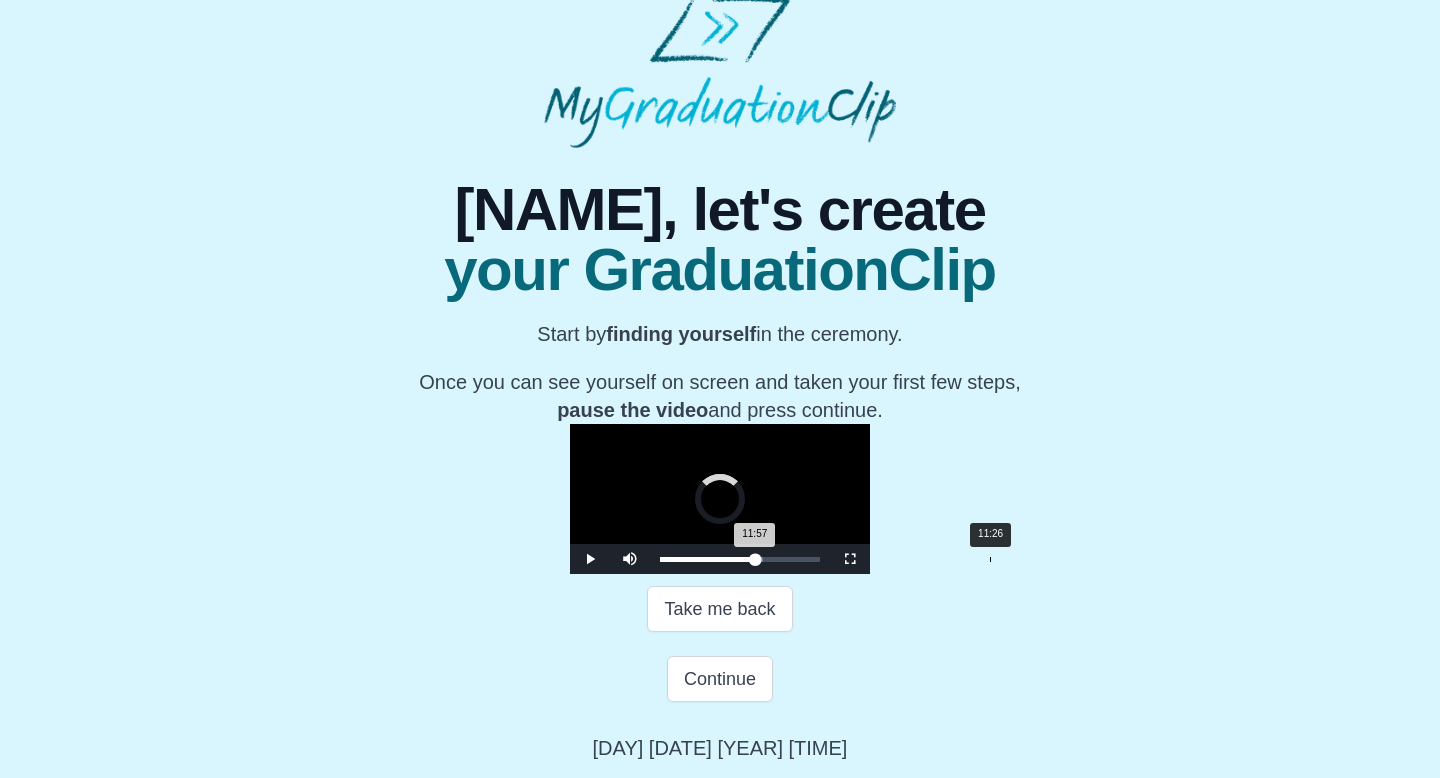 click on "11:26" at bounding box center (990, 559) 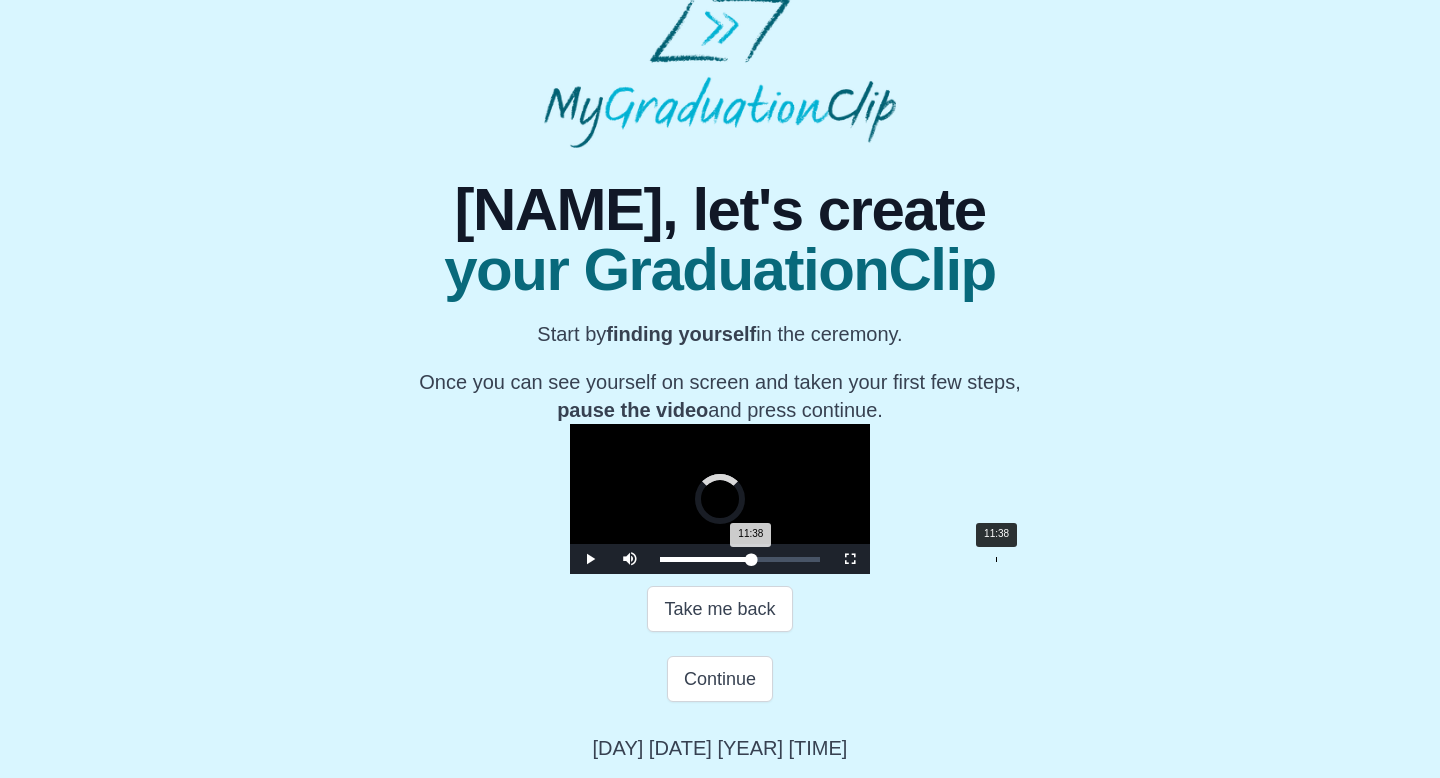 click on "11:38 Progress : 0%" at bounding box center [705, 559] 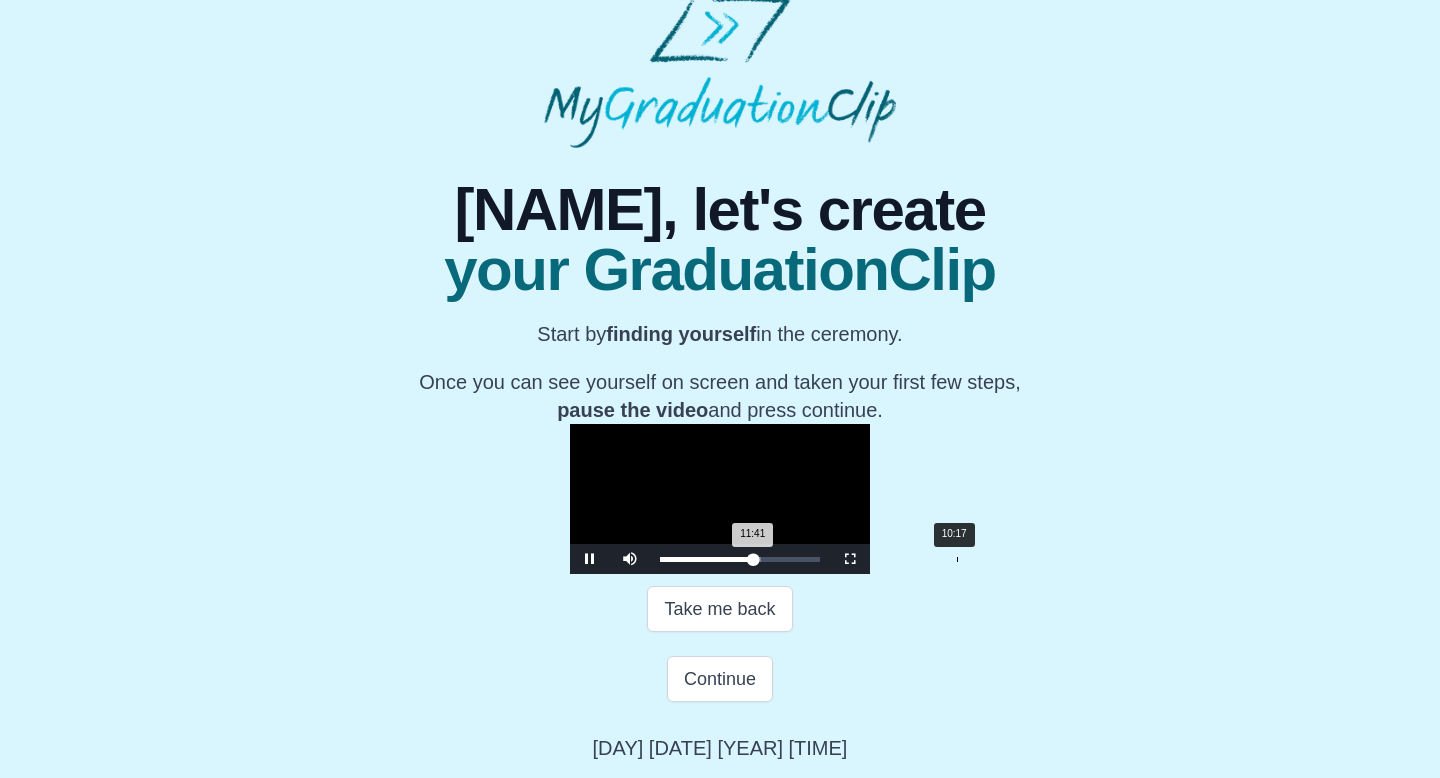 scroll, scrollTop: 277, scrollLeft: 0, axis: vertical 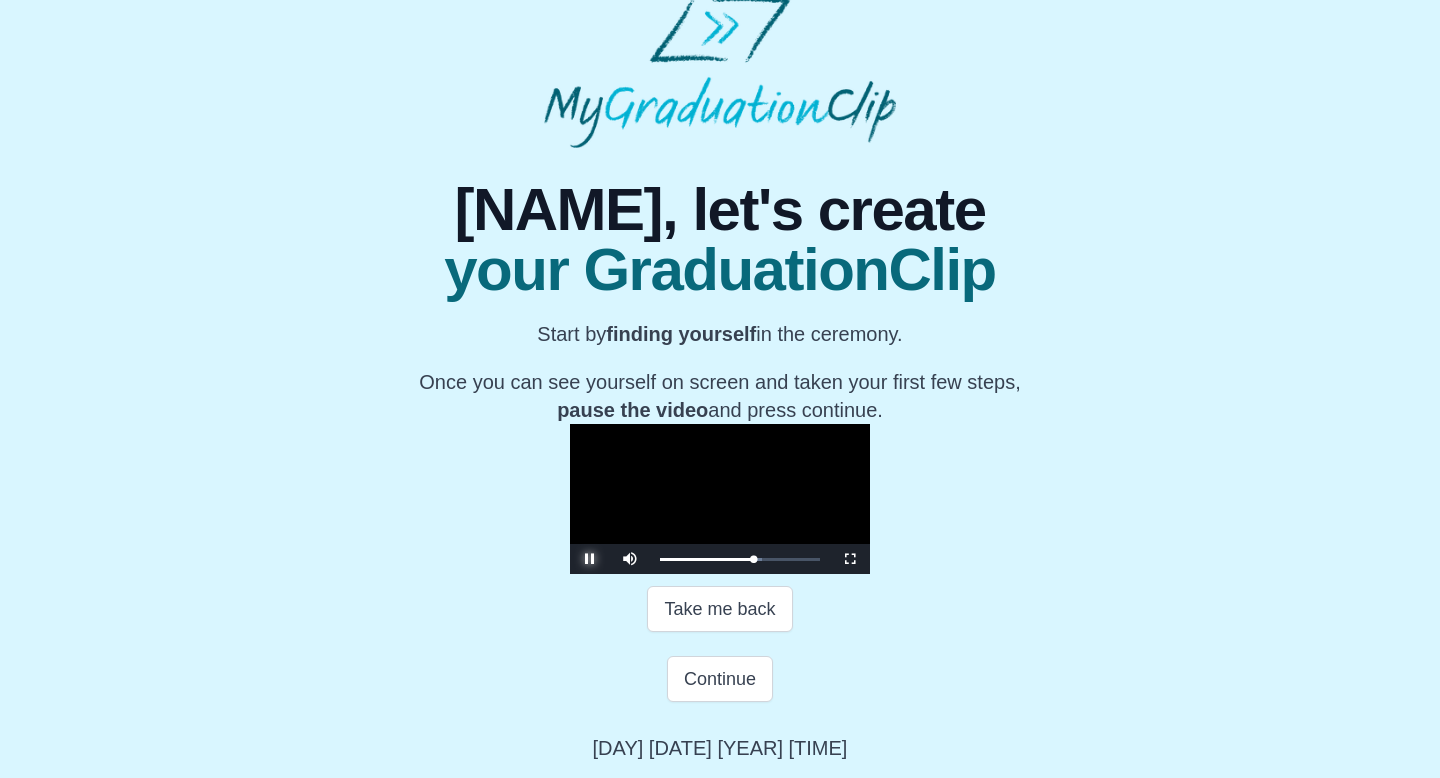 click at bounding box center (590, 559) 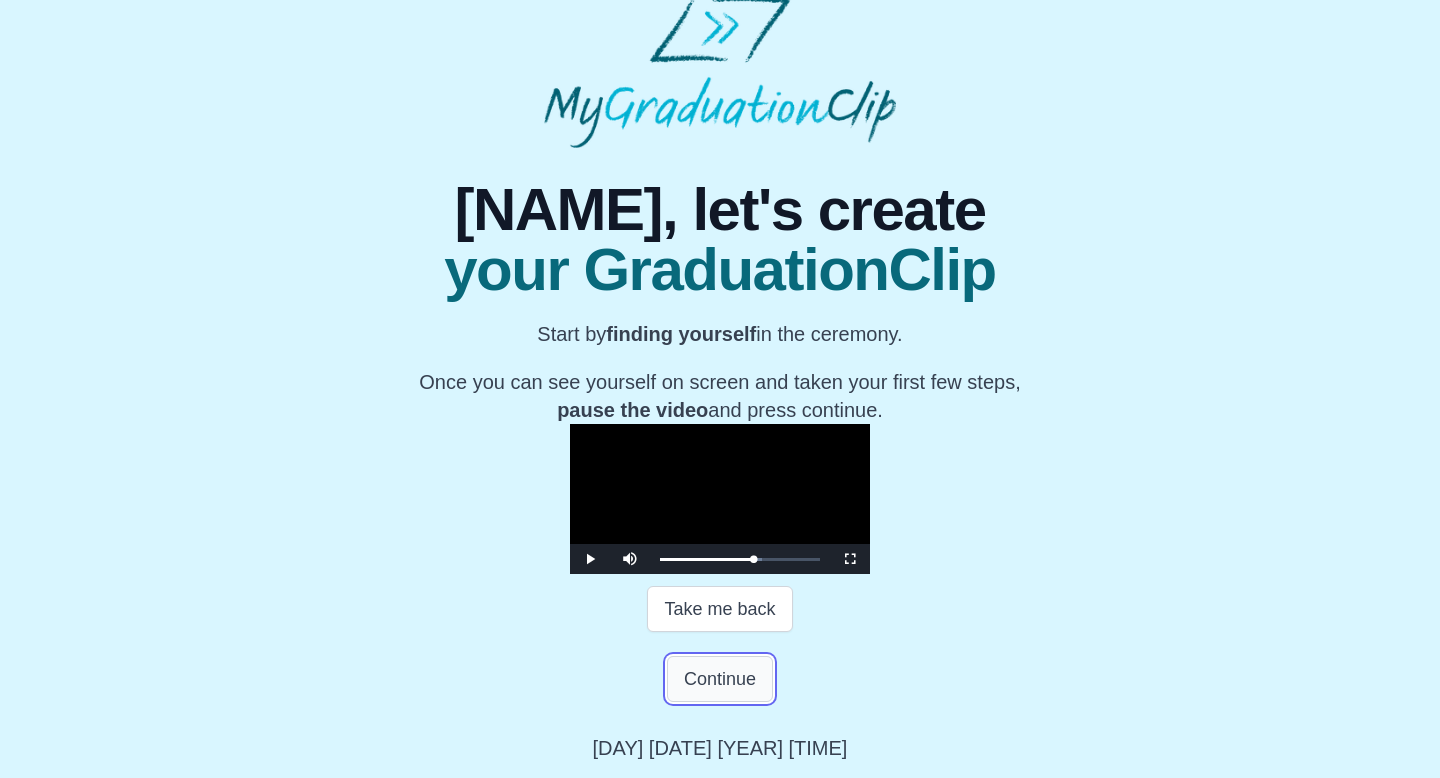 click on "Continue" at bounding box center (720, 679) 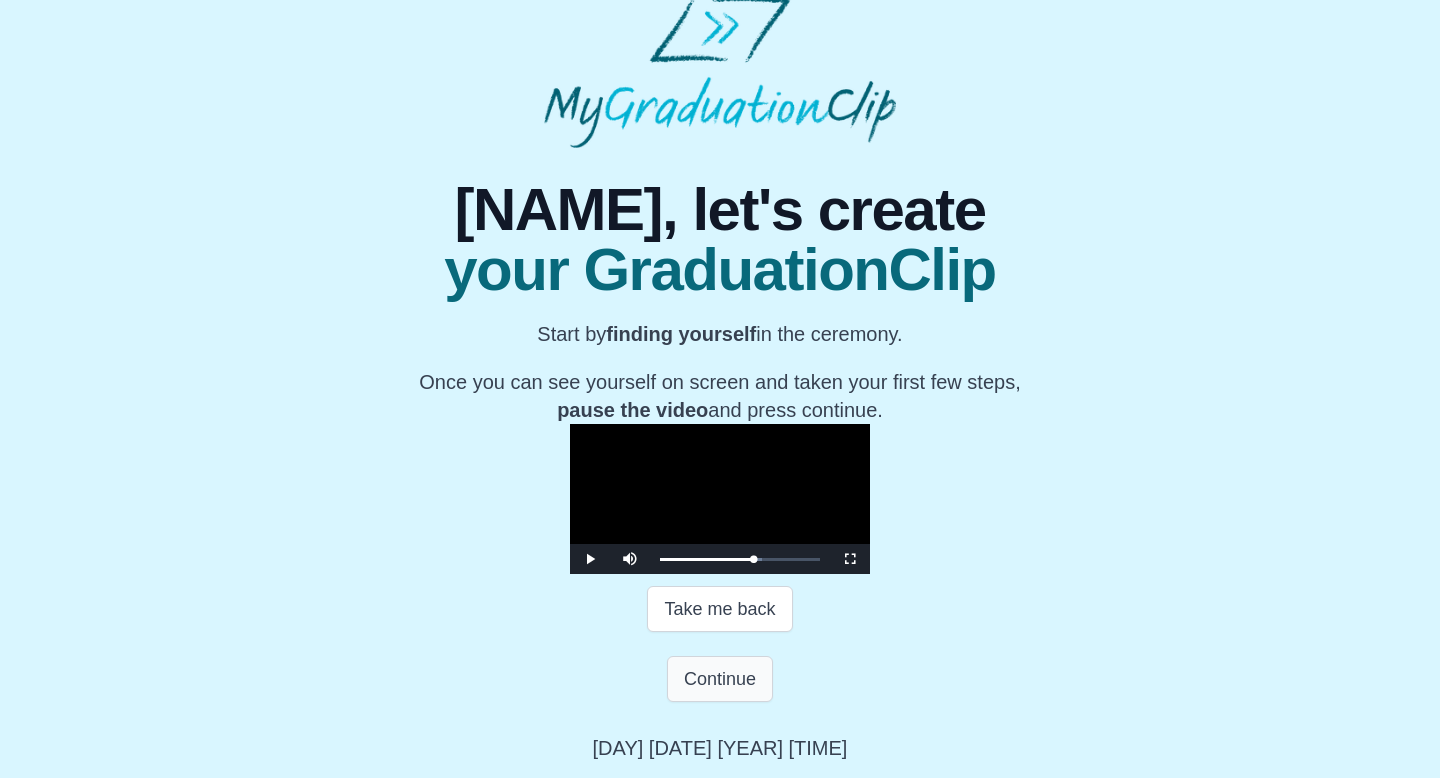 scroll, scrollTop: 0, scrollLeft: 0, axis: both 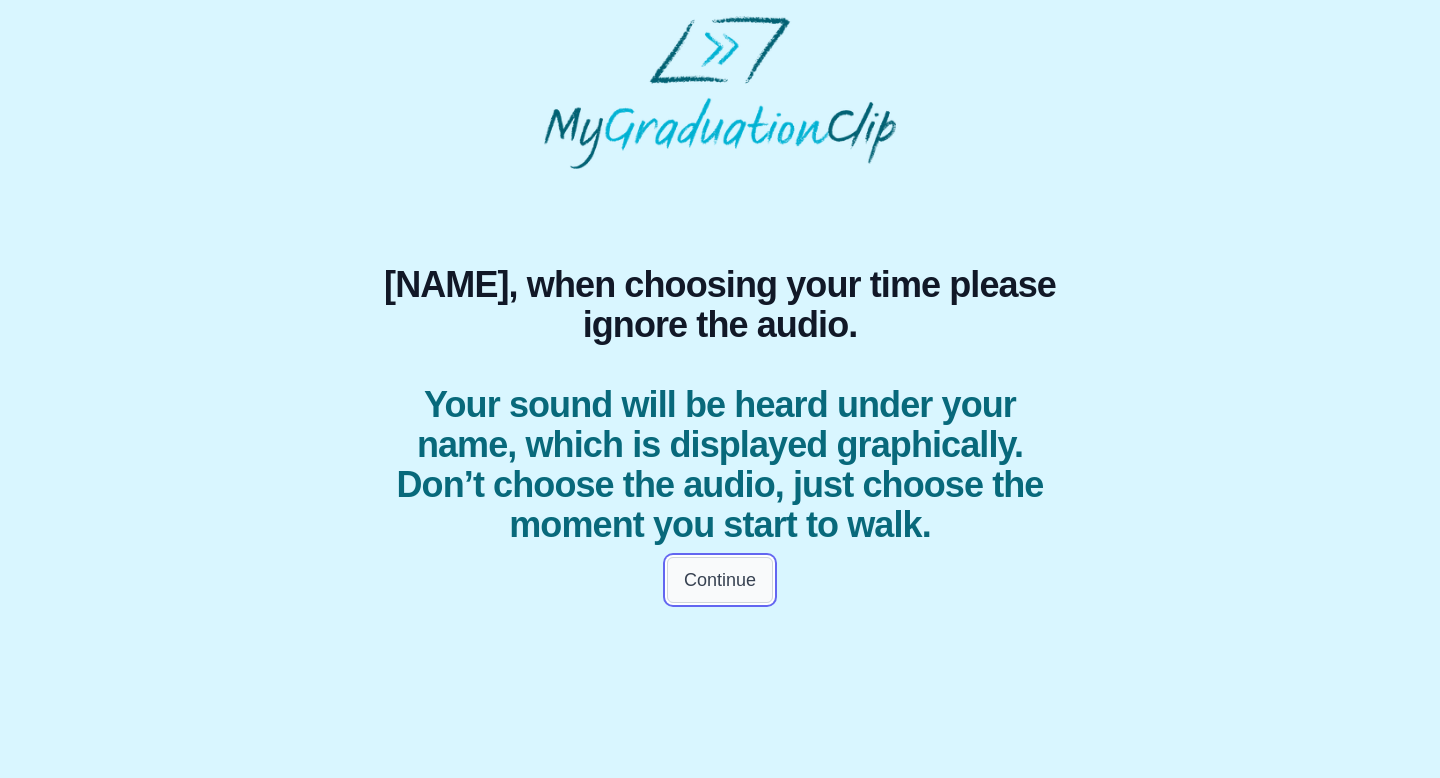 click on "Continue" at bounding box center [720, 580] 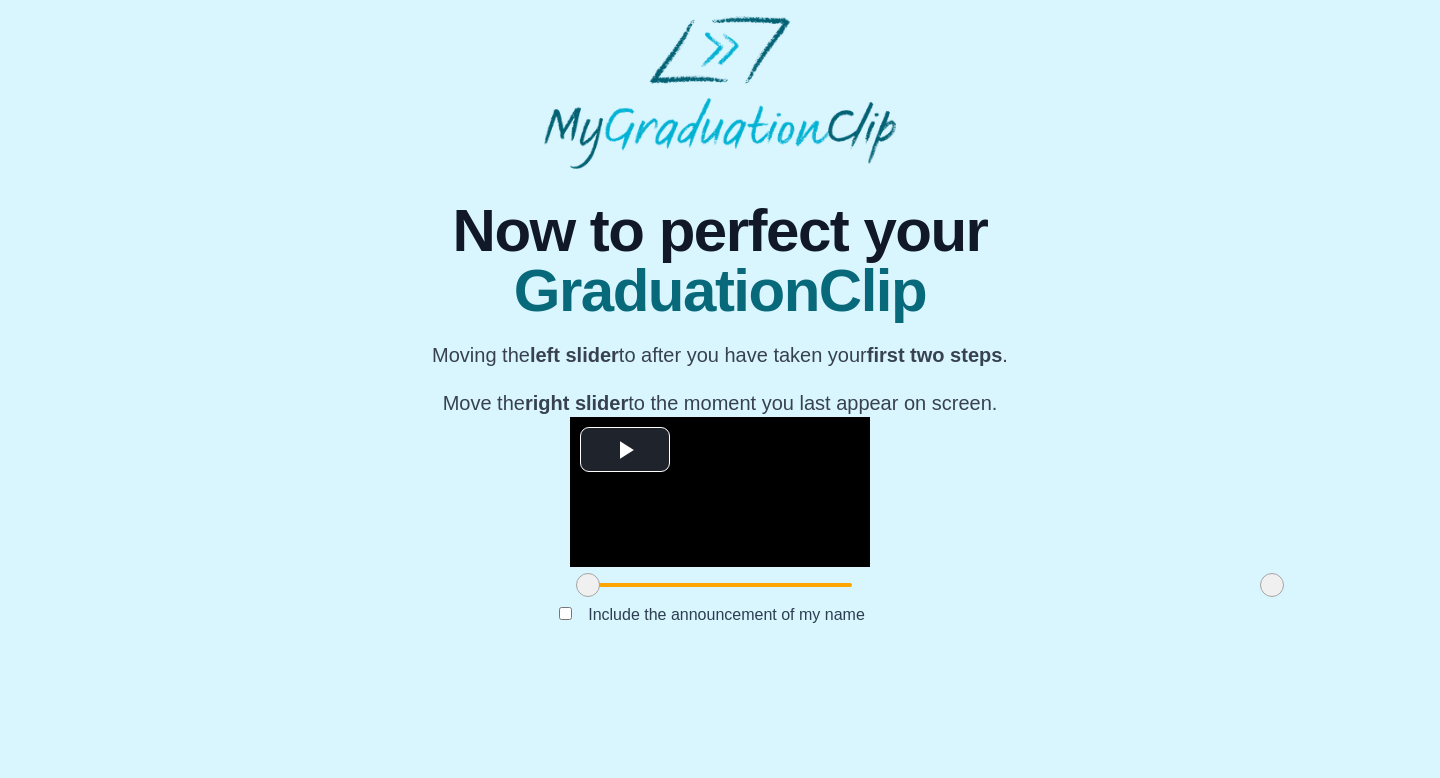 scroll, scrollTop: 159, scrollLeft: 0, axis: vertical 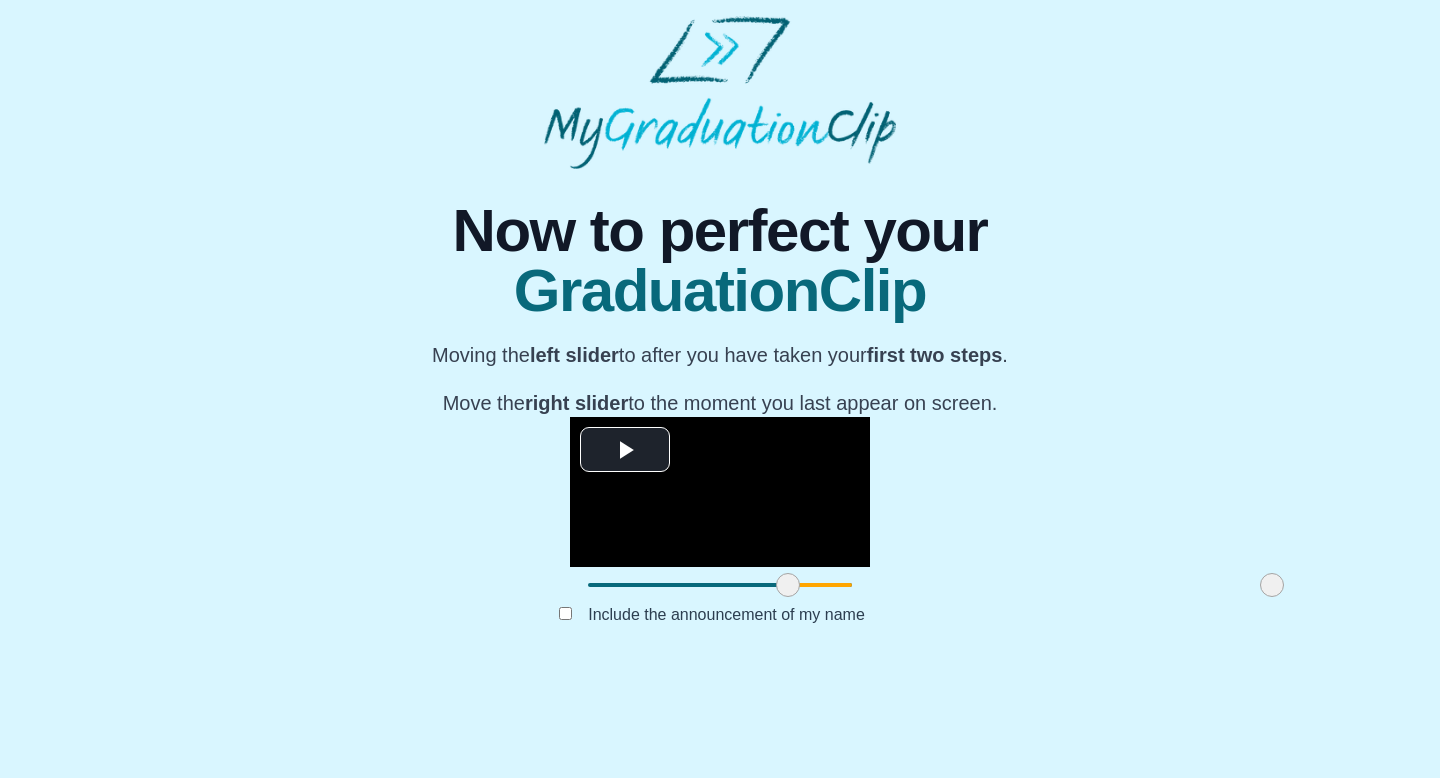 drag, startPoint x: 380, startPoint y: 680, endPoint x: 580, endPoint y: 698, distance: 200.80836 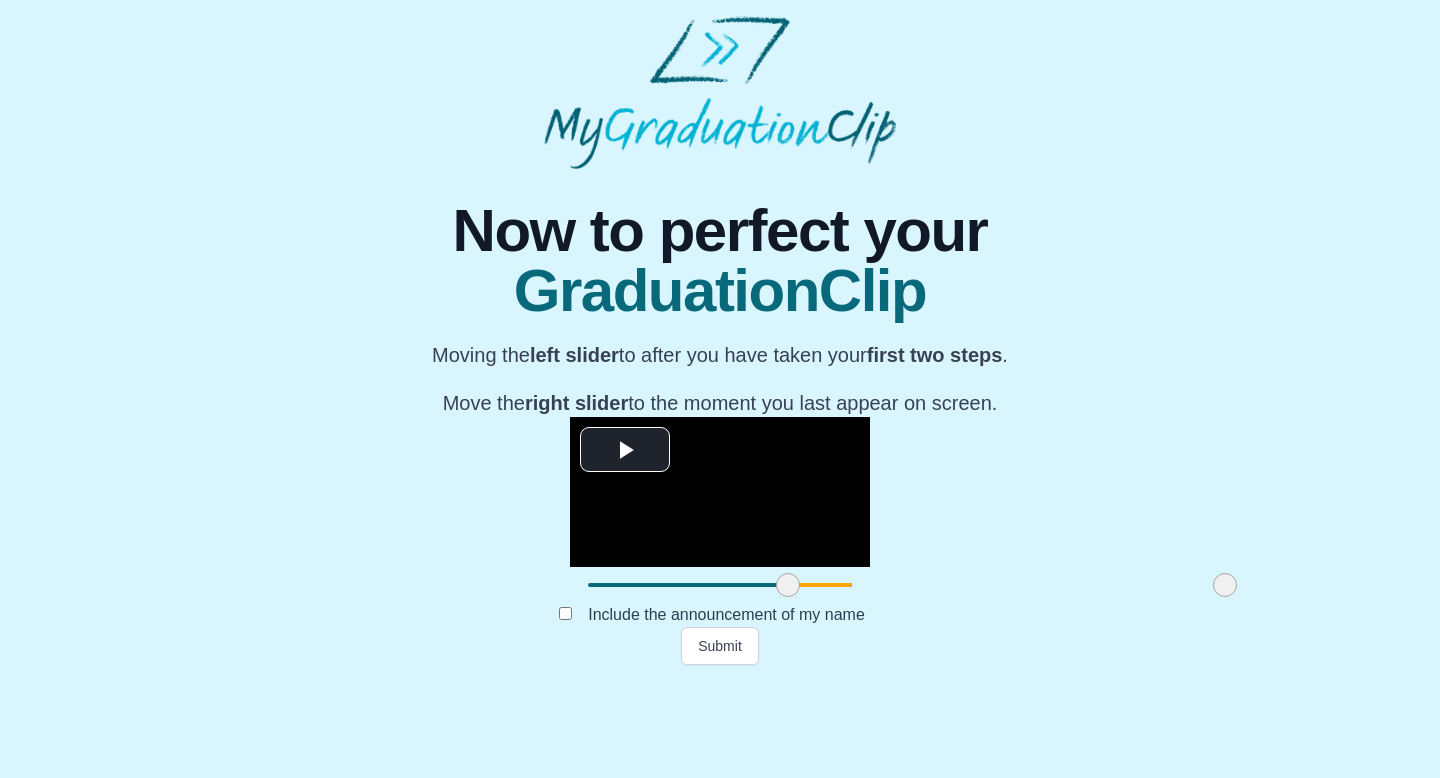 drag, startPoint x: 1067, startPoint y: 682, endPoint x: 1020, endPoint y: 694, distance: 48.507732 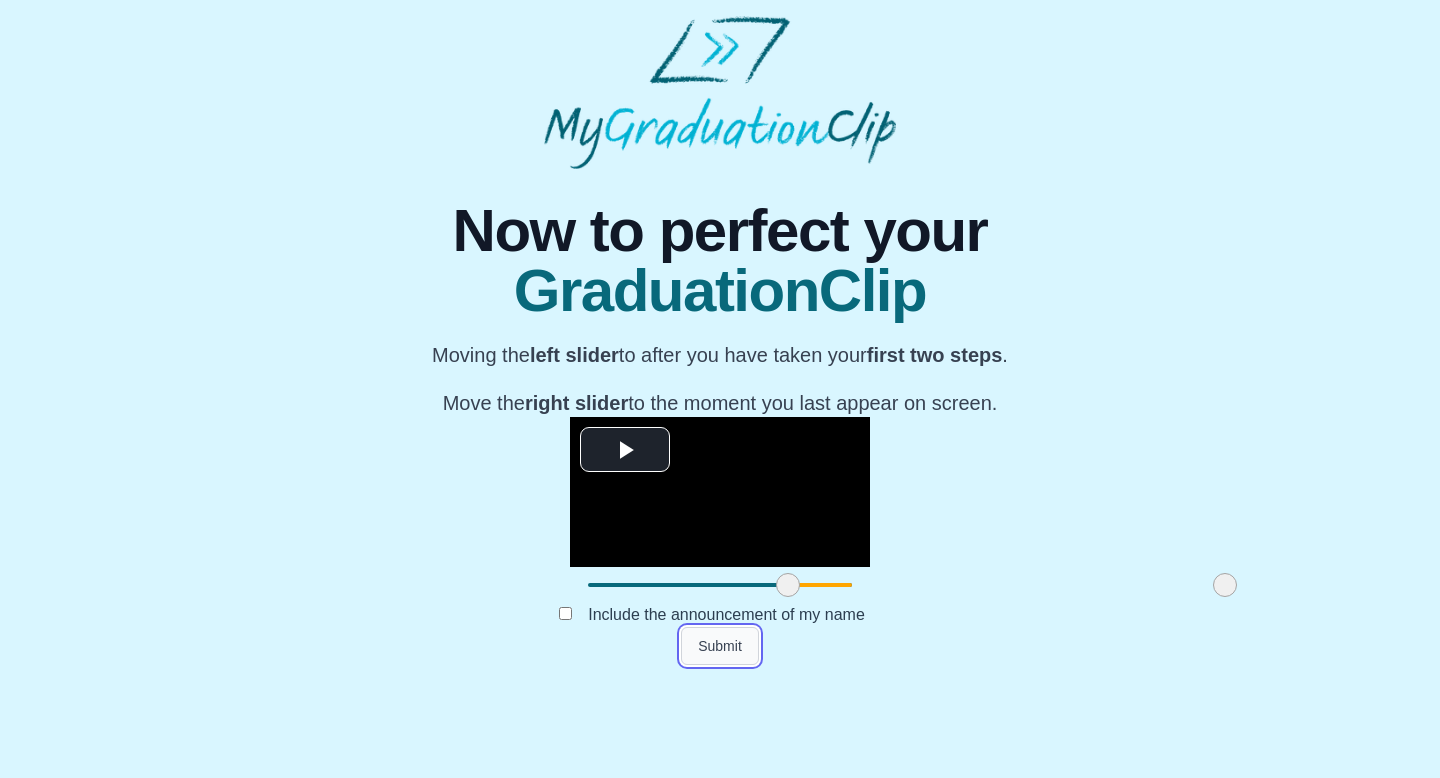 click on "Submit" at bounding box center (720, 646) 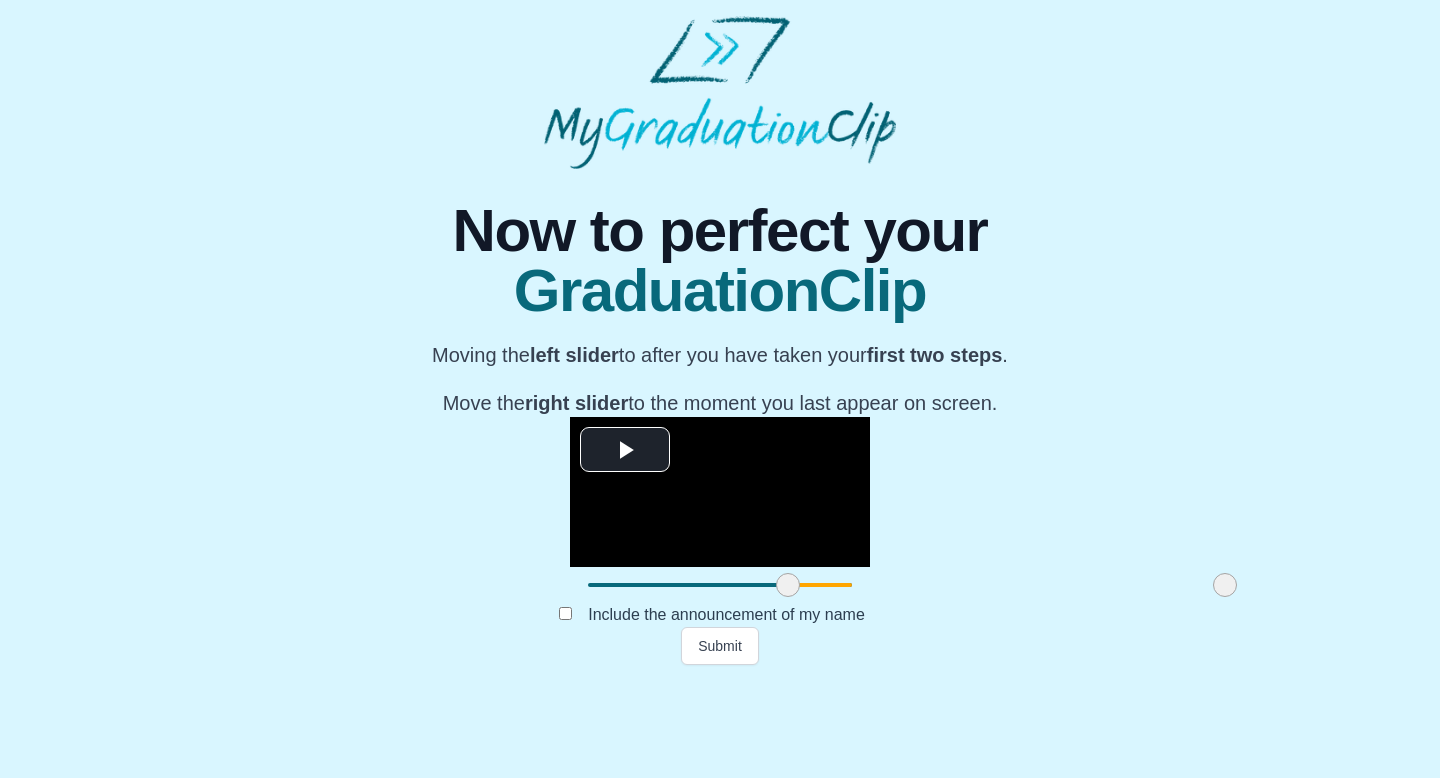 scroll, scrollTop: 0, scrollLeft: 0, axis: both 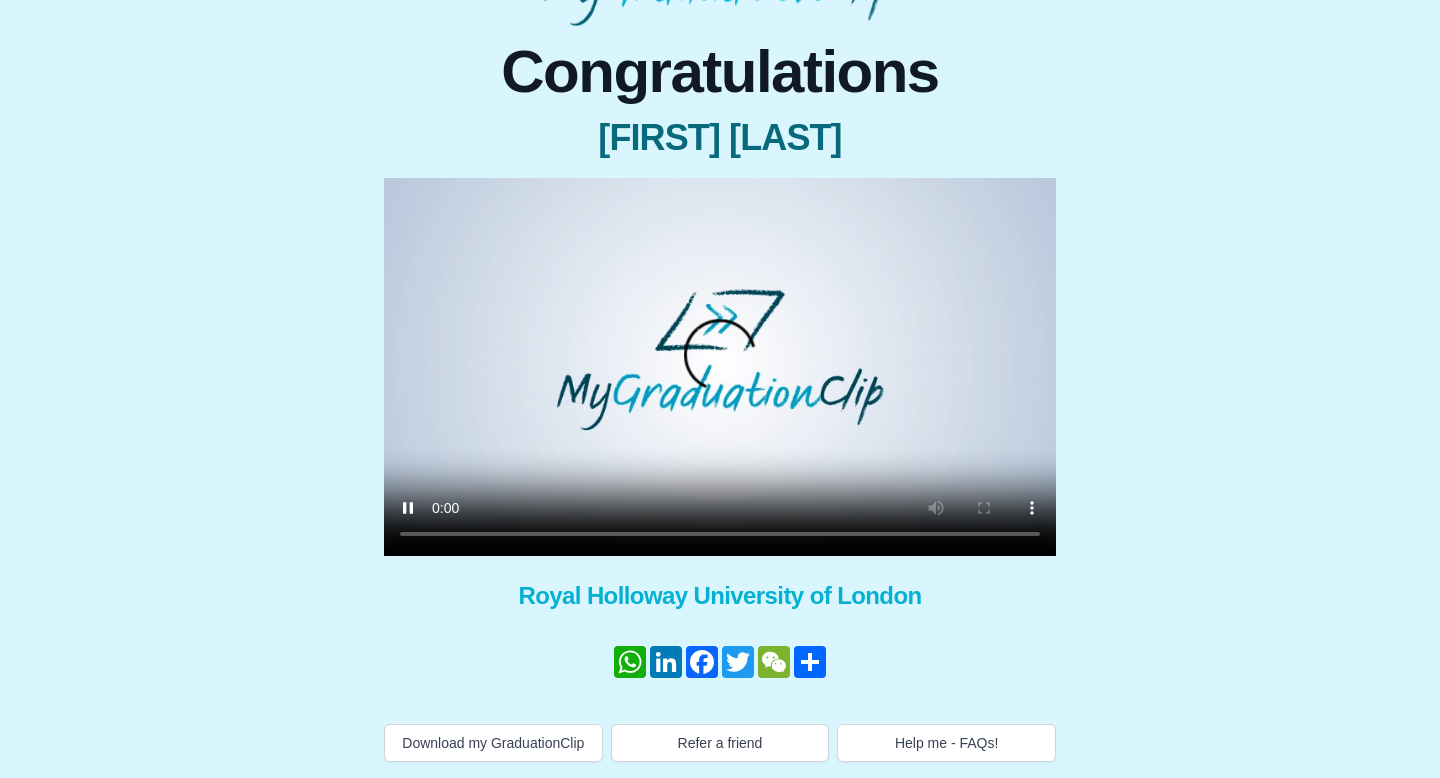 type 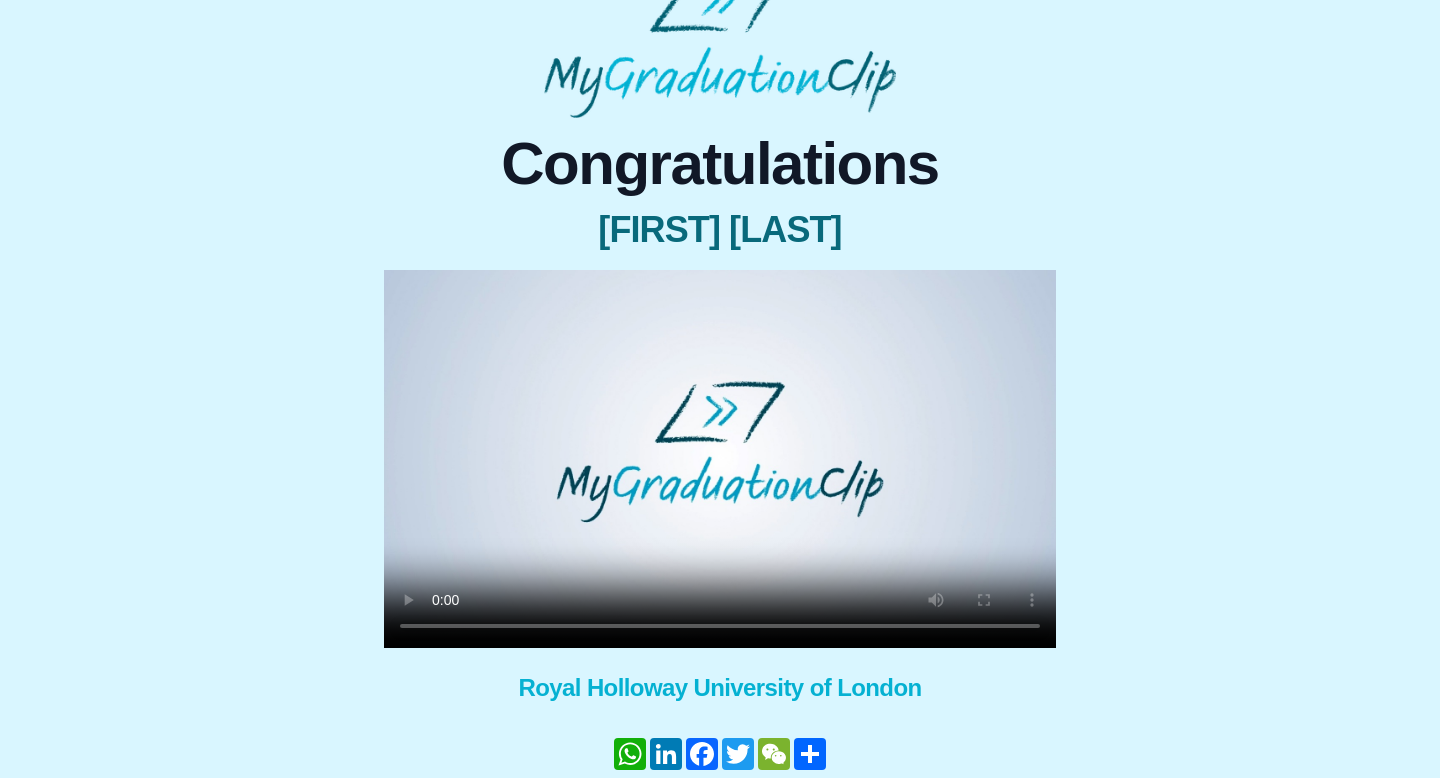 scroll, scrollTop: 0, scrollLeft: 0, axis: both 